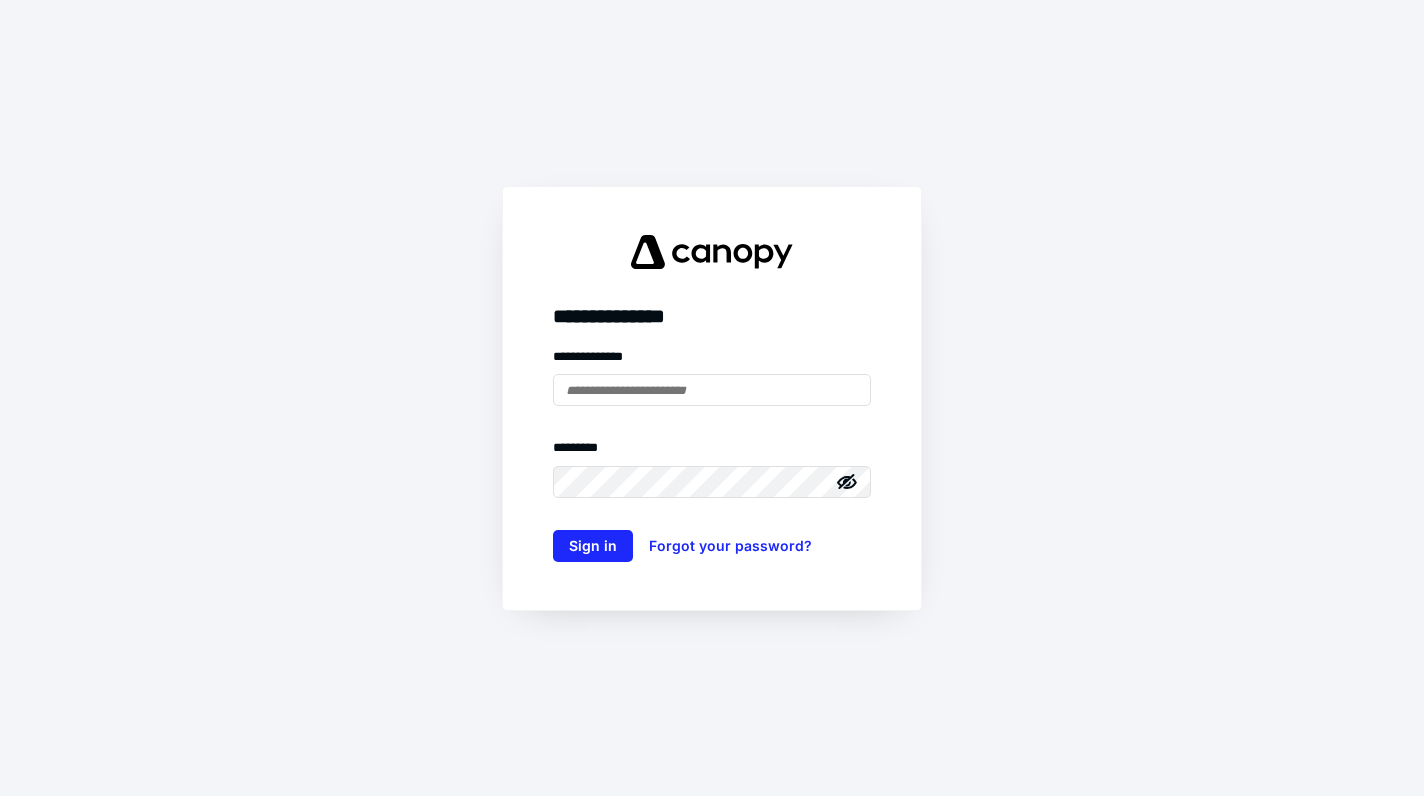 scroll, scrollTop: 0, scrollLeft: 0, axis: both 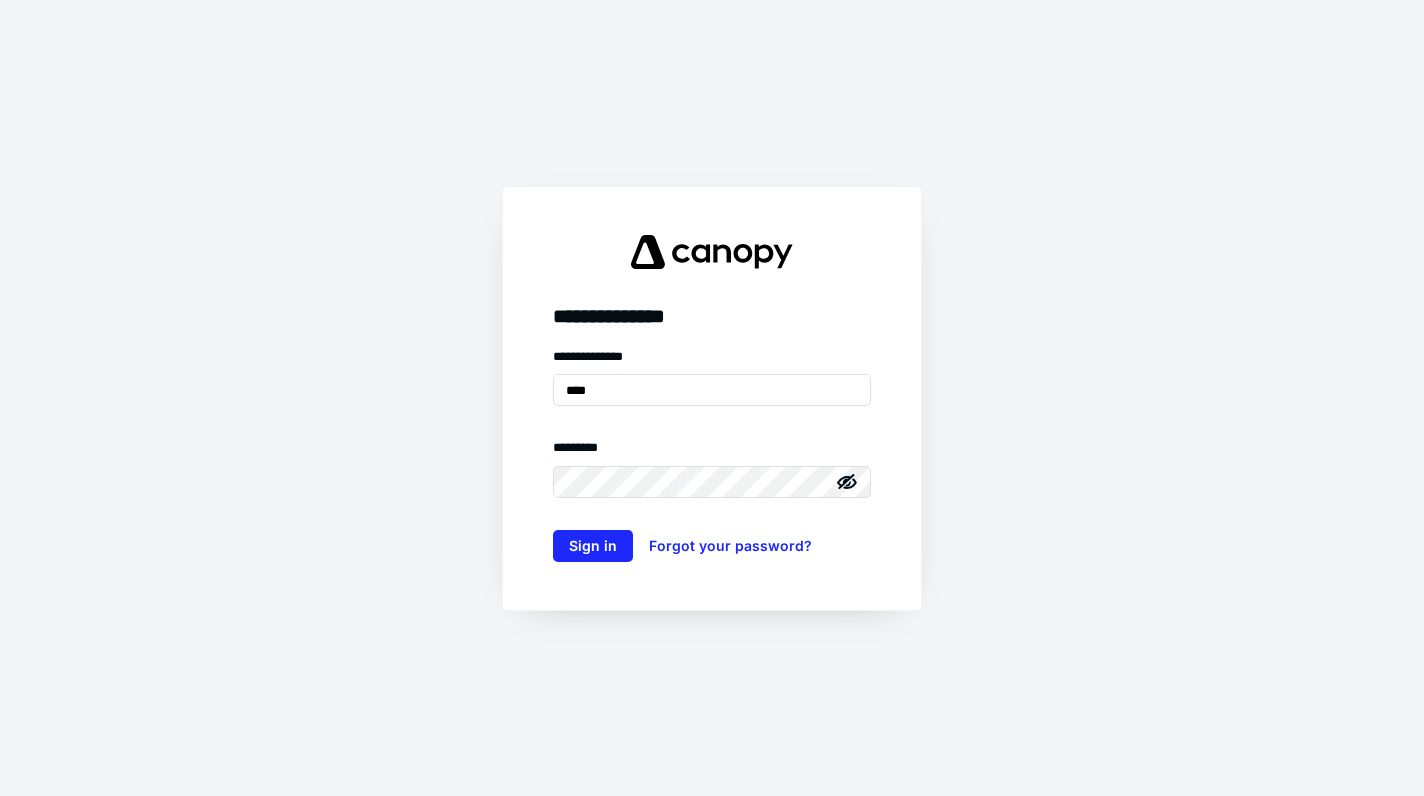 type on "**********" 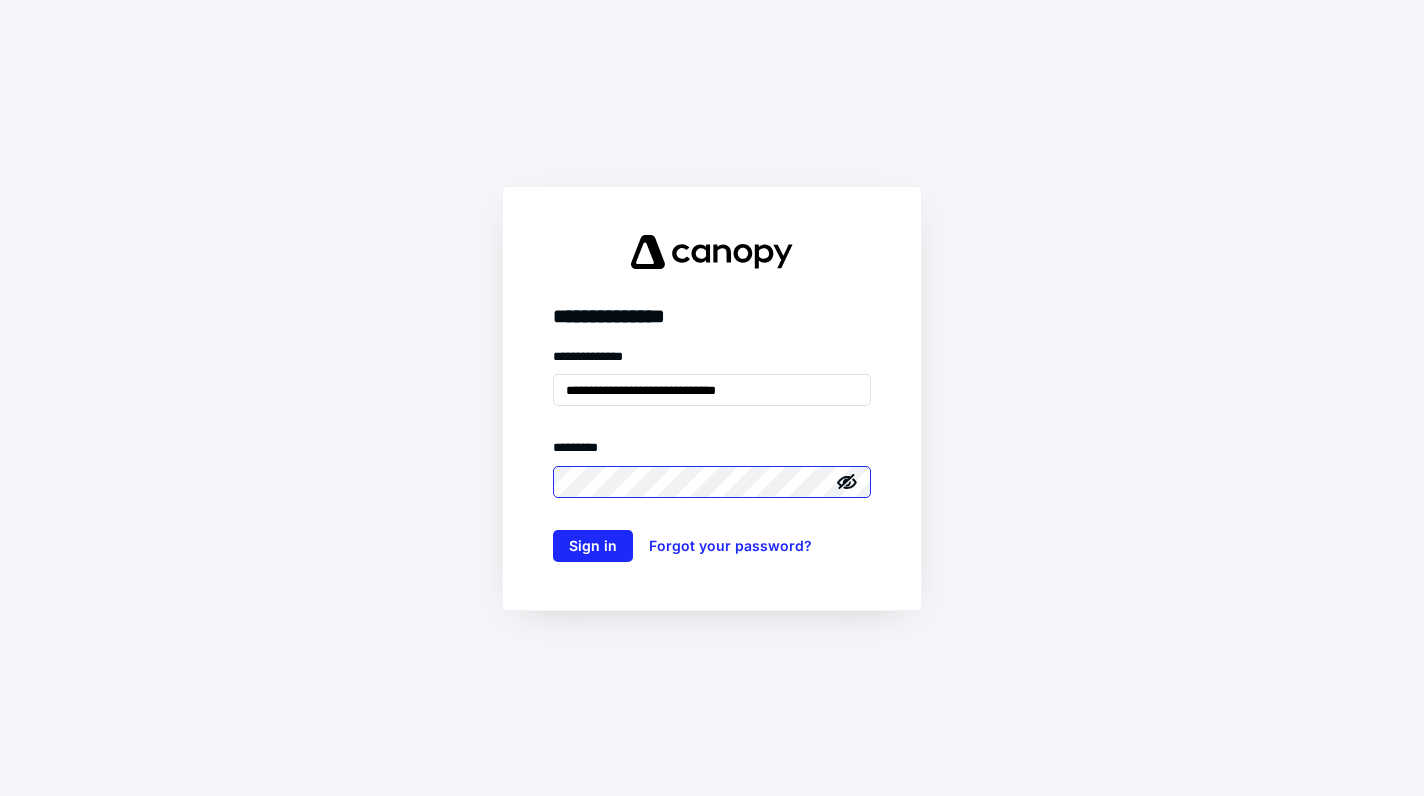 click on "Sign in" at bounding box center [593, 546] 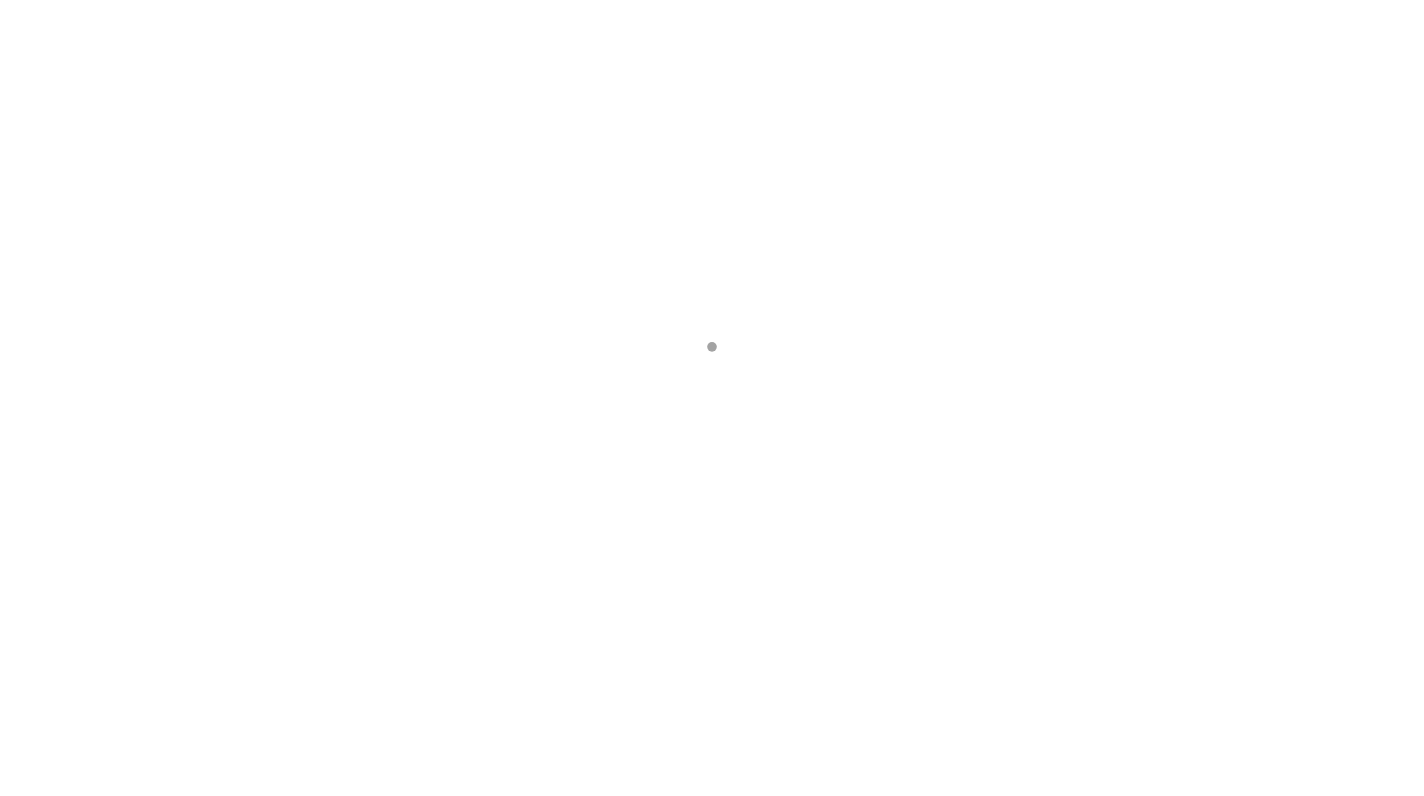 scroll, scrollTop: 0, scrollLeft: 0, axis: both 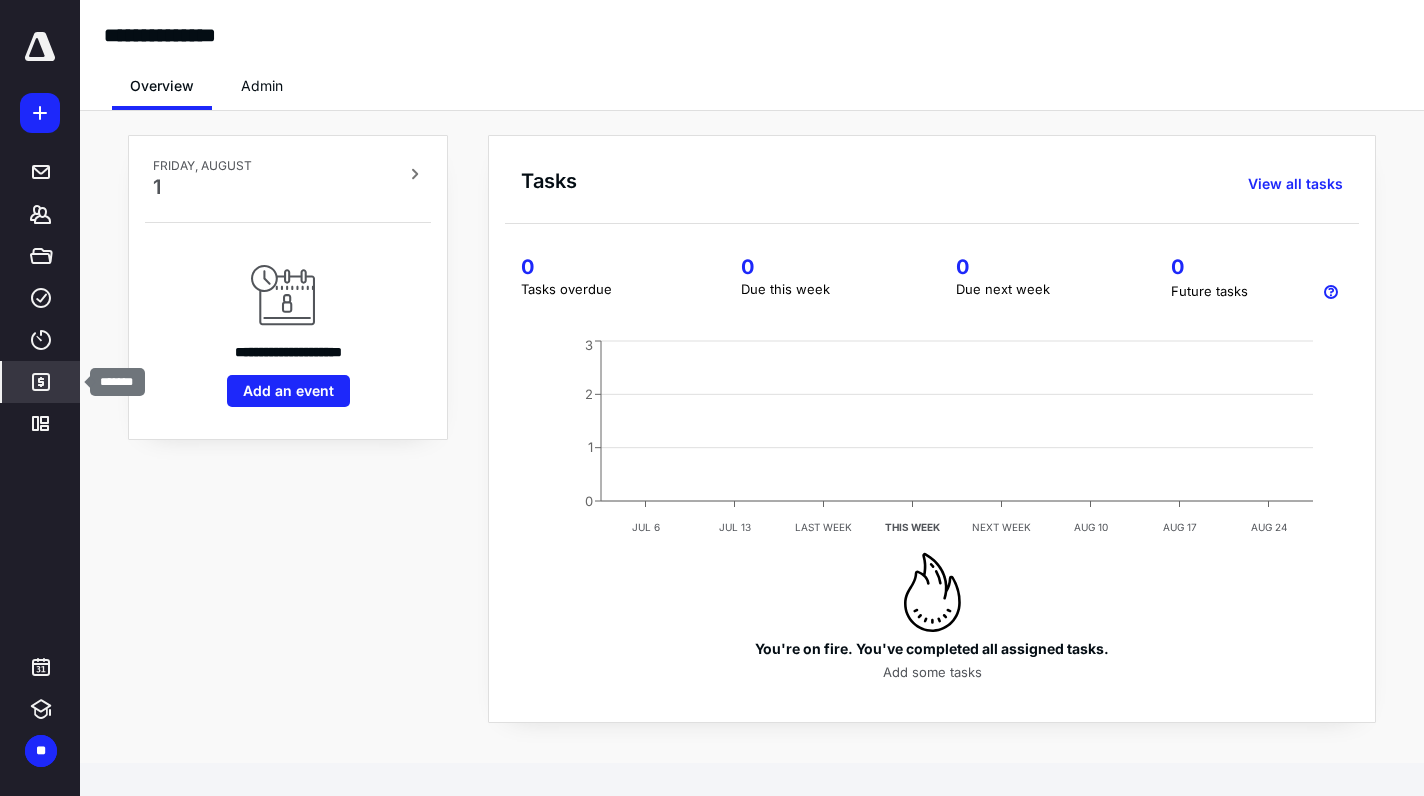 click 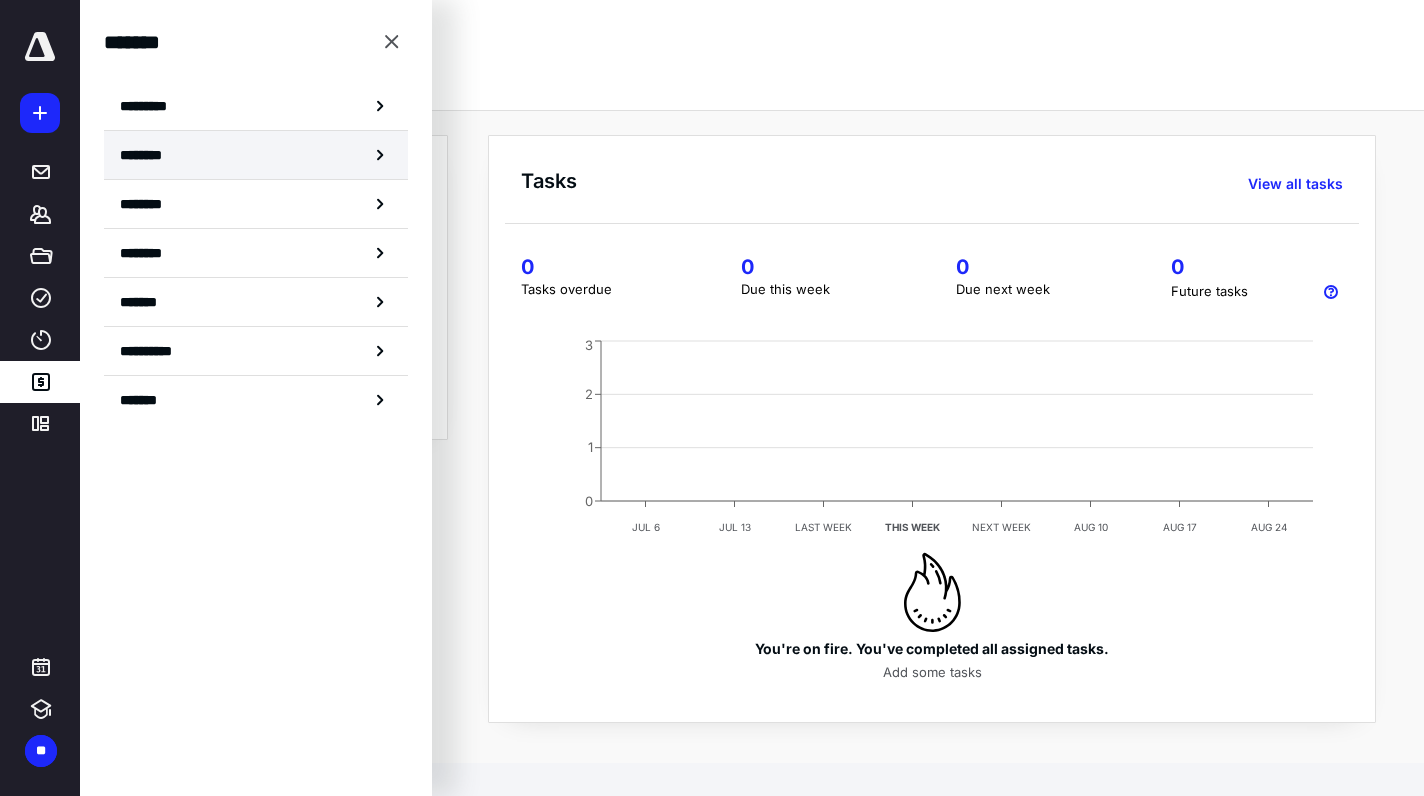 click on "********" at bounding box center [256, 155] 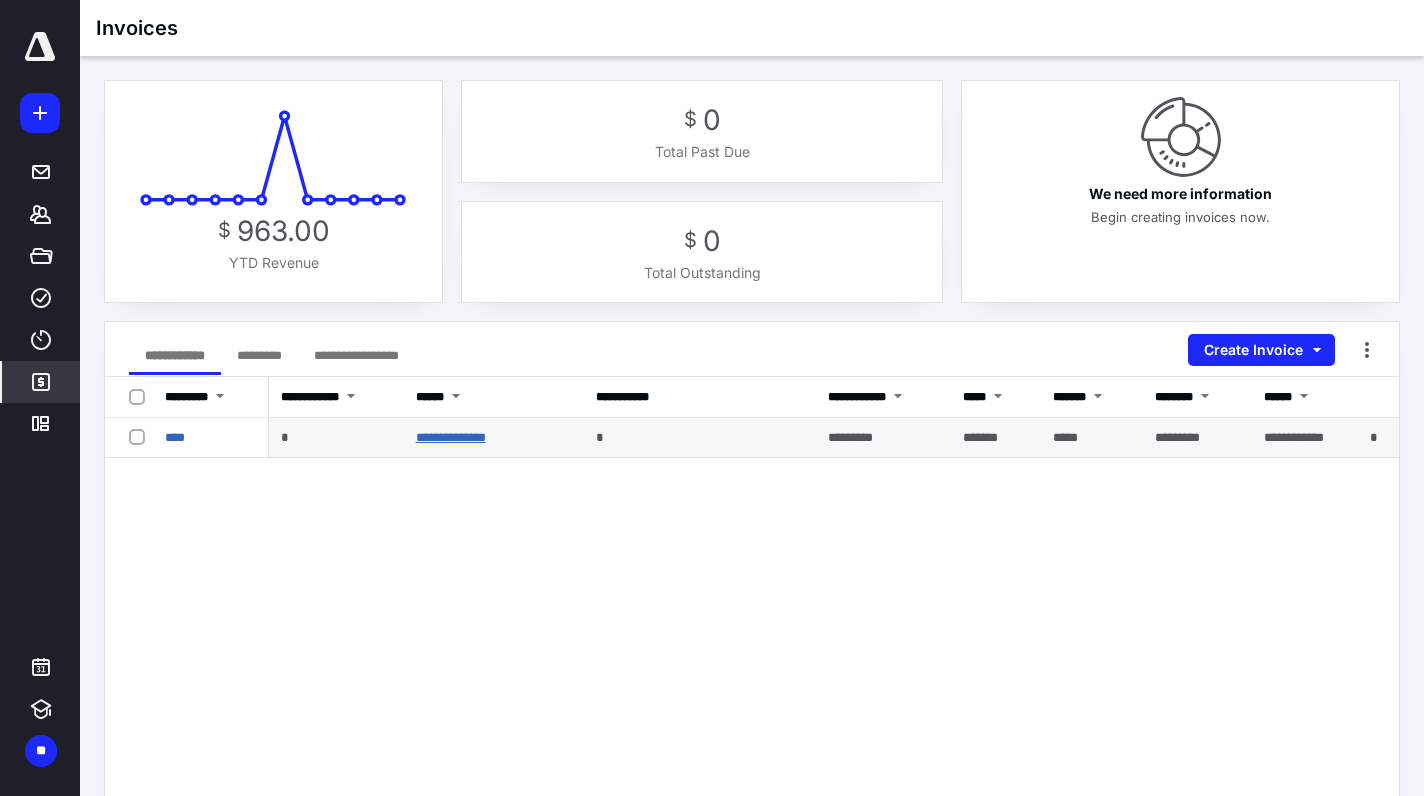 click on "**********" at bounding box center [451, 437] 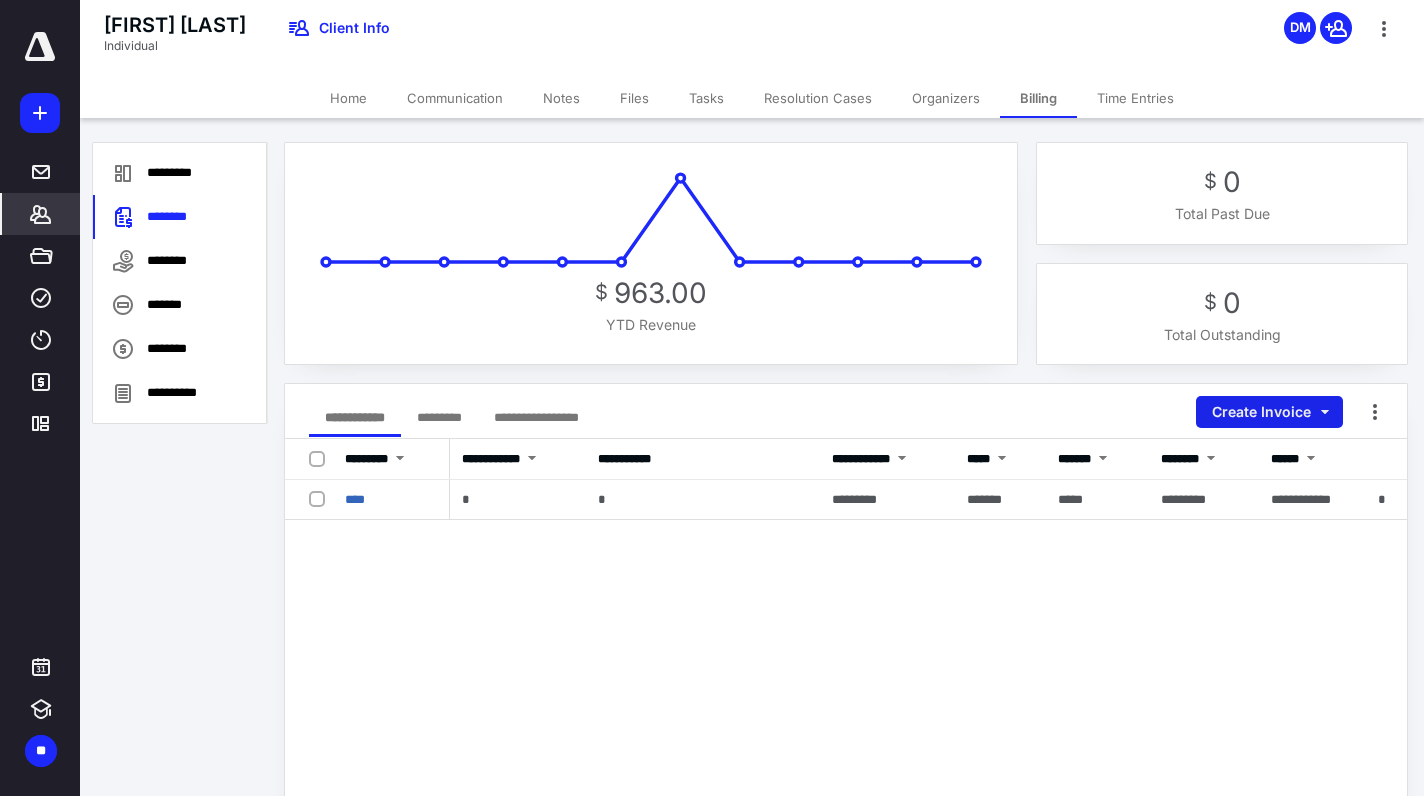 click on "Create Invoice" at bounding box center (1269, 412) 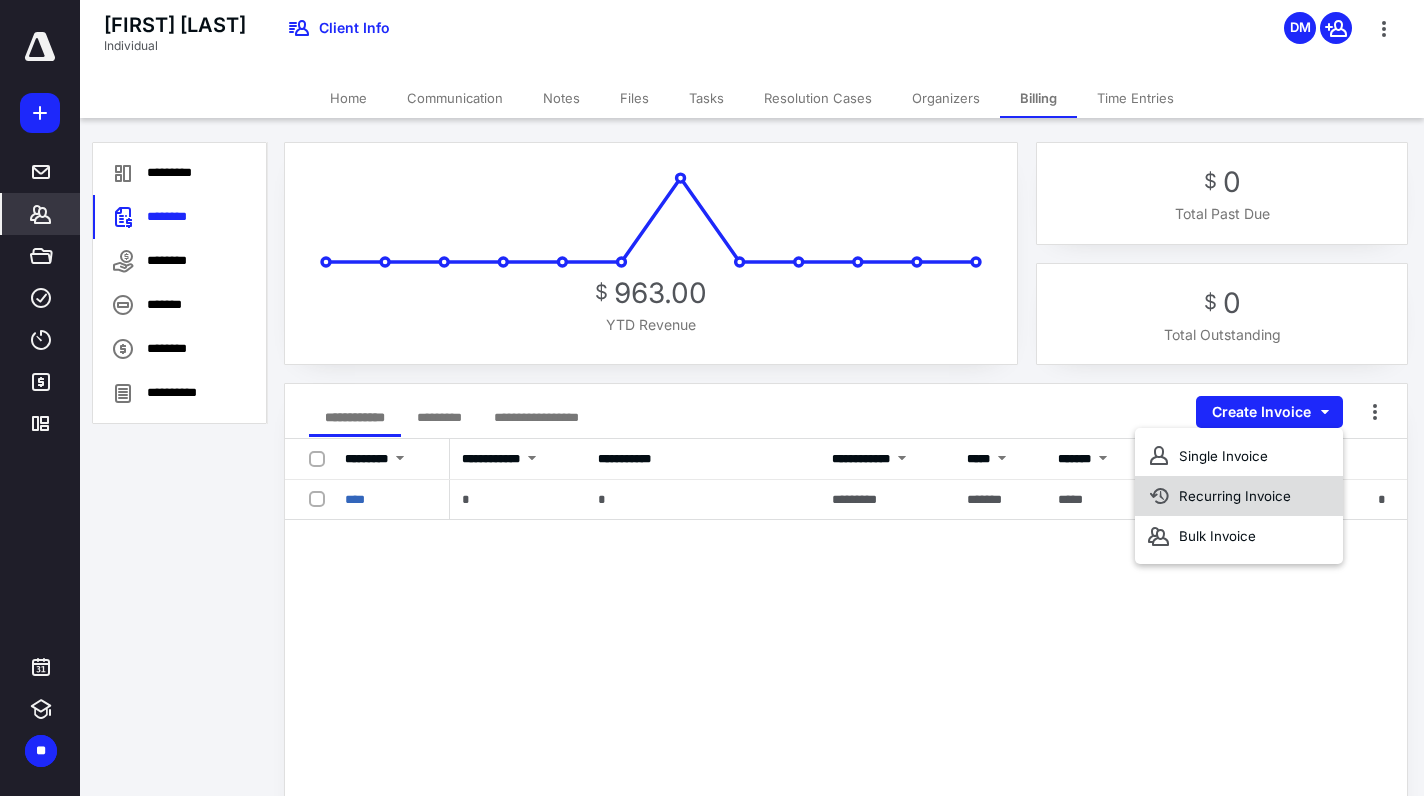 click on "Recurring Invoice" at bounding box center [1239, 496] 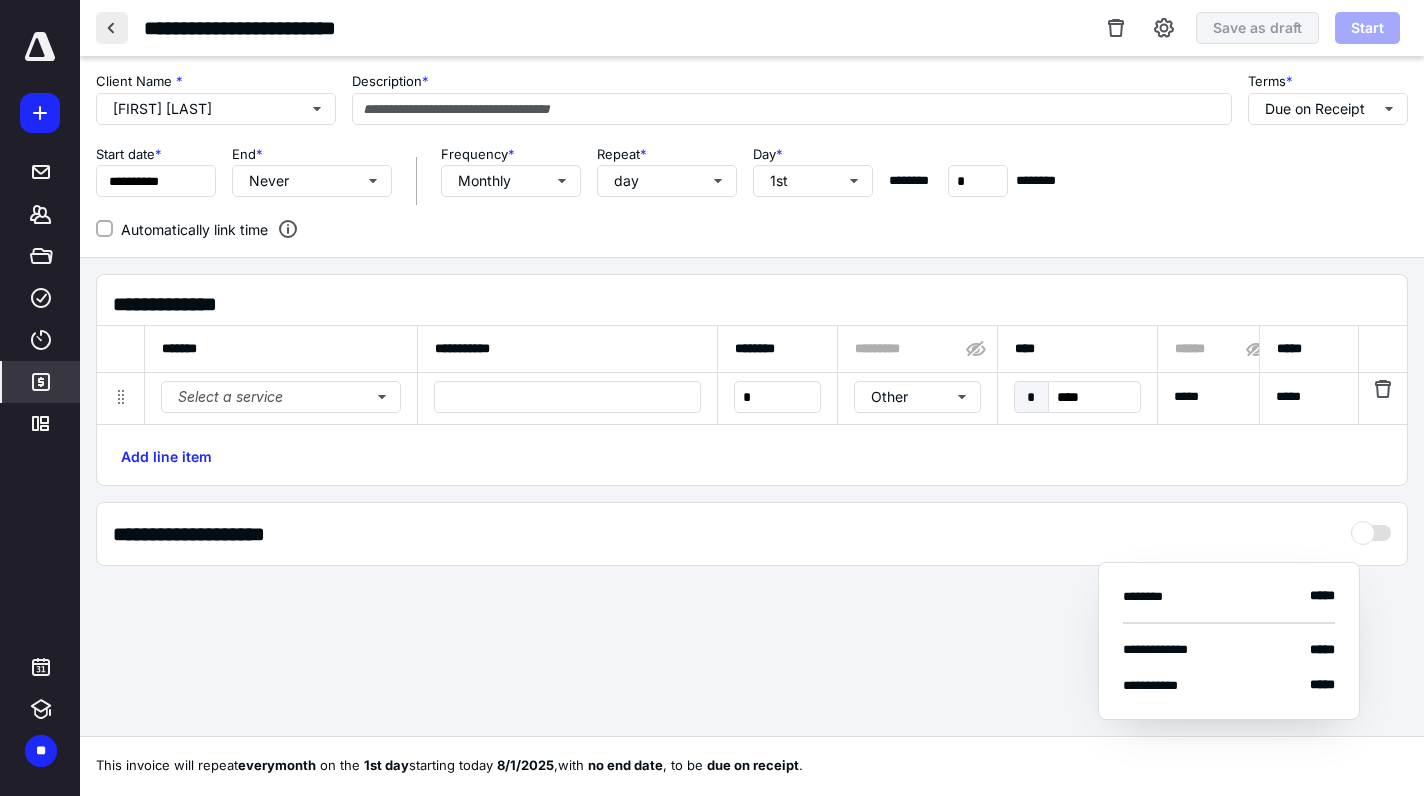 click at bounding box center [112, 28] 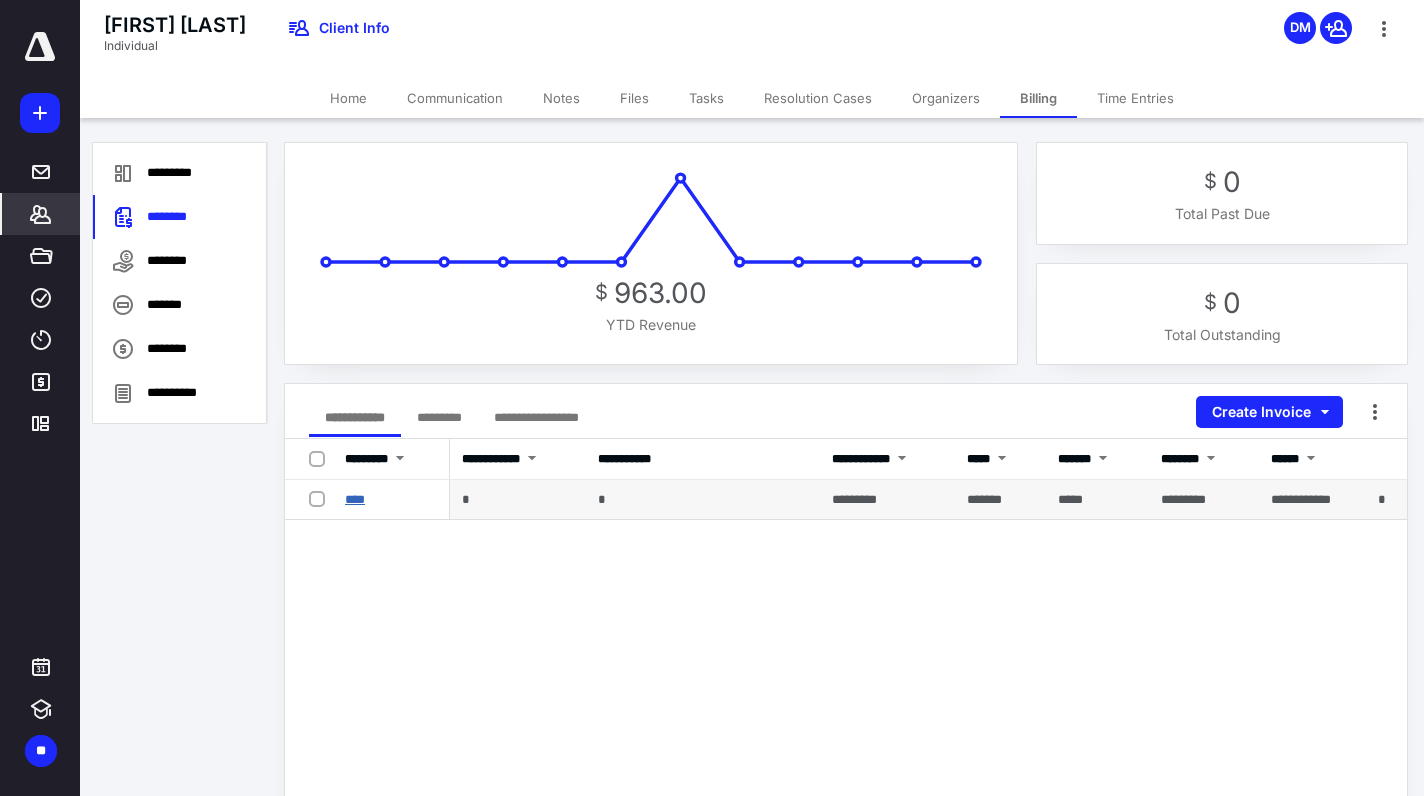 click on "****" at bounding box center (355, 499) 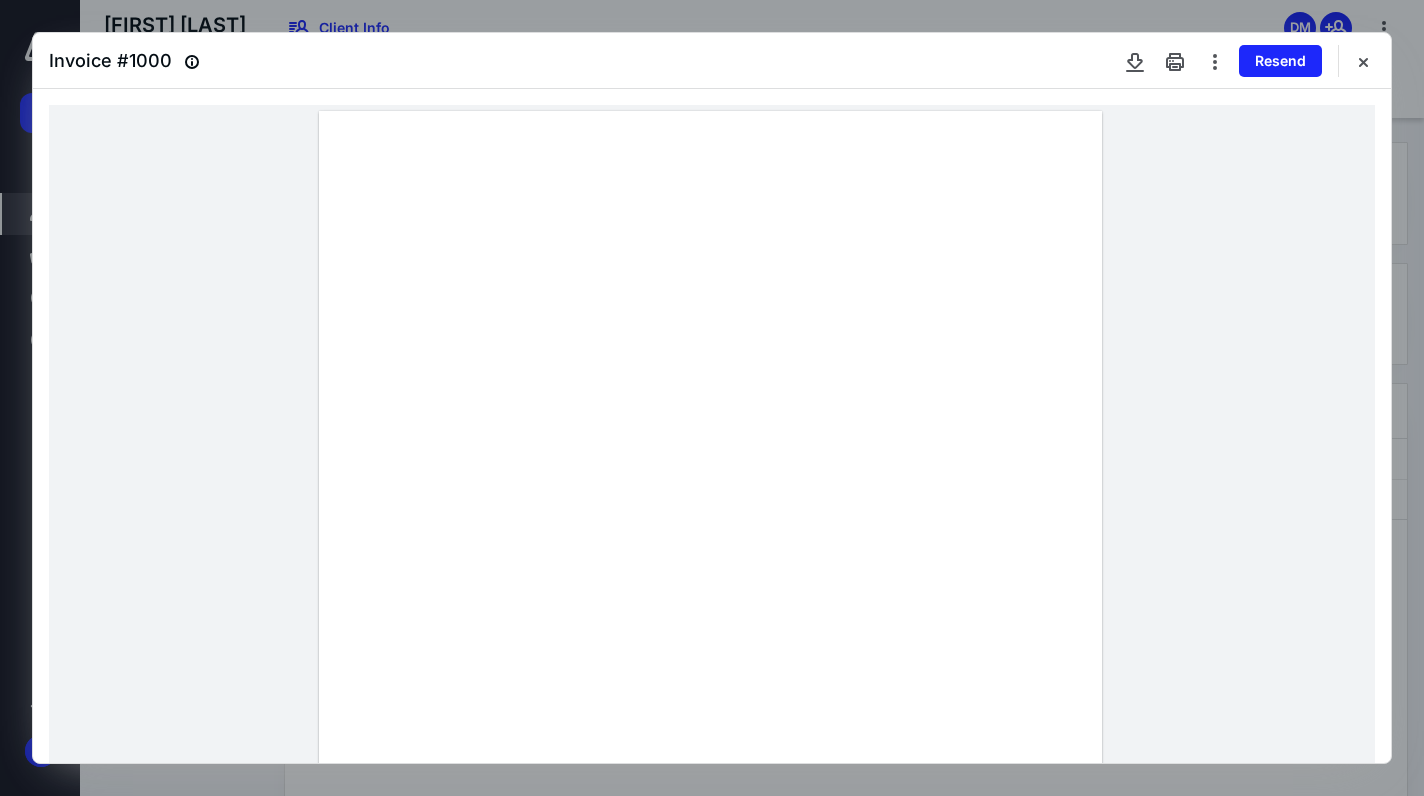 drag, startPoint x: 358, startPoint y: 426, endPoint x: 437, endPoint y: 426, distance: 79 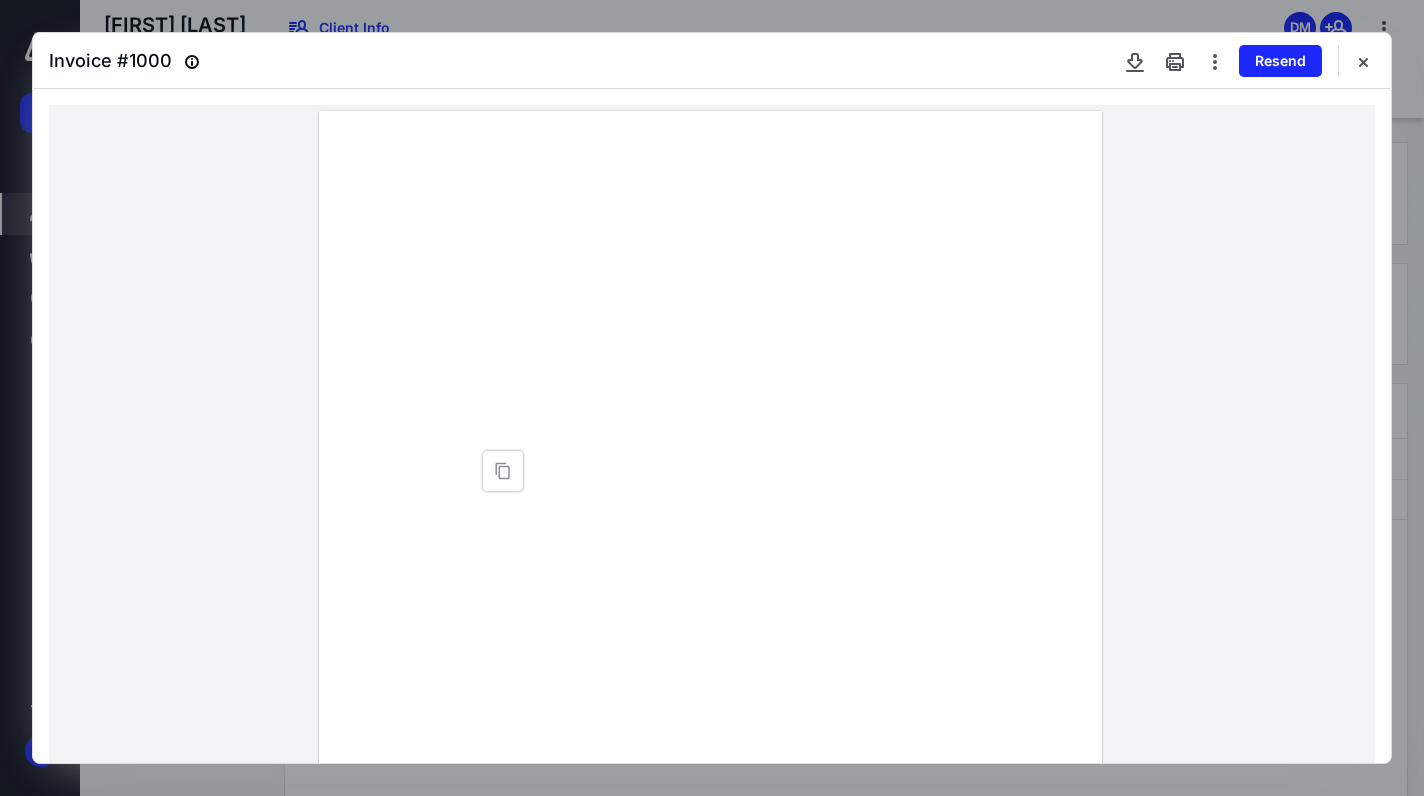 type 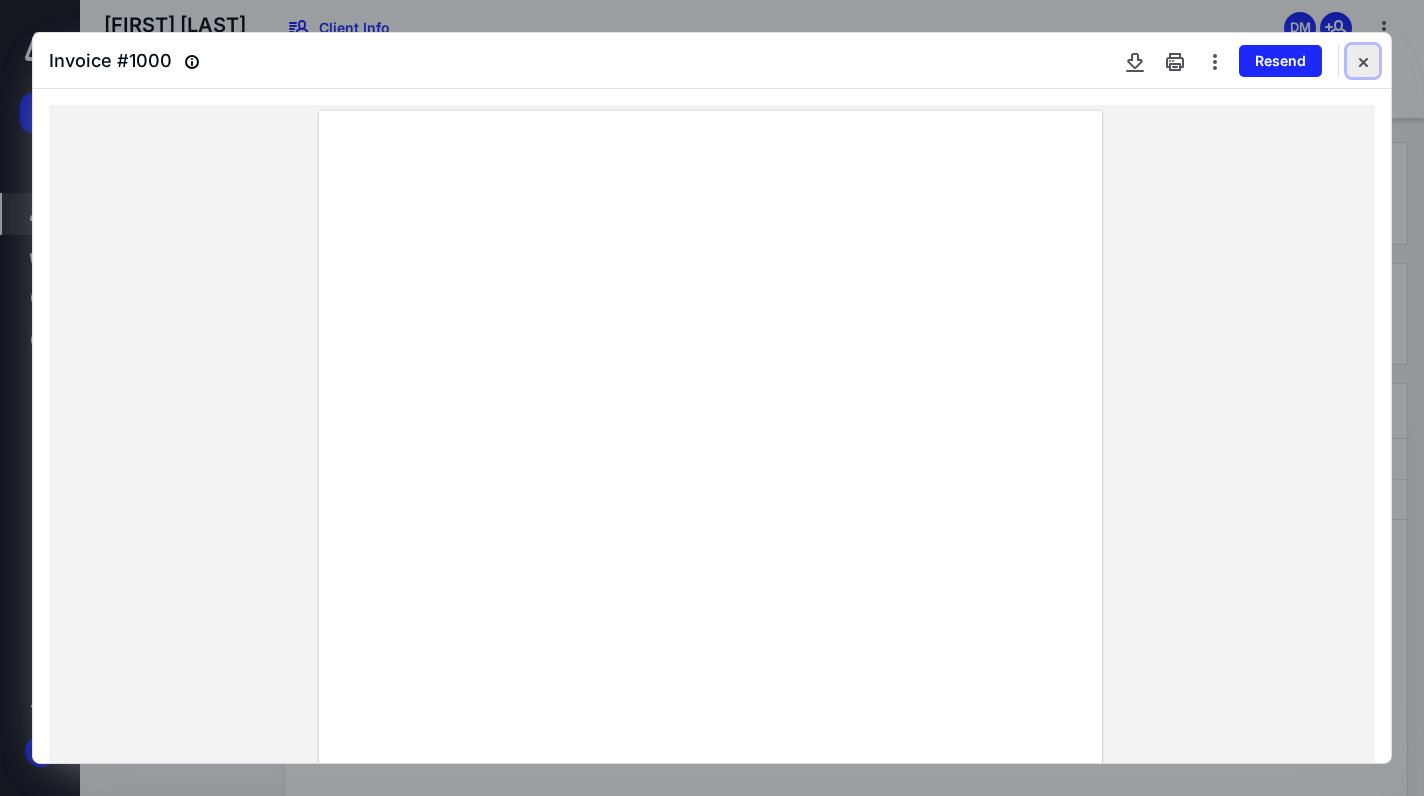 click at bounding box center (1363, 61) 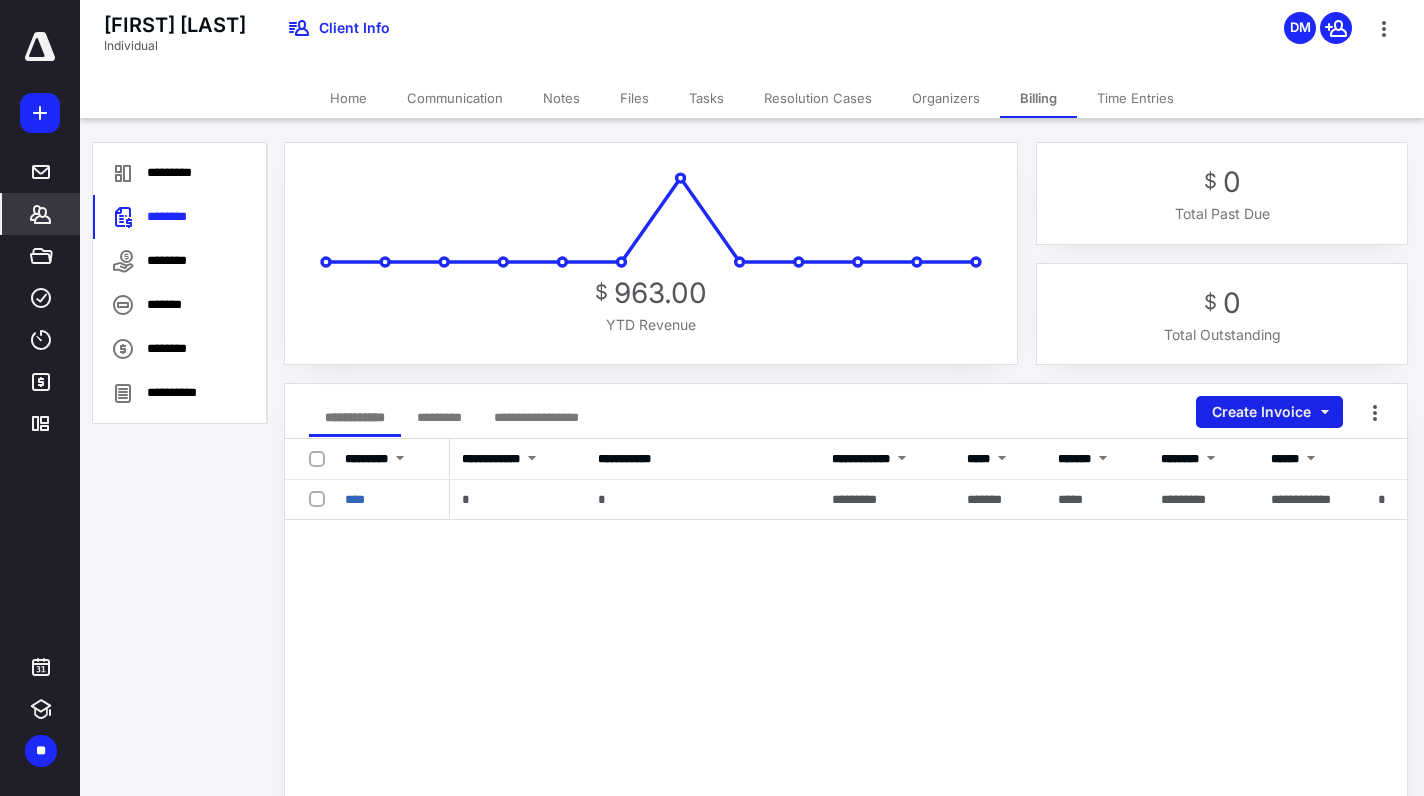 click on "Create Invoice" at bounding box center [1269, 412] 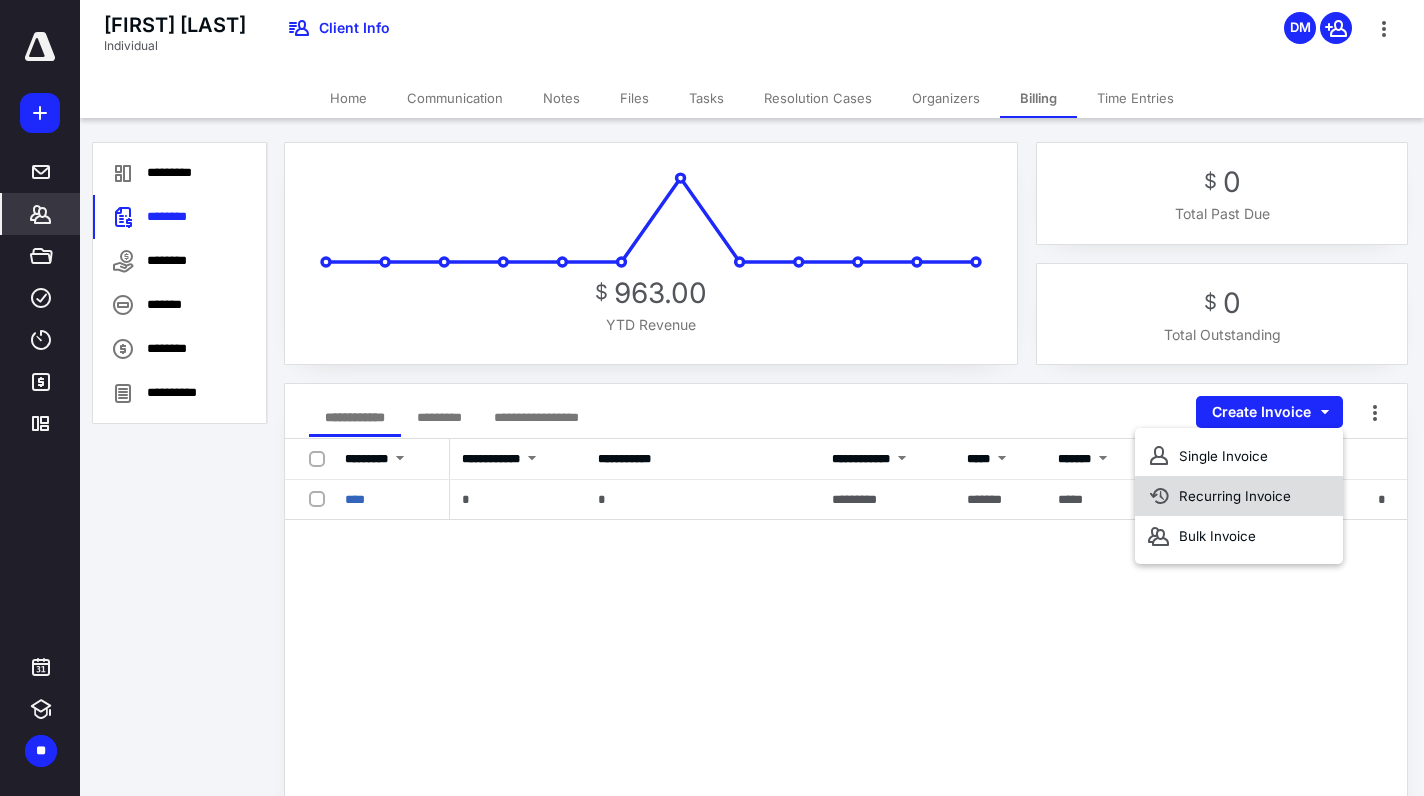 click on "Recurring Invoice" at bounding box center [1239, 496] 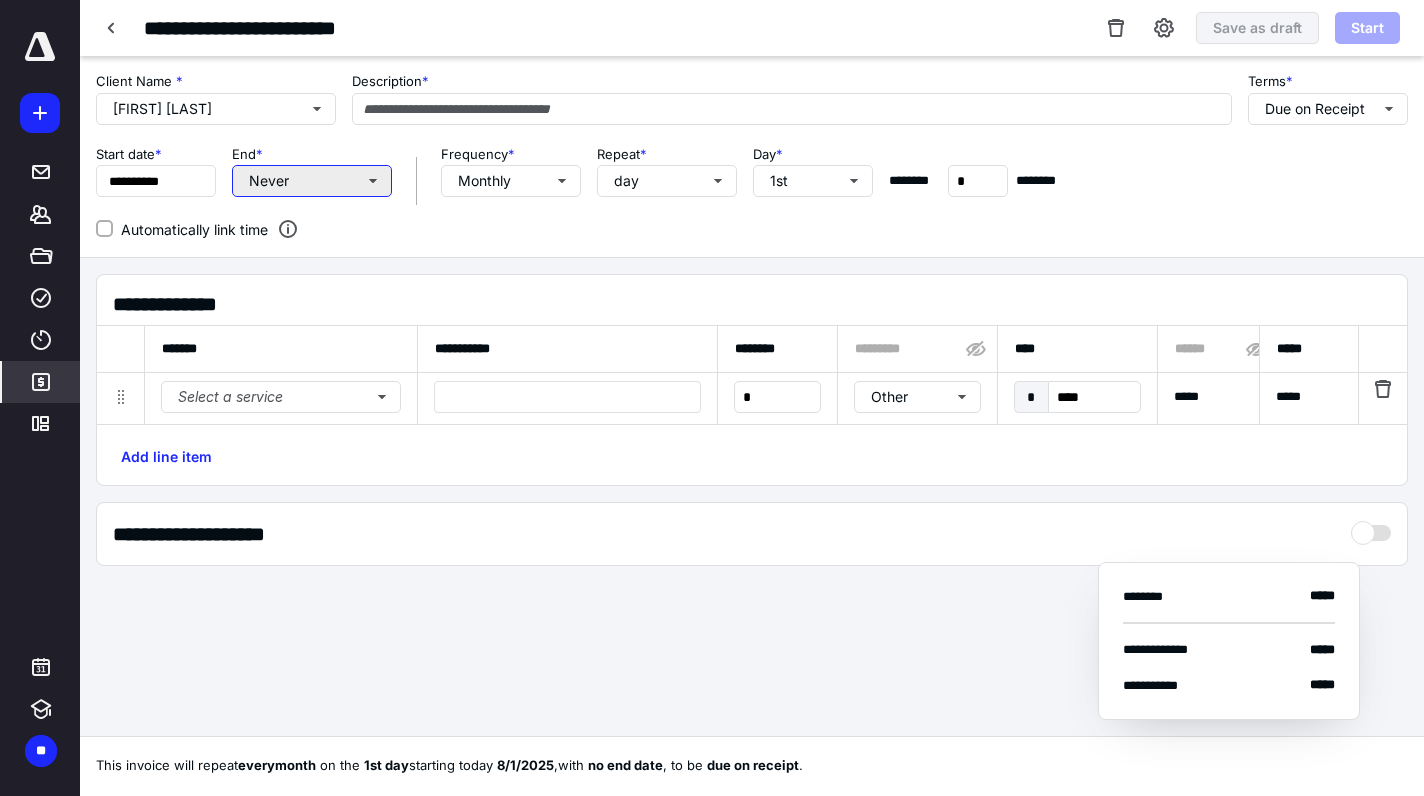 click on "Never" at bounding box center [312, 181] 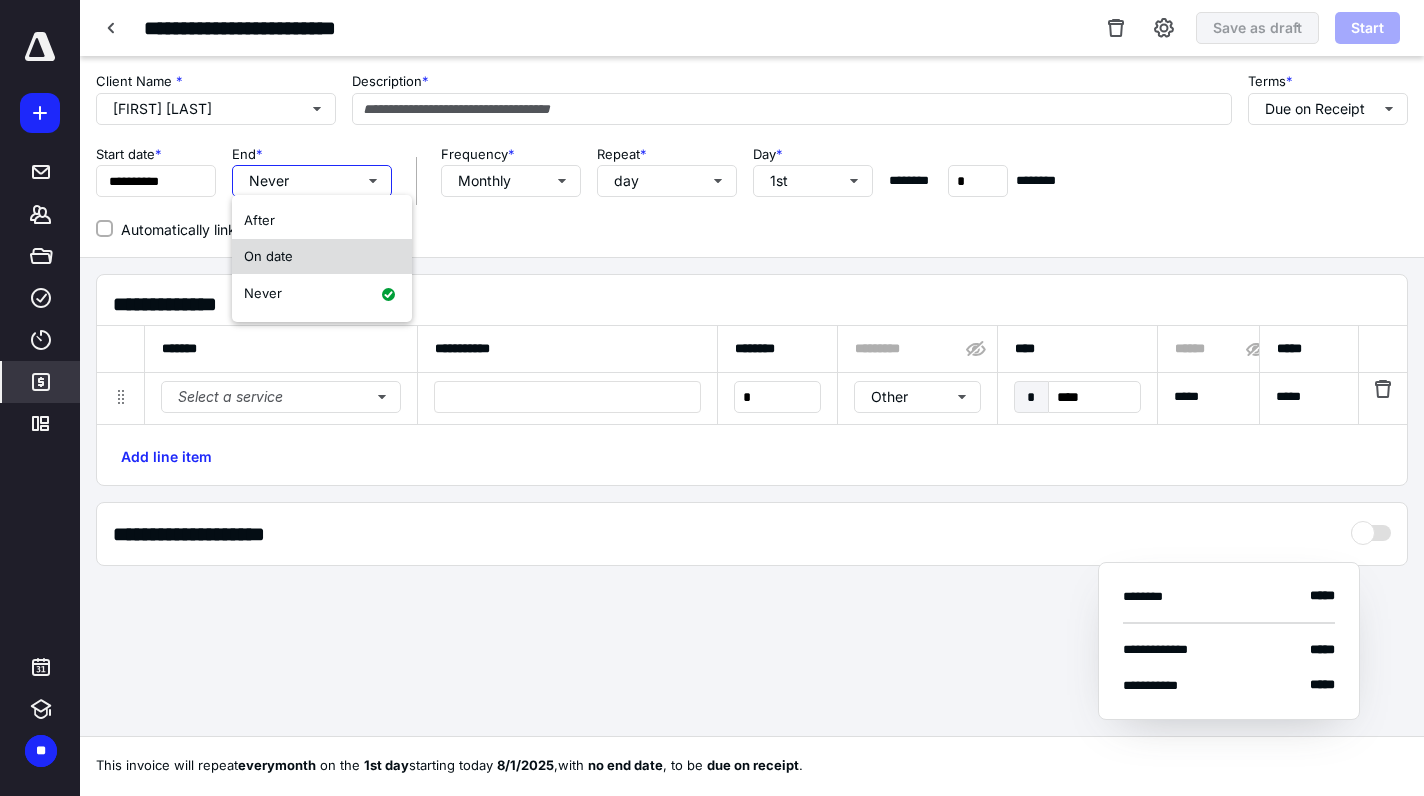 click on "On date" at bounding box center (268, 256) 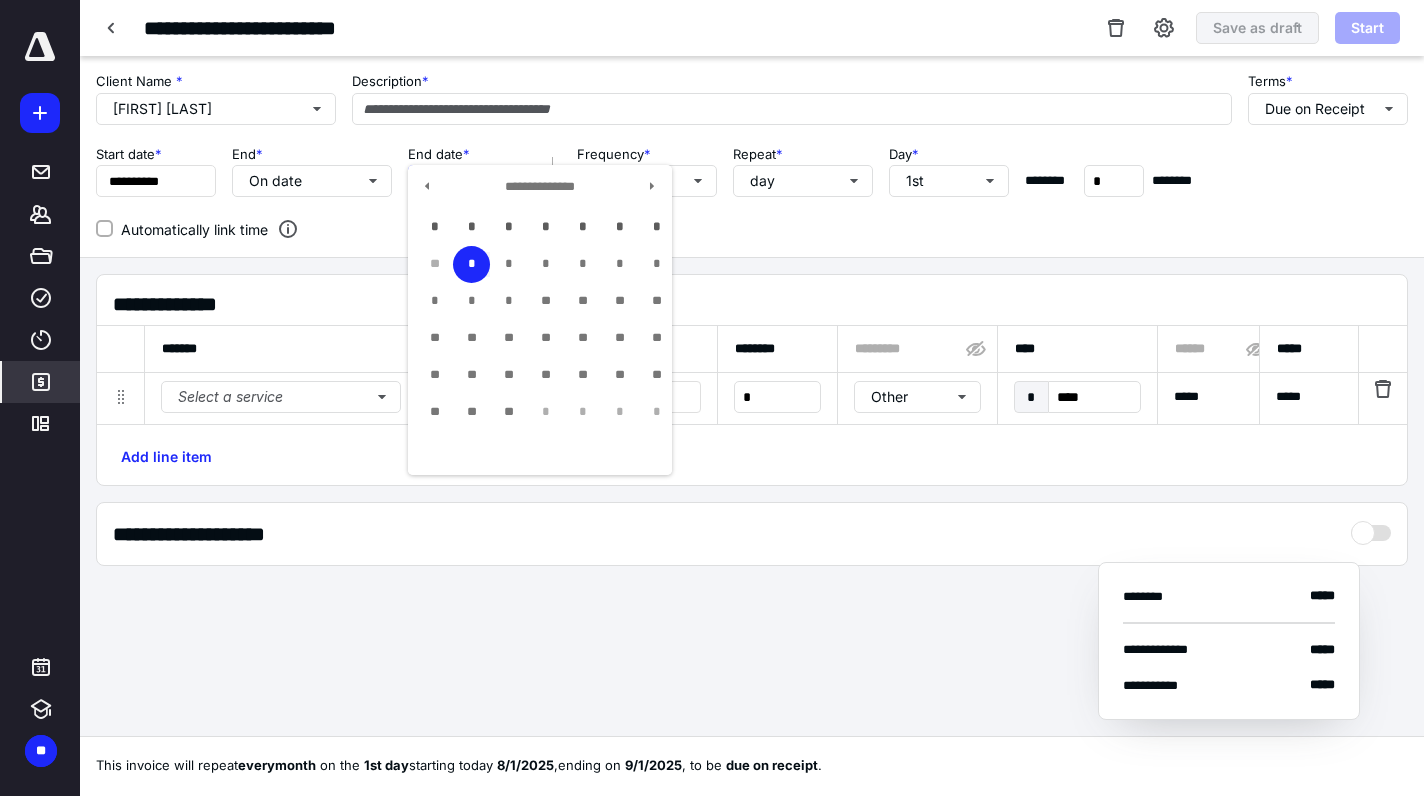 drag, startPoint x: 506, startPoint y: 186, endPoint x: 459, endPoint y: 186, distance: 47 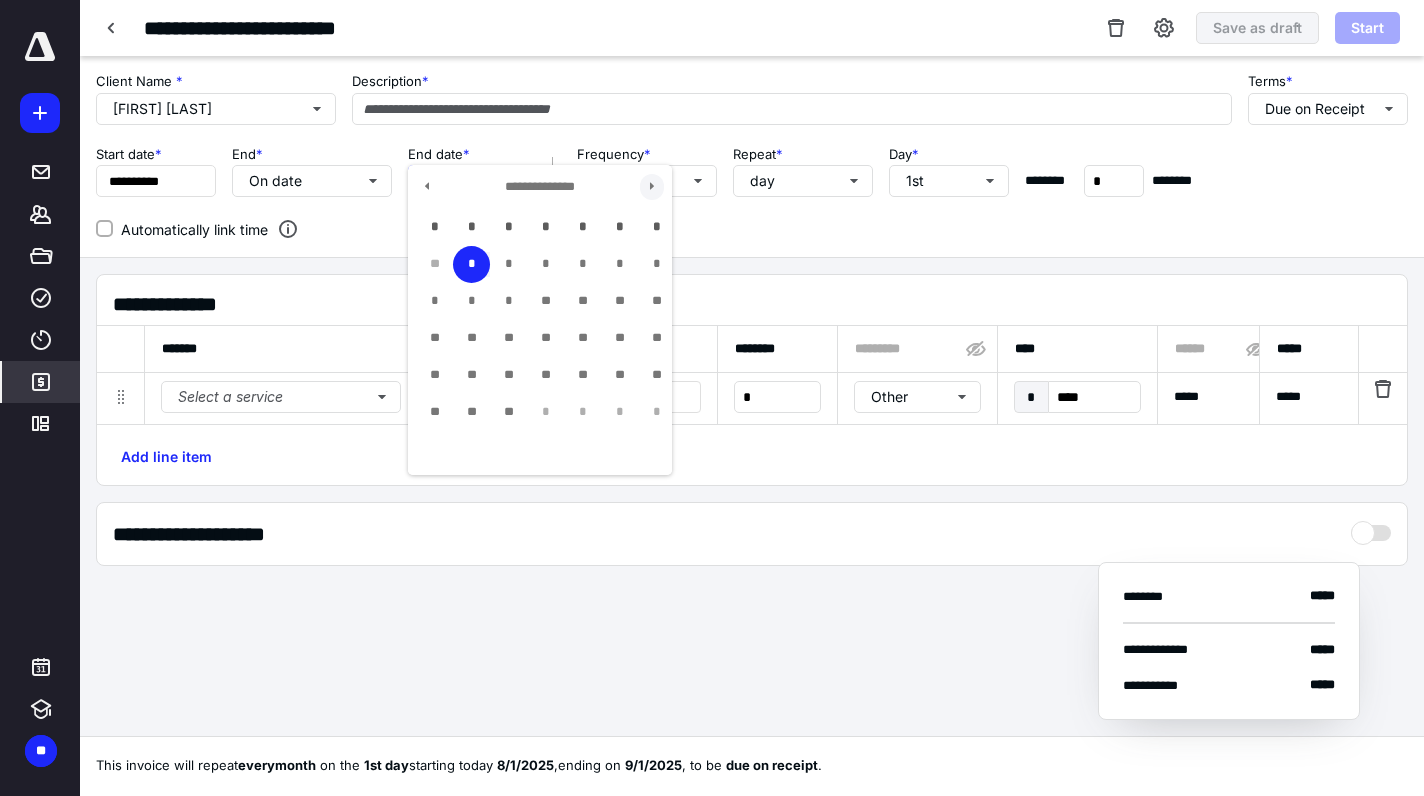 click at bounding box center (652, 187) 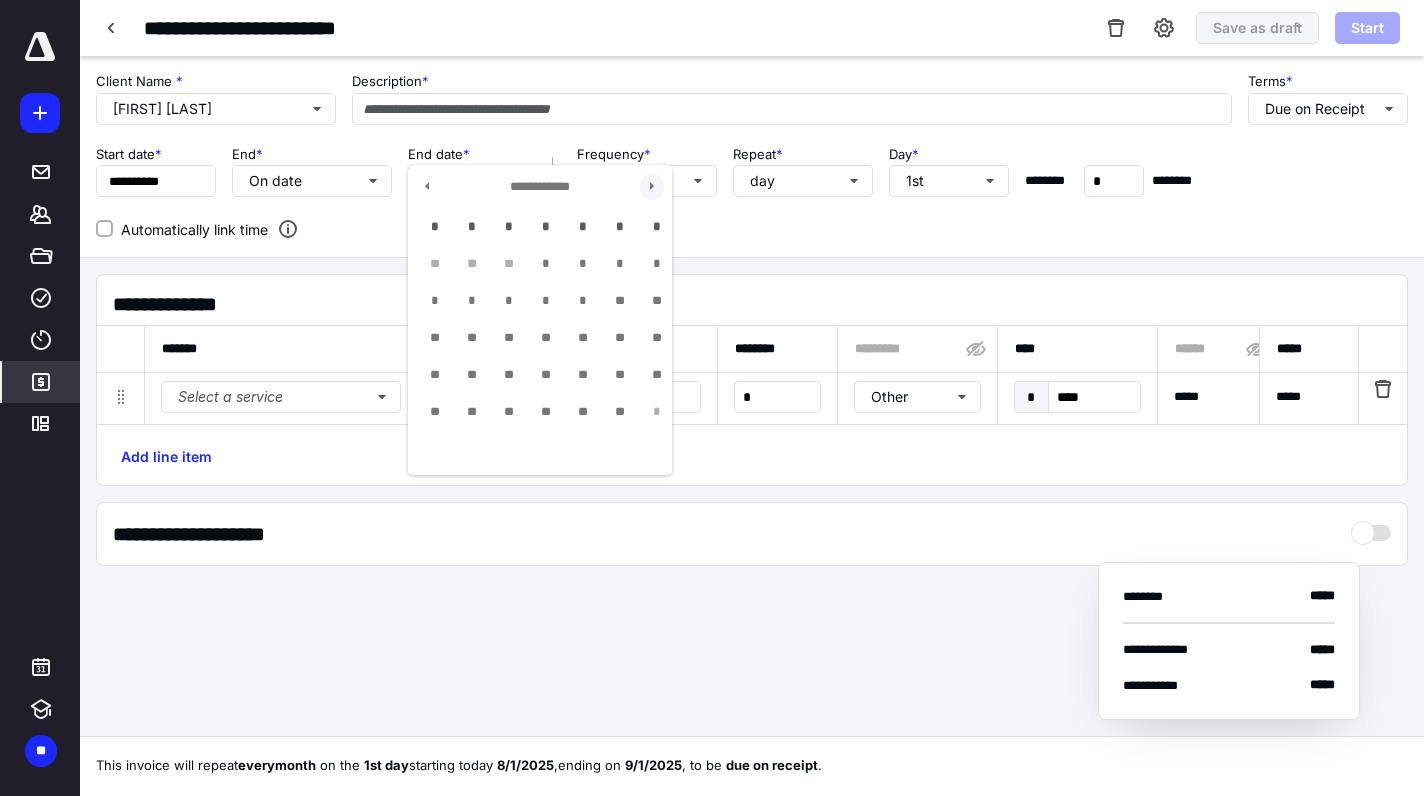 click at bounding box center [652, 187] 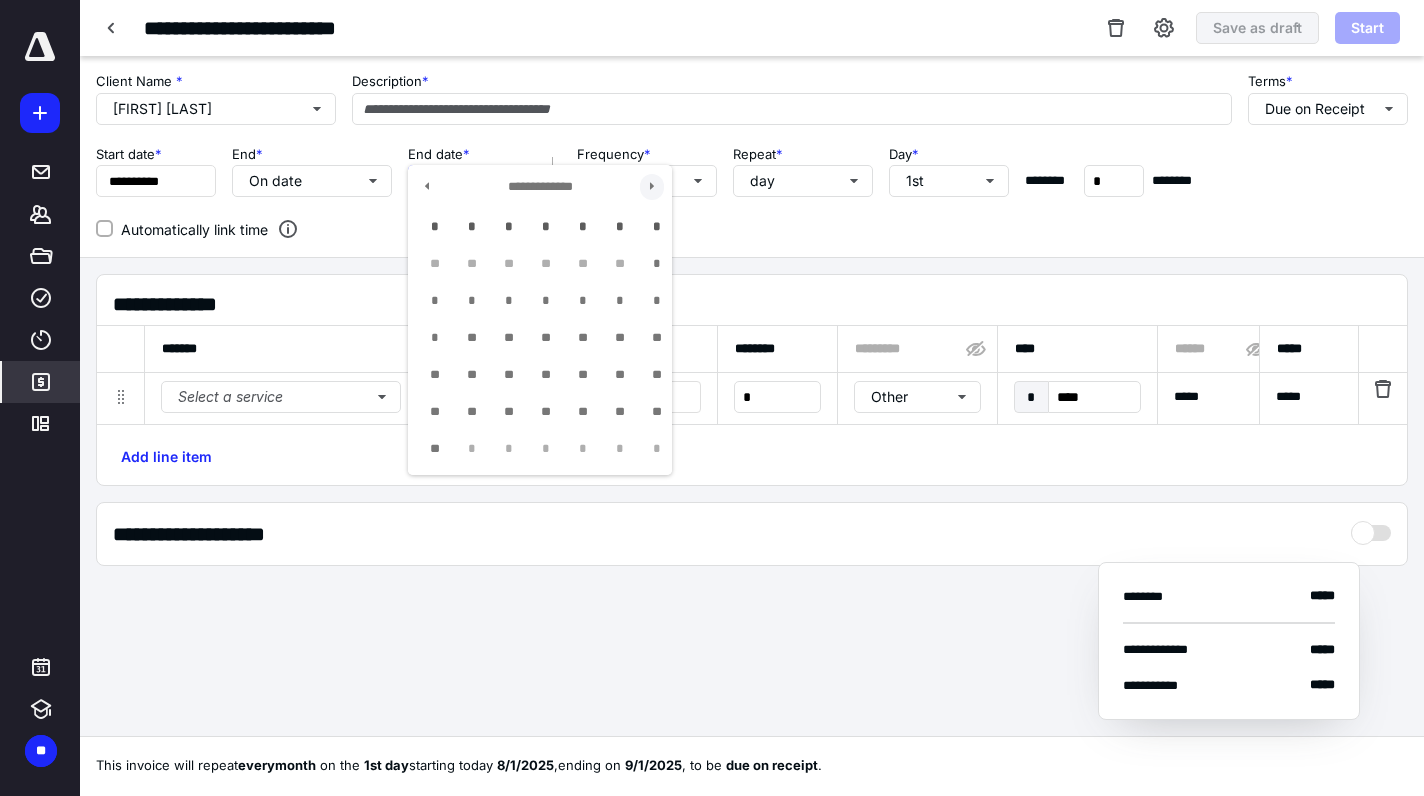 click at bounding box center (652, 187) 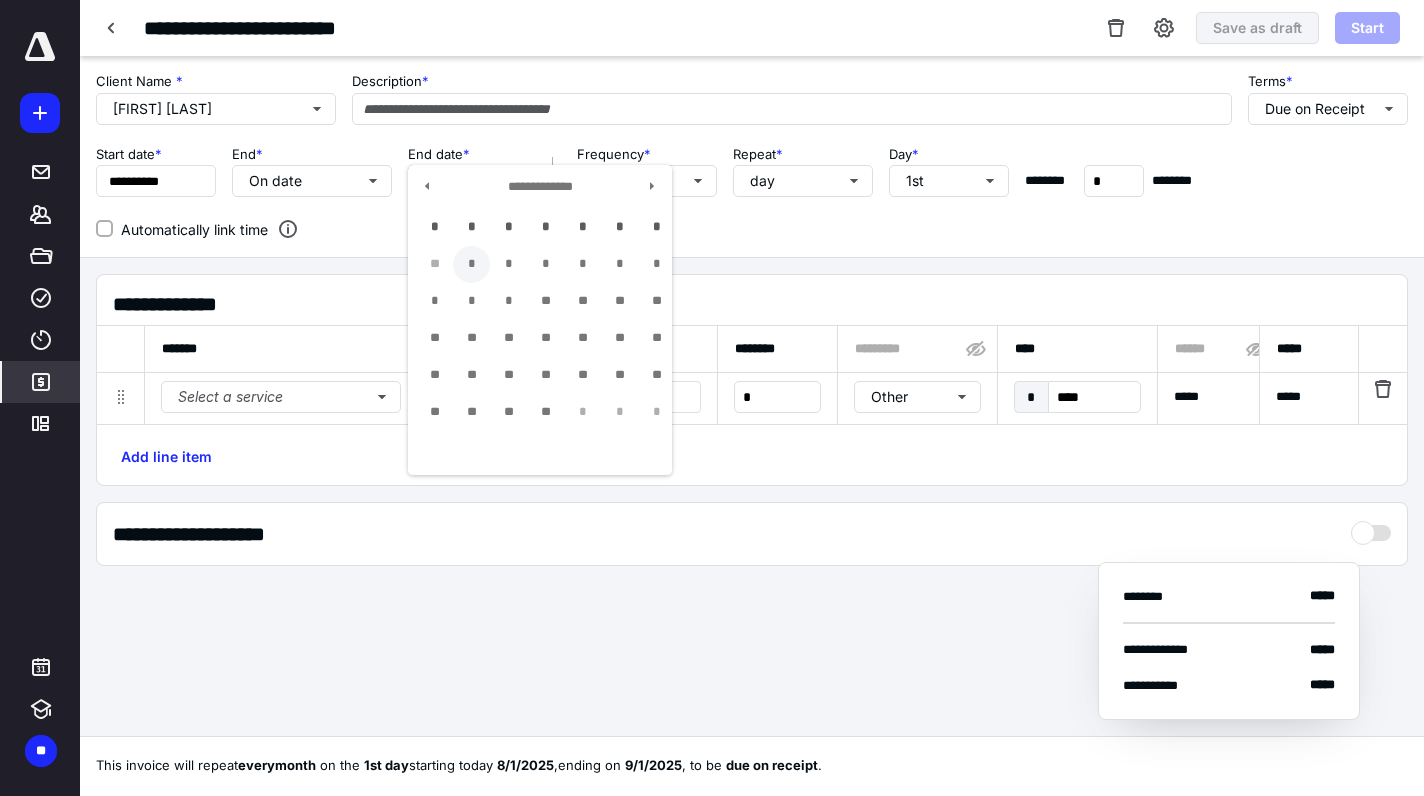 click on "*" at bounding box center [471, 264] 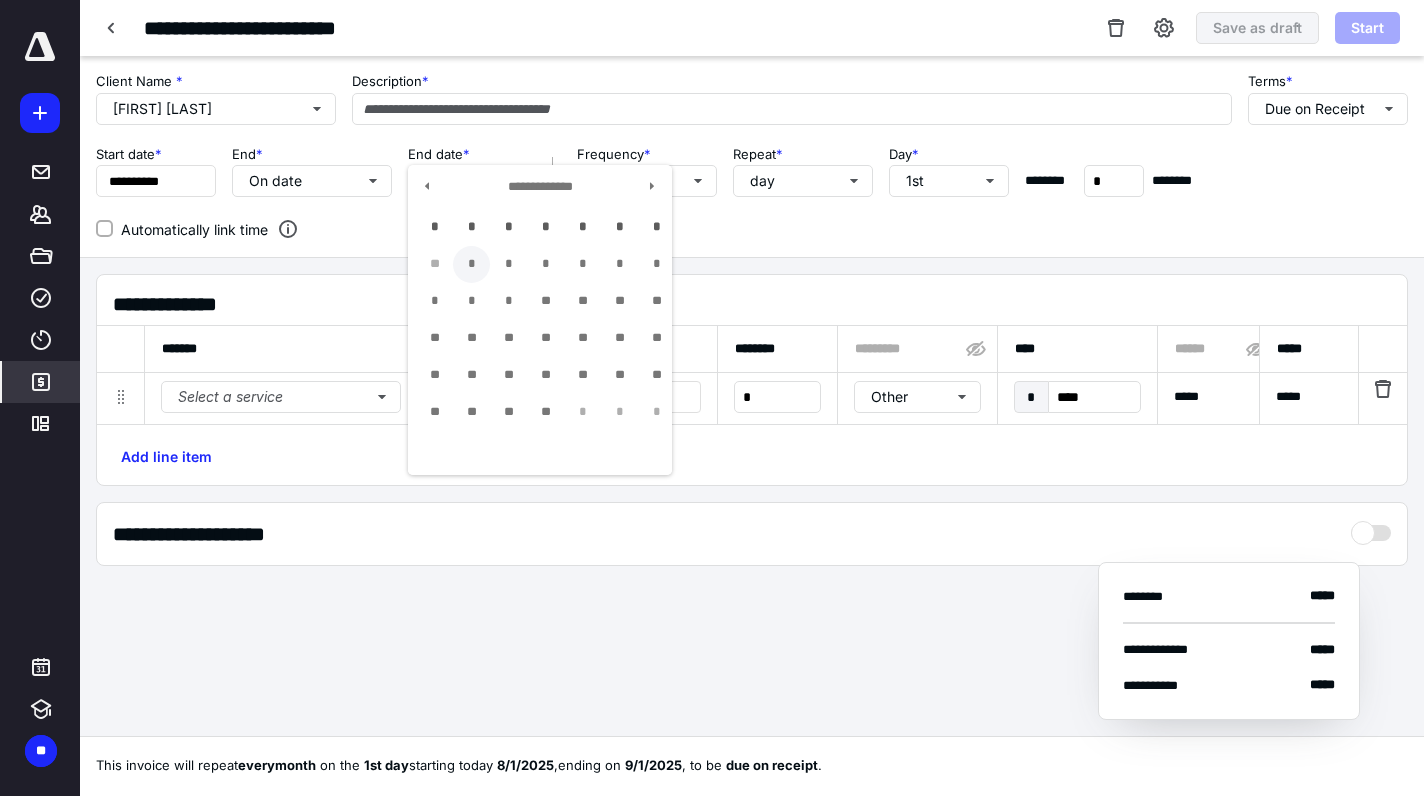 type on "**********" 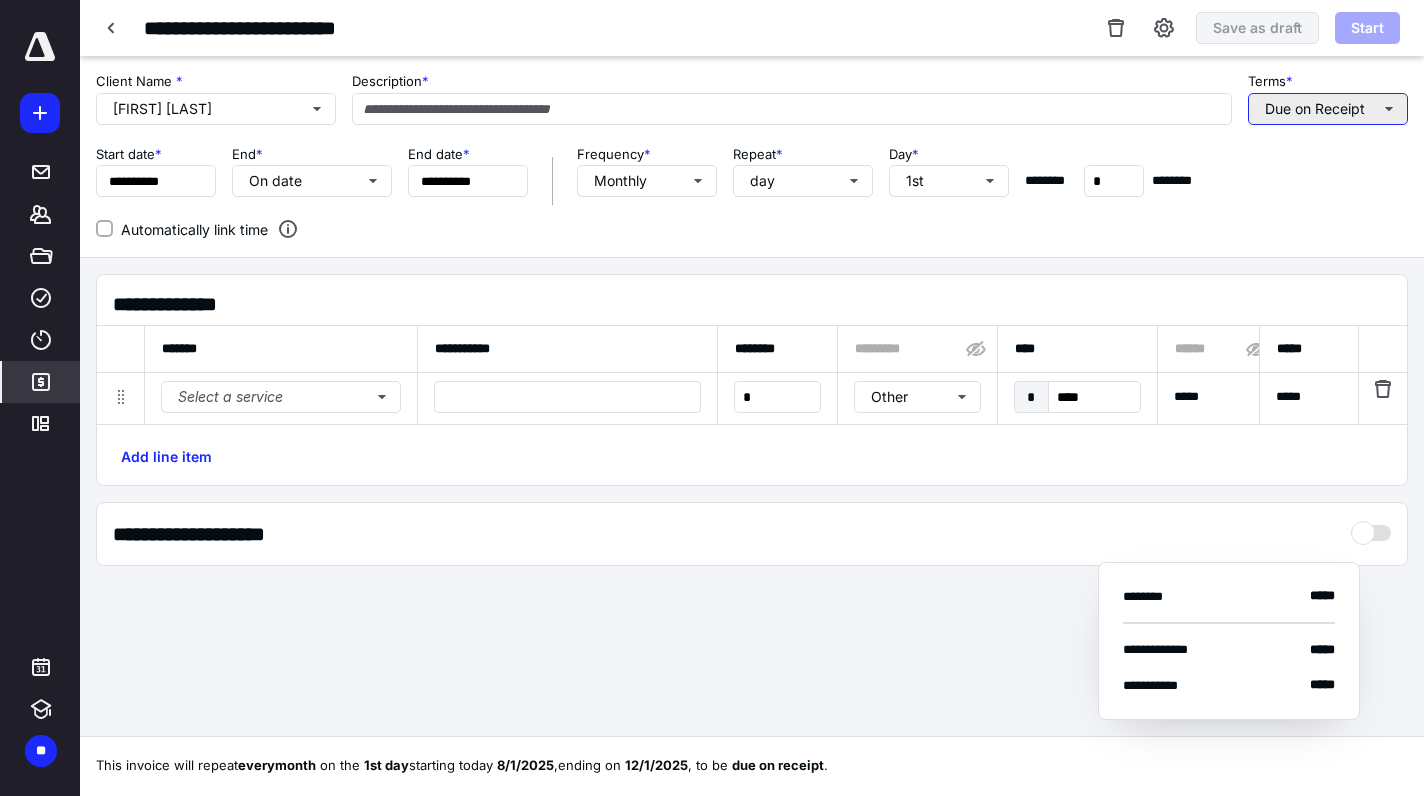 click on "Due on Receipt" at bounding box center [1328, 109] 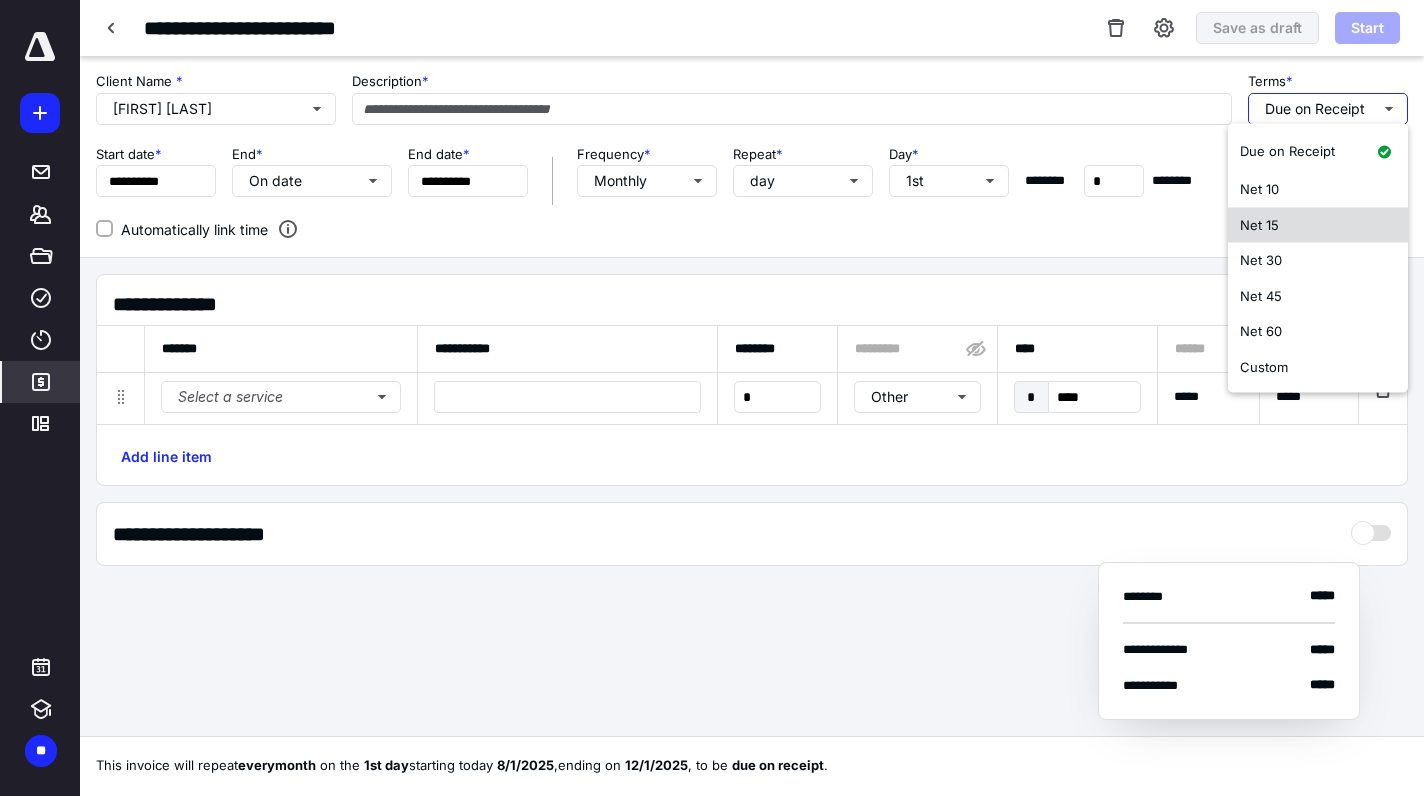click on "Net 15" at bounding box center [1259, 224] 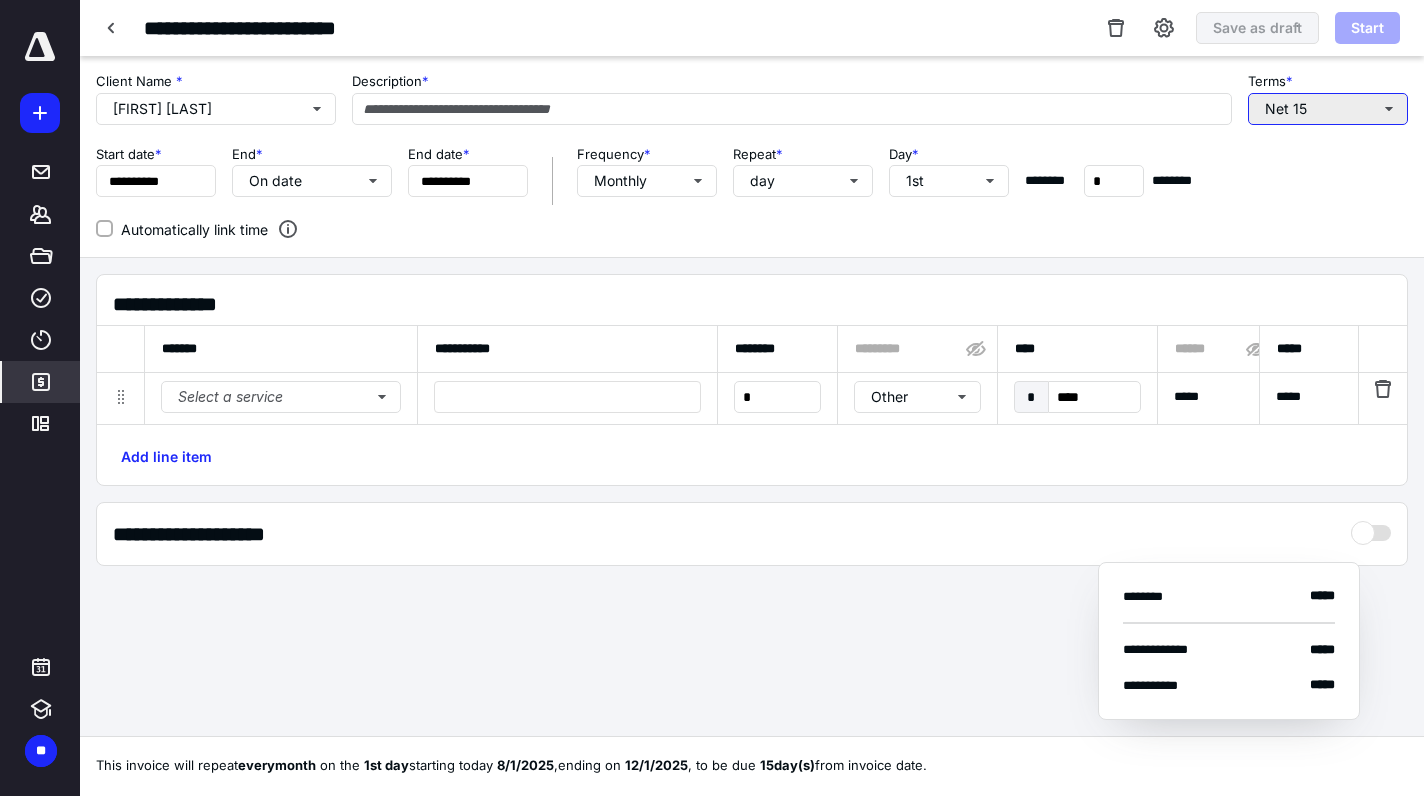 click on "Net 15" at bounding box center [1328, 109] 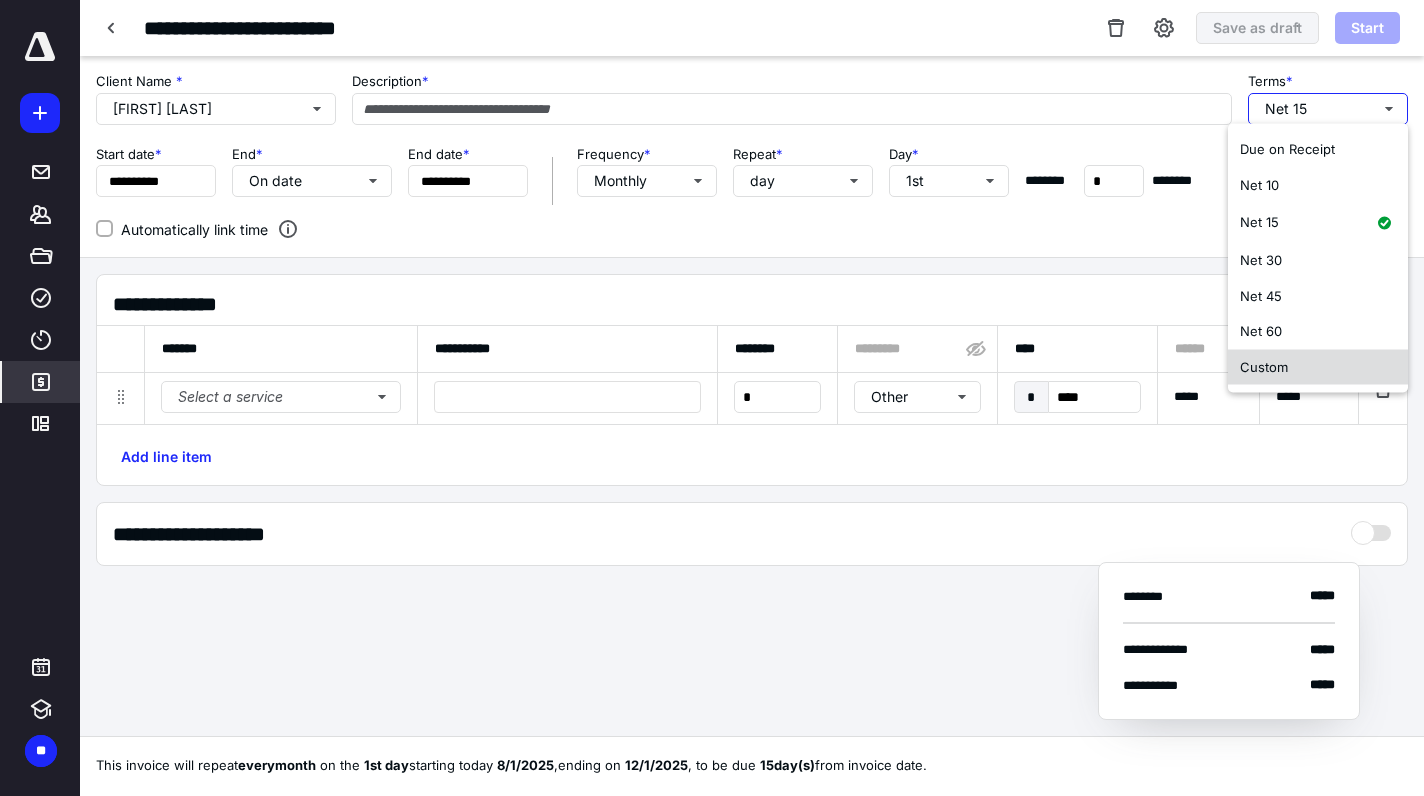 click on "Custom" at bounding box center [1264, 366] 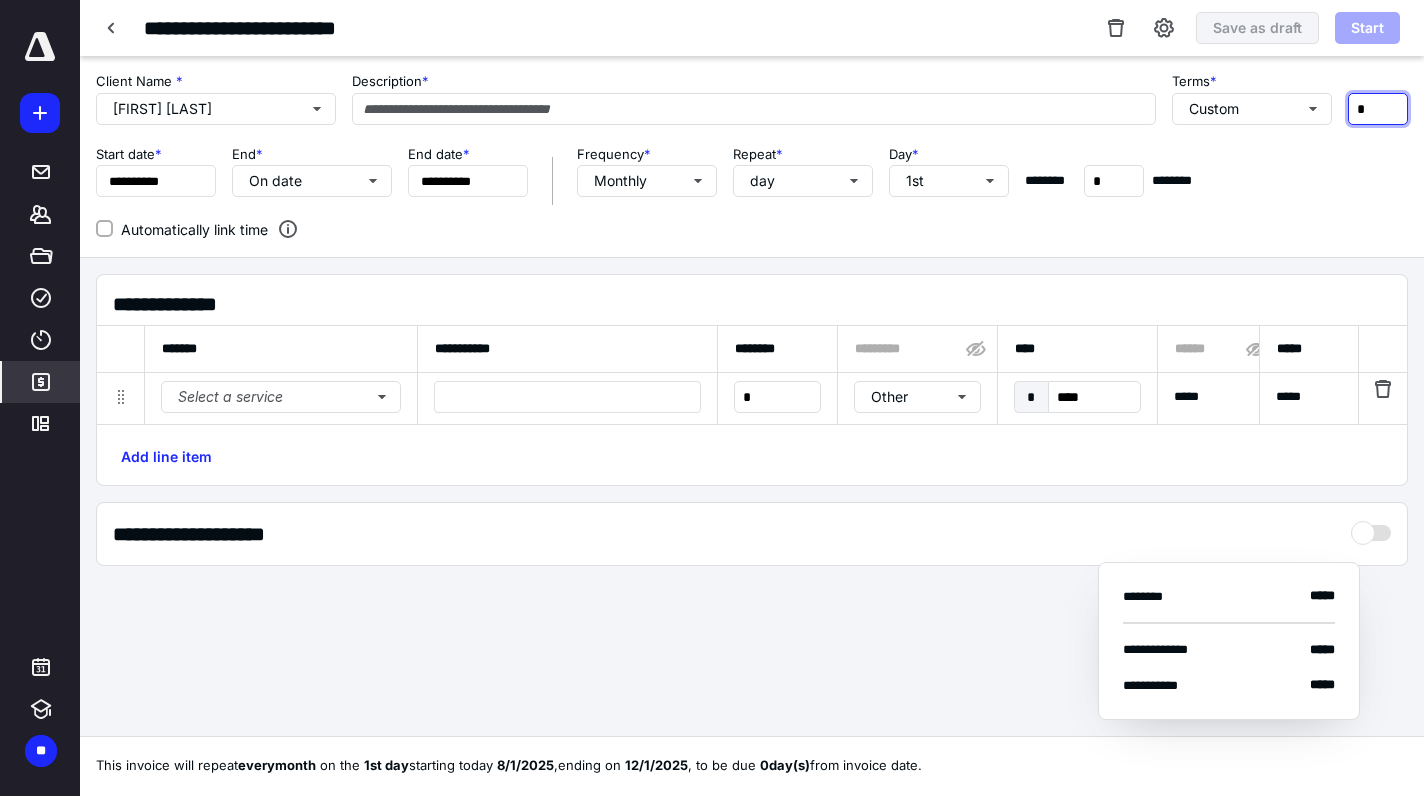 click on "*" at bounding box center [1378, 109] 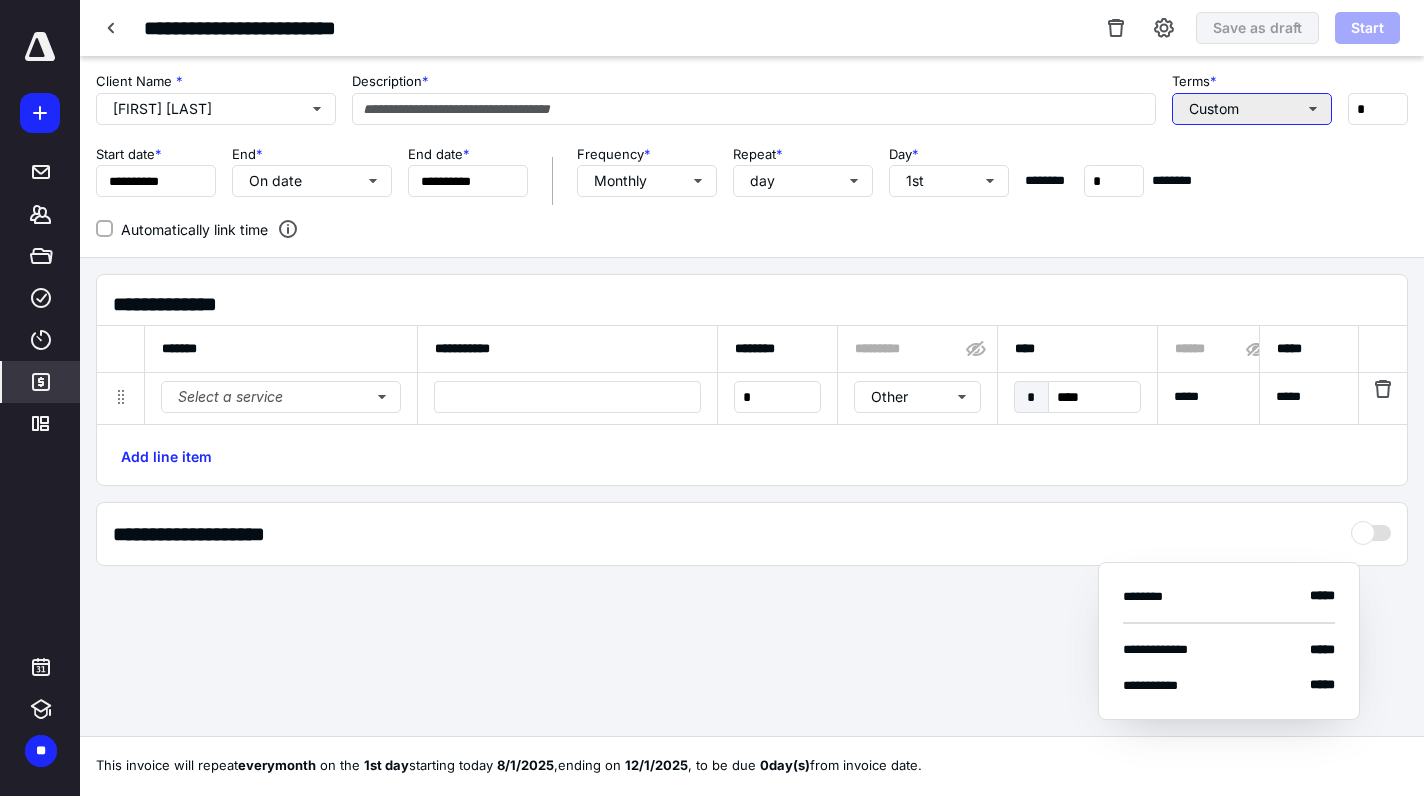 click on "Custom" at bounding box center (1252, 109) 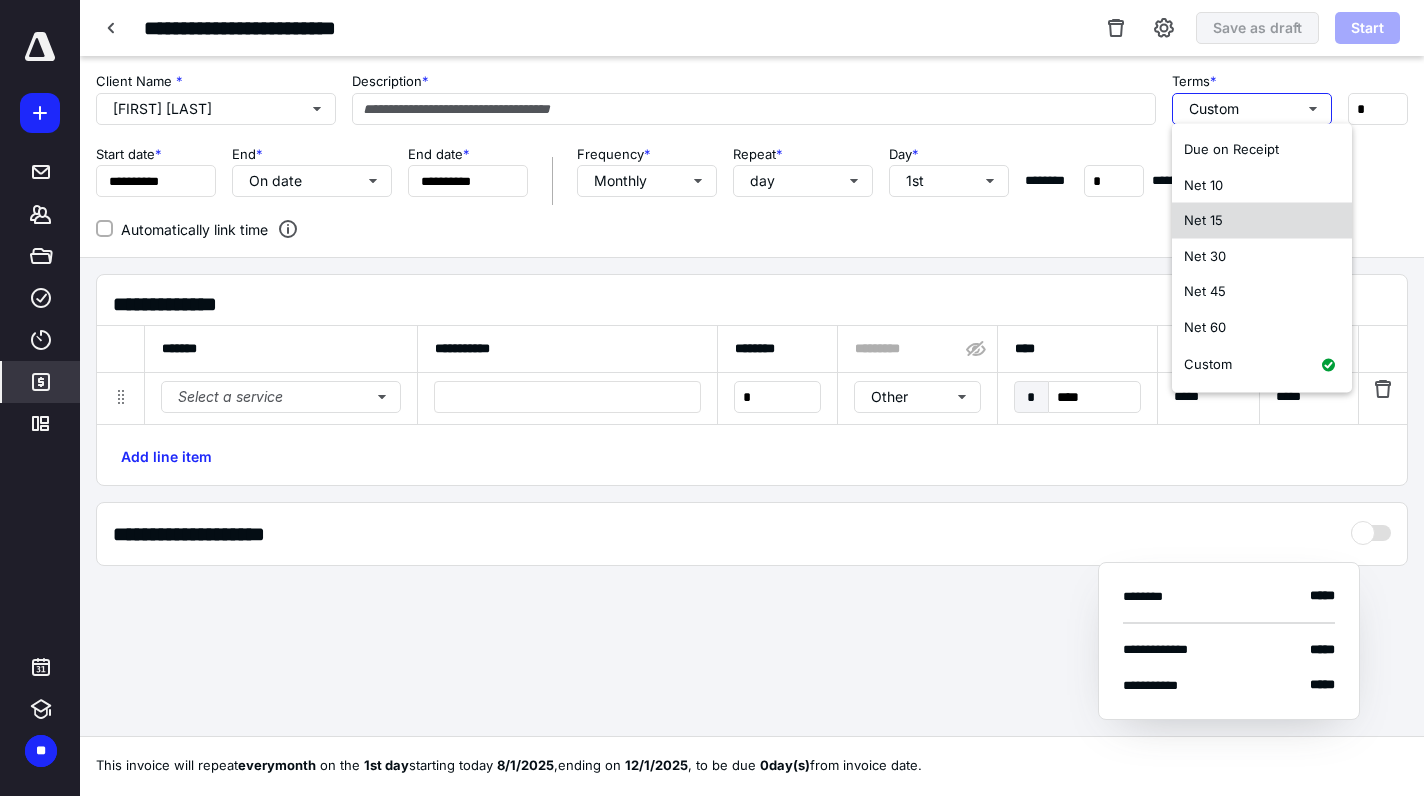 click on "Net 15" at bounding box center (1262, 221) 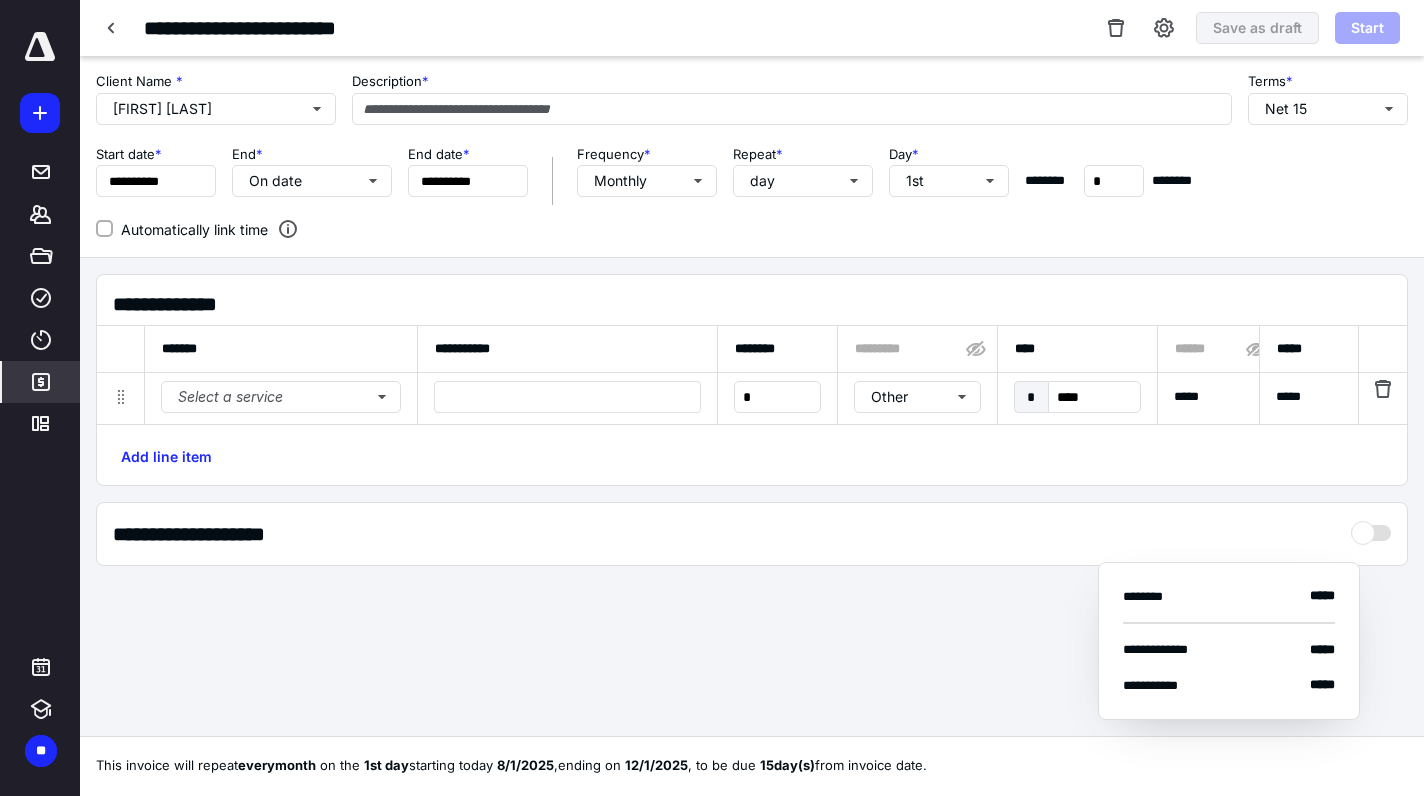 click on "Automatically link time" at bounding box center (752, 229) 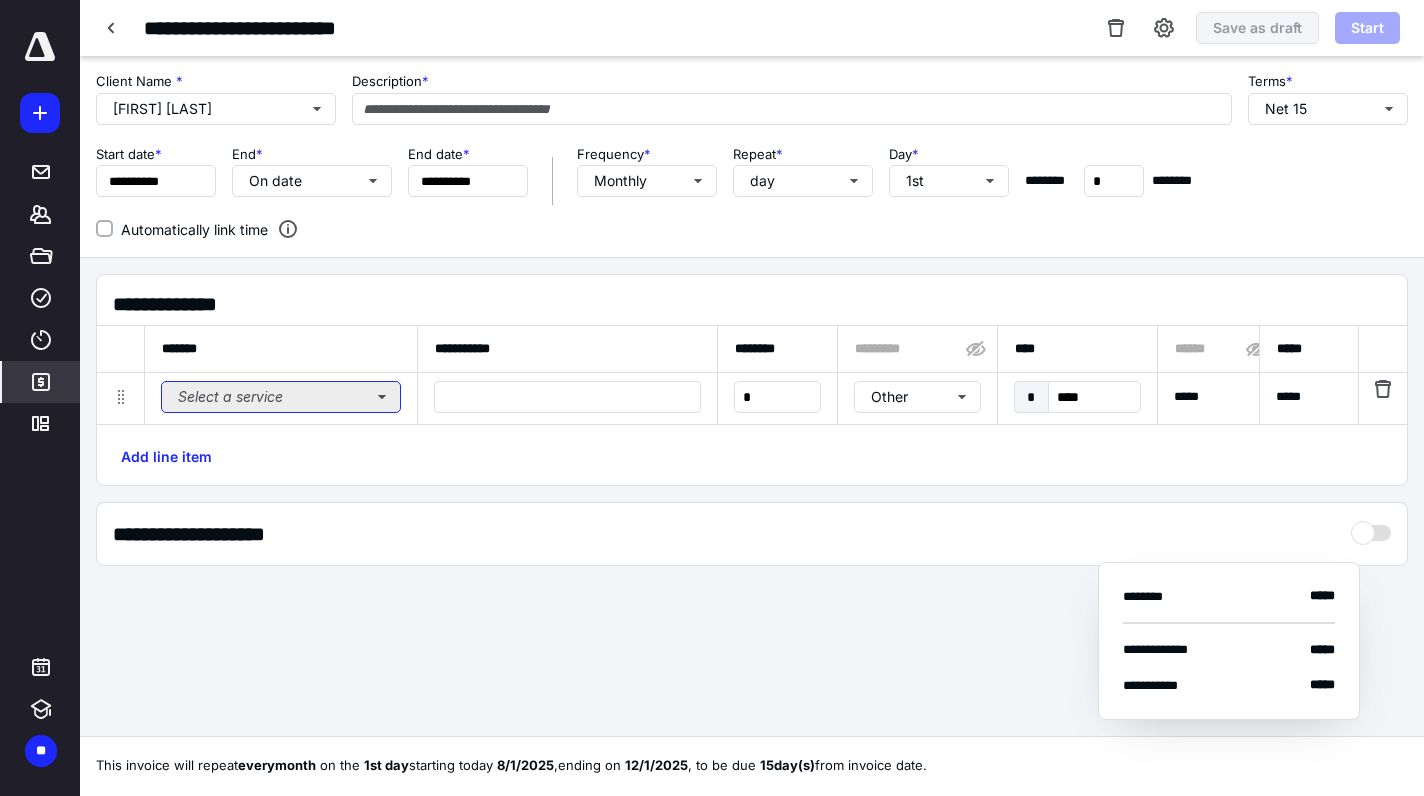 click on "Select a service" at bounding box center [281, 397] 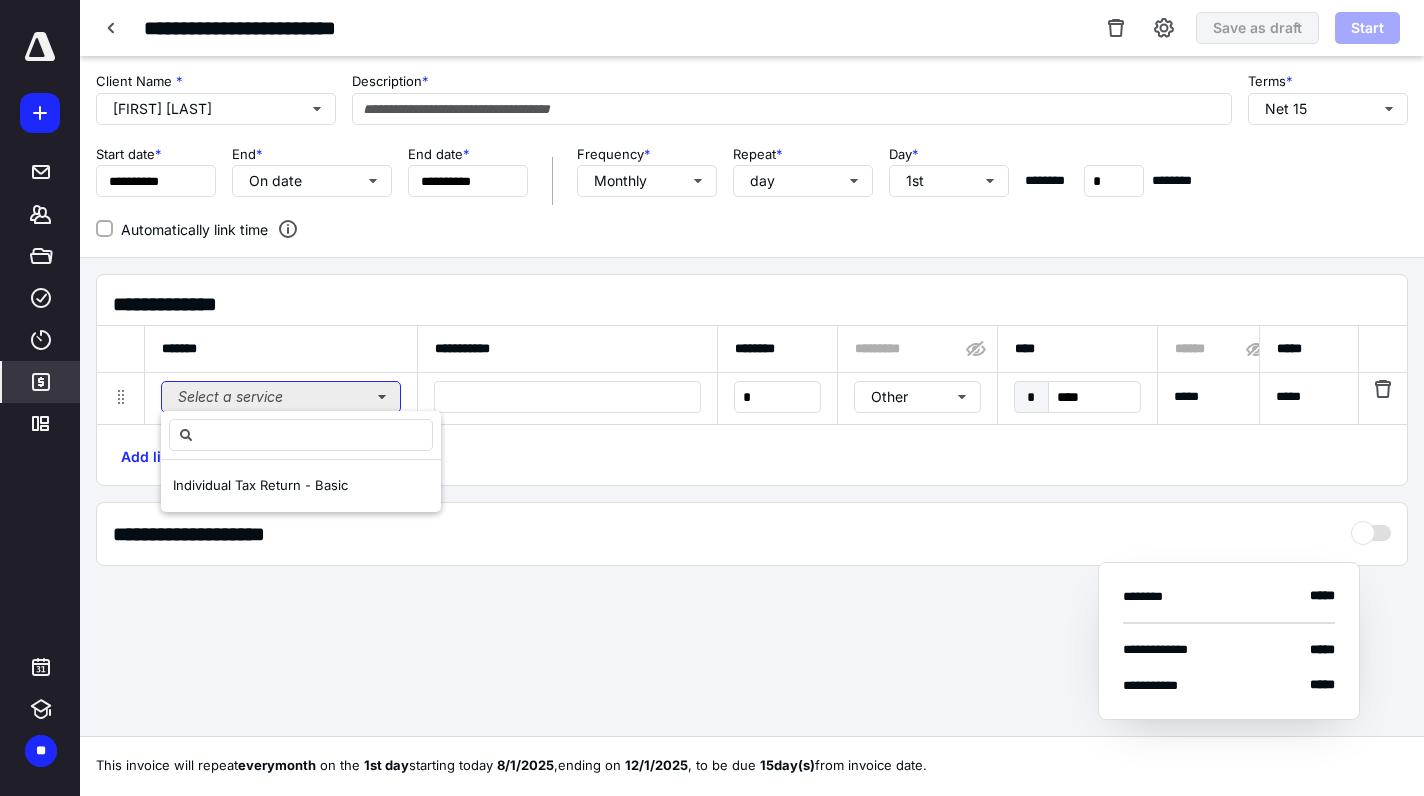 click on "Select a service" at bounding box center [281, 397] 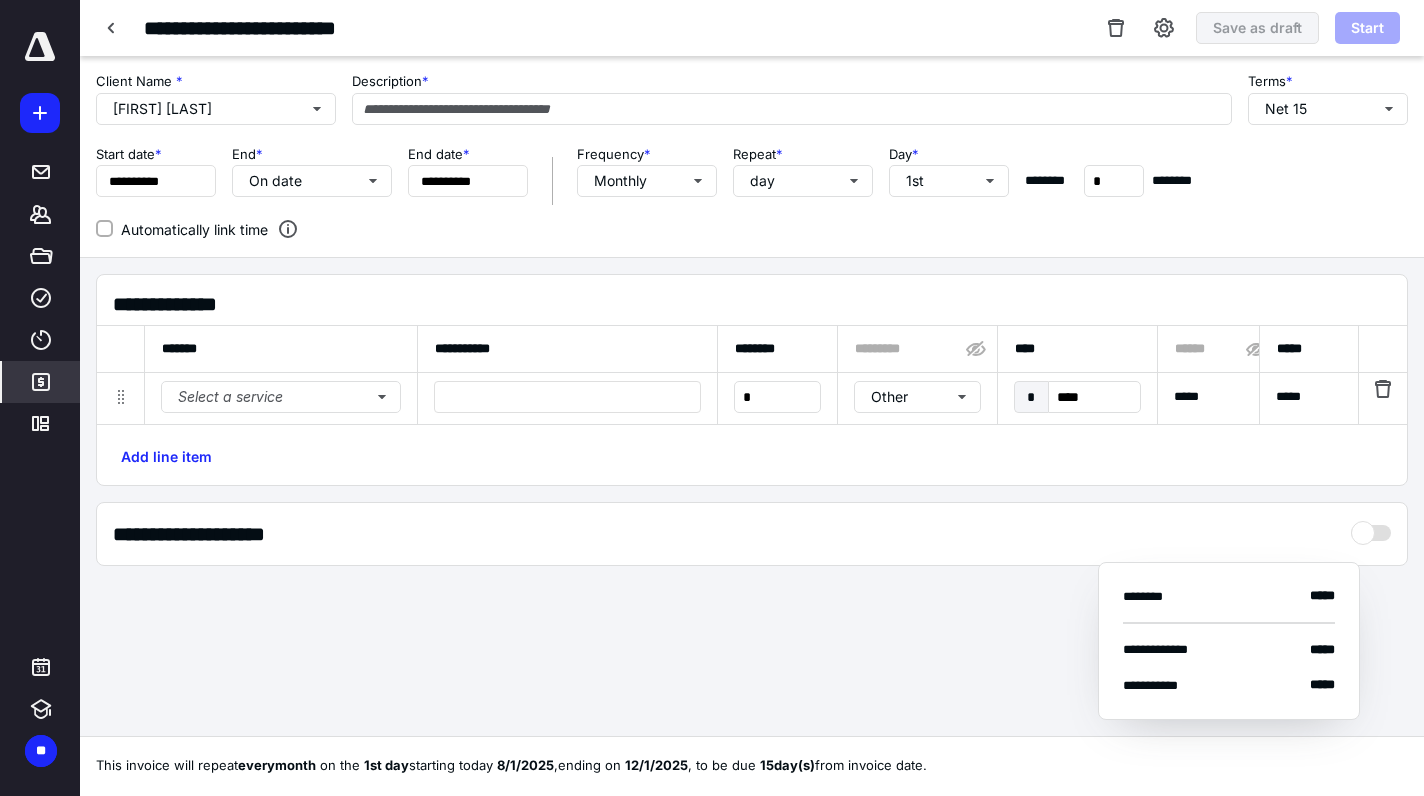 click on "**********" at bounding box center (760, 304) 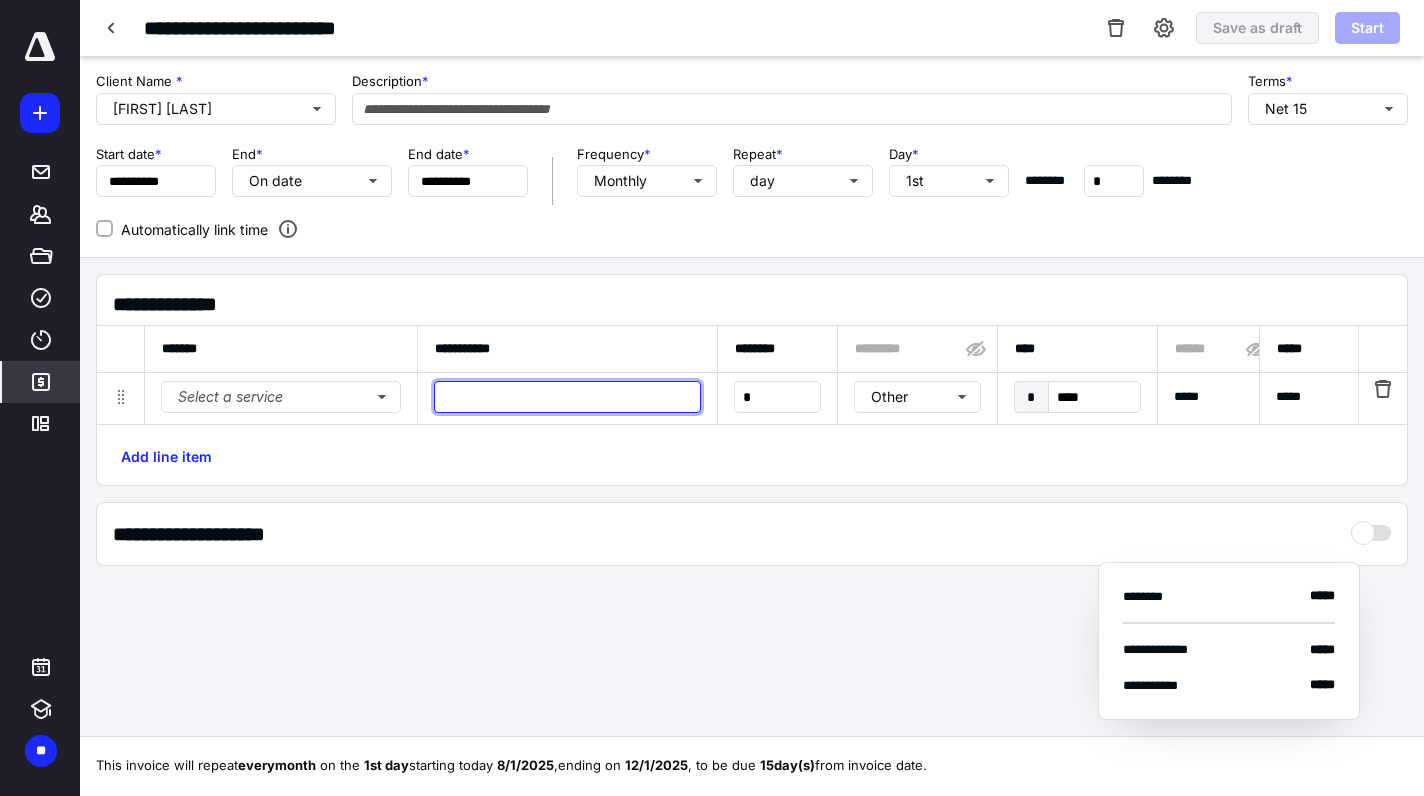 click at bounding box center [567, 397] 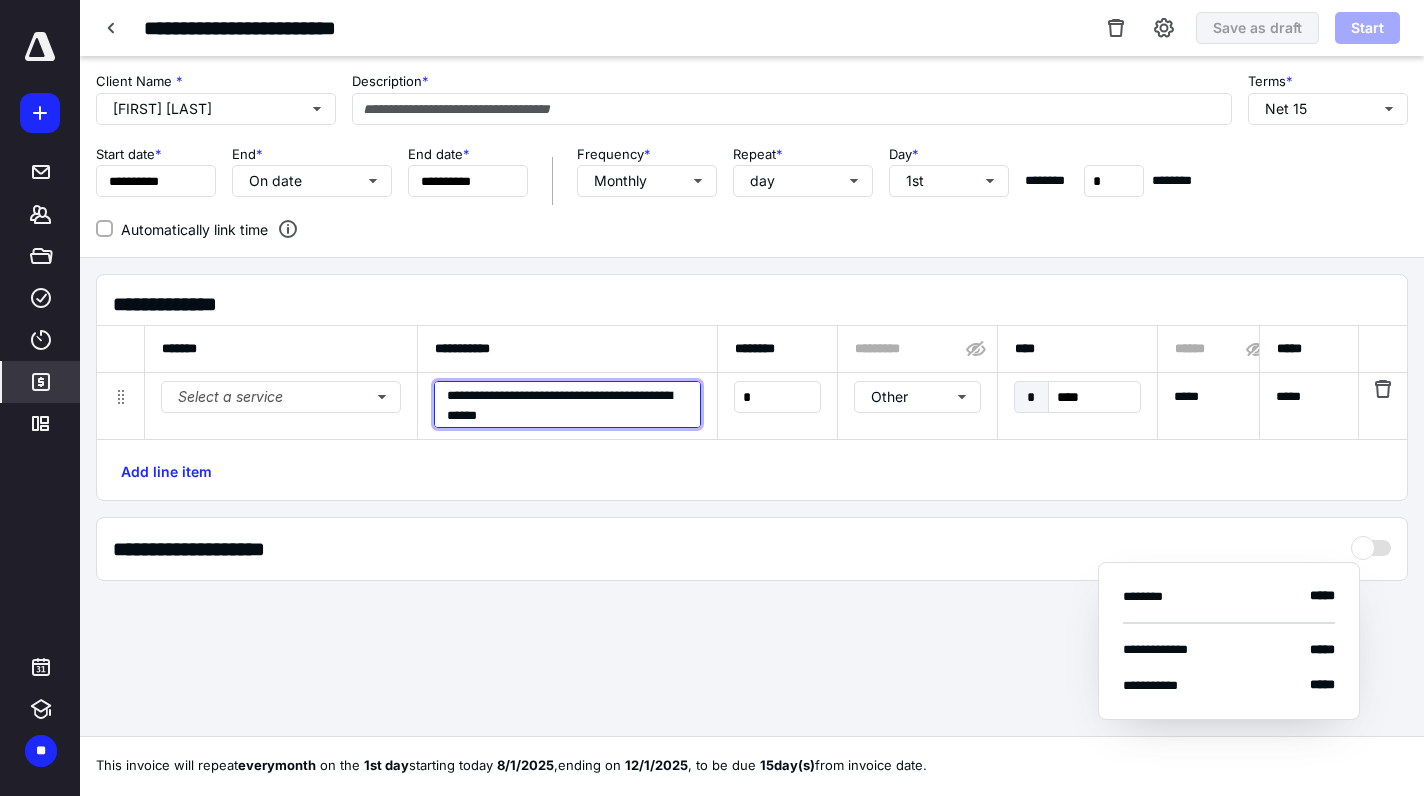 type on "**********" 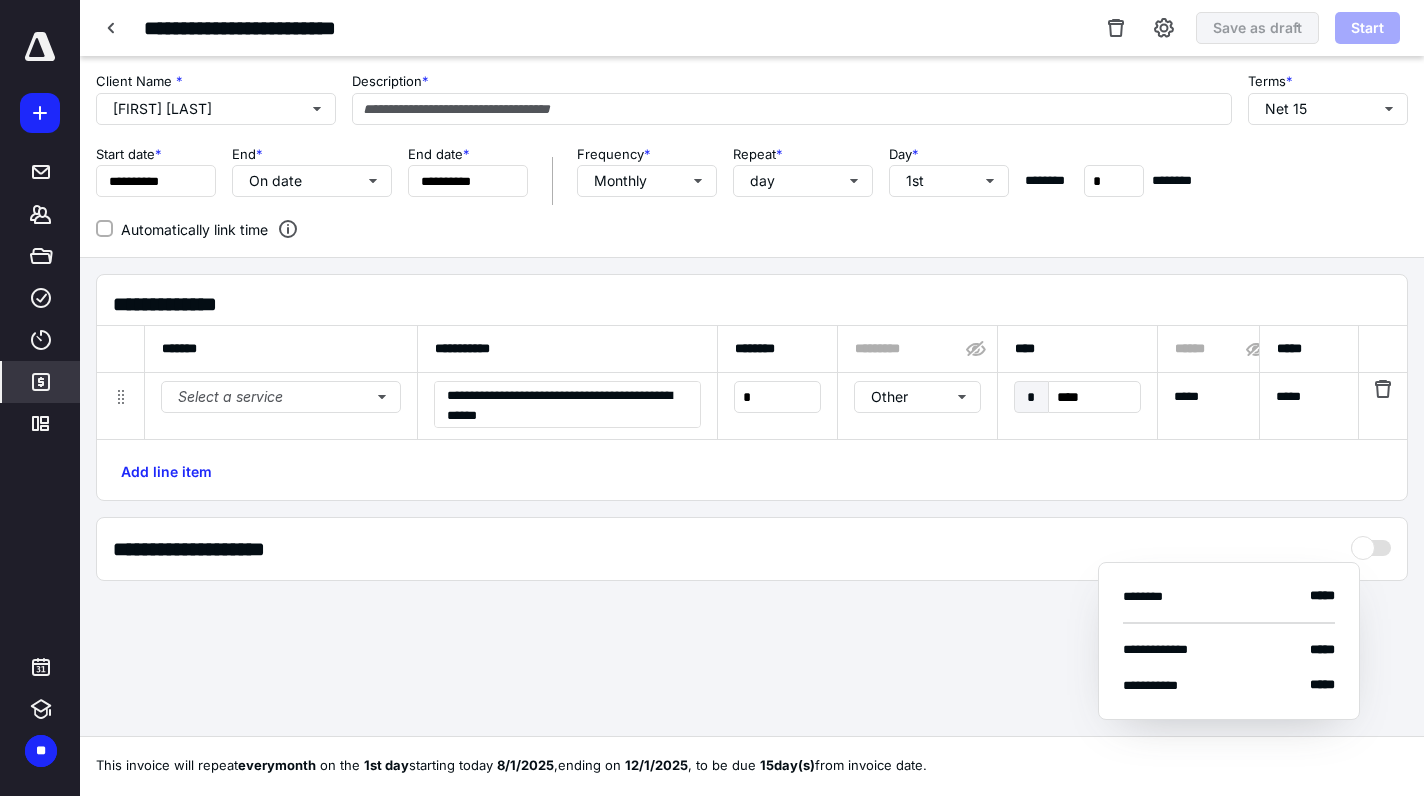 click on "**********" at bounding box center (752, 405) 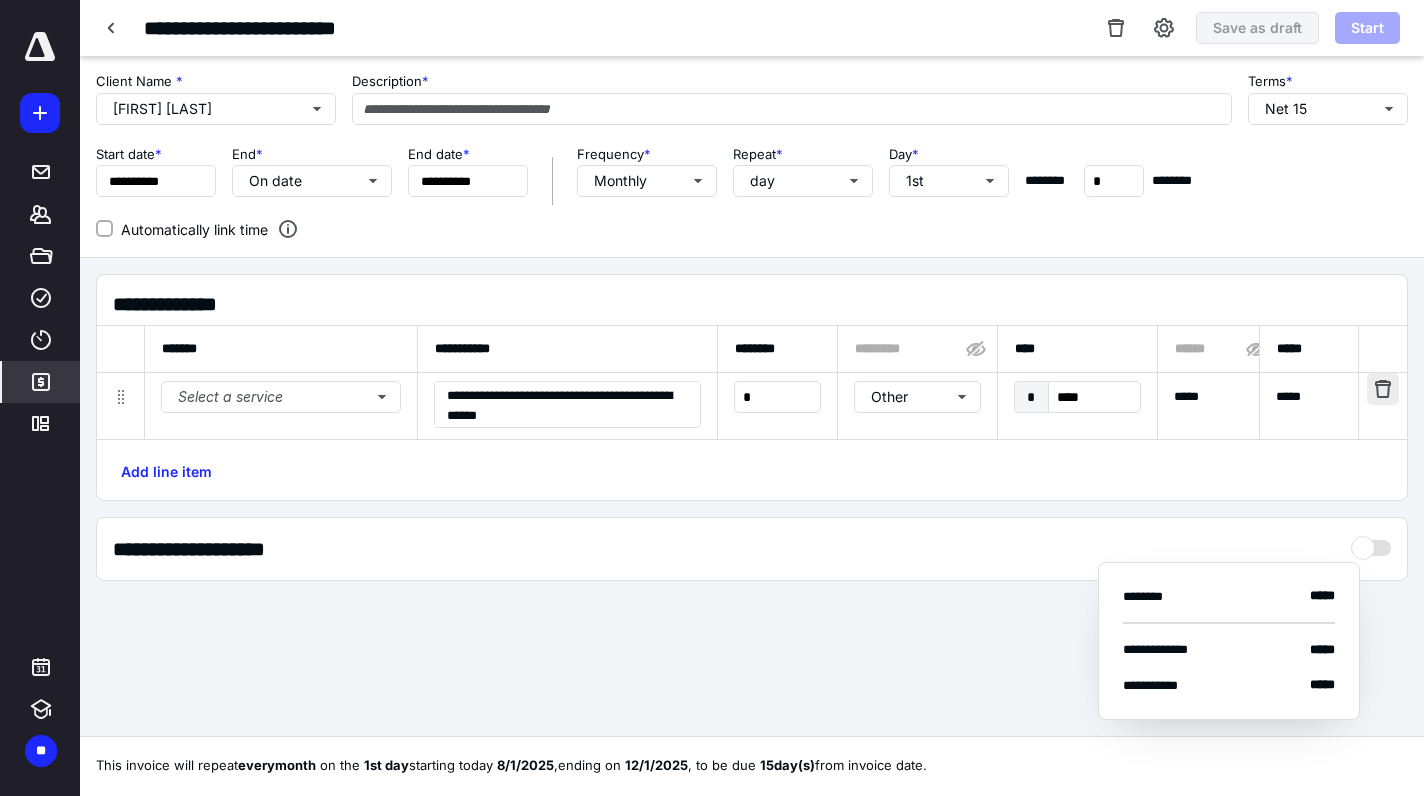 click at bounding box center [1383, 389] 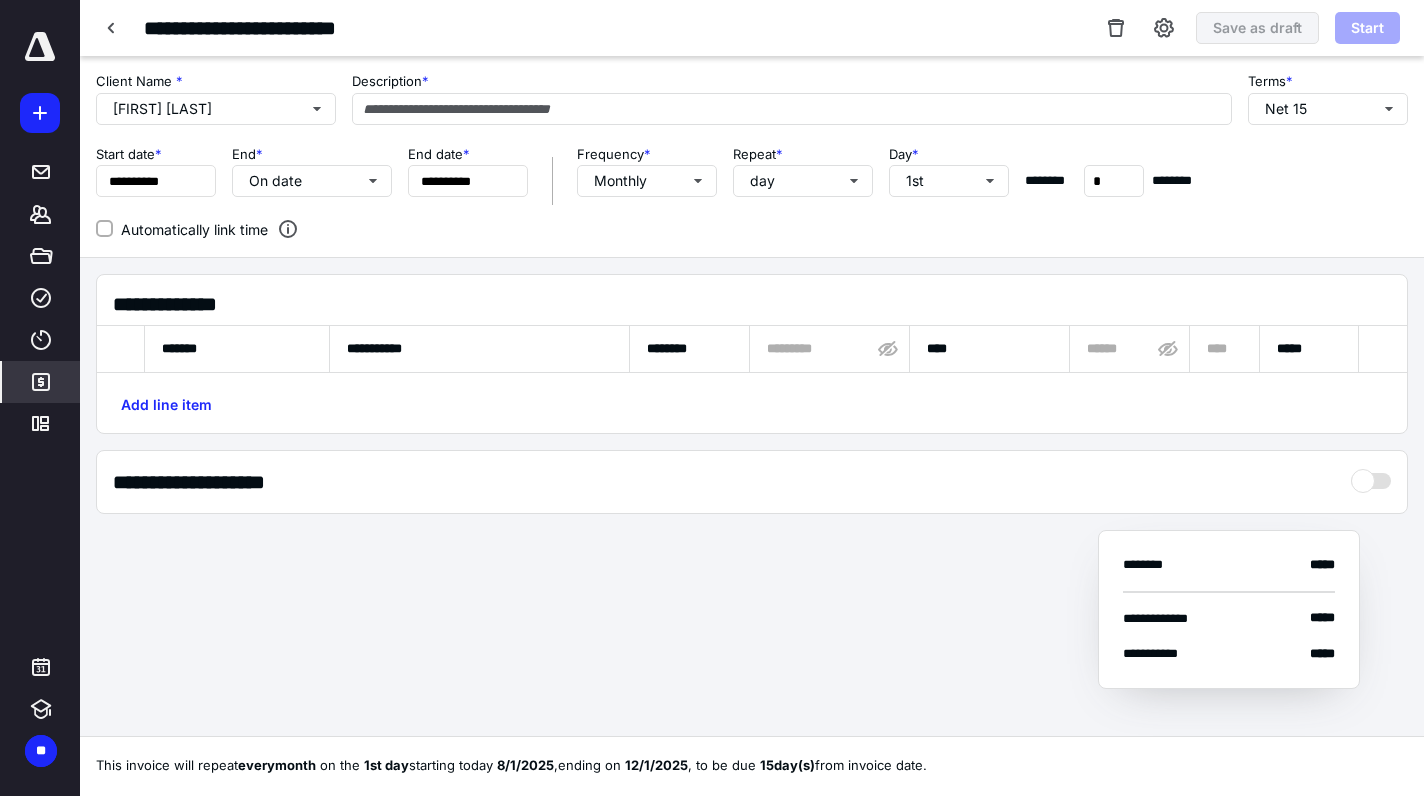 click at bounding box center [1371, 476] 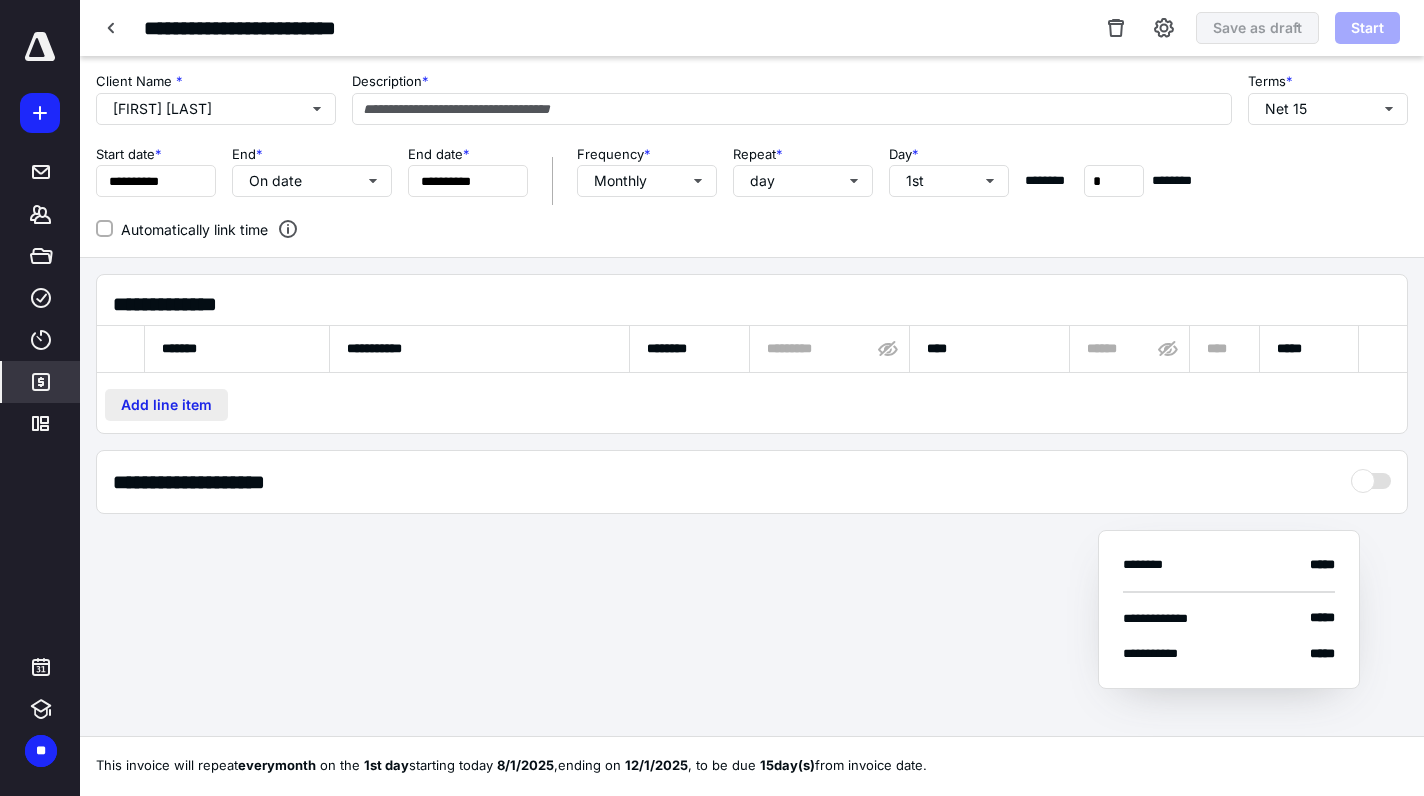 click on "Add line item" at bounding box center (166, 405) 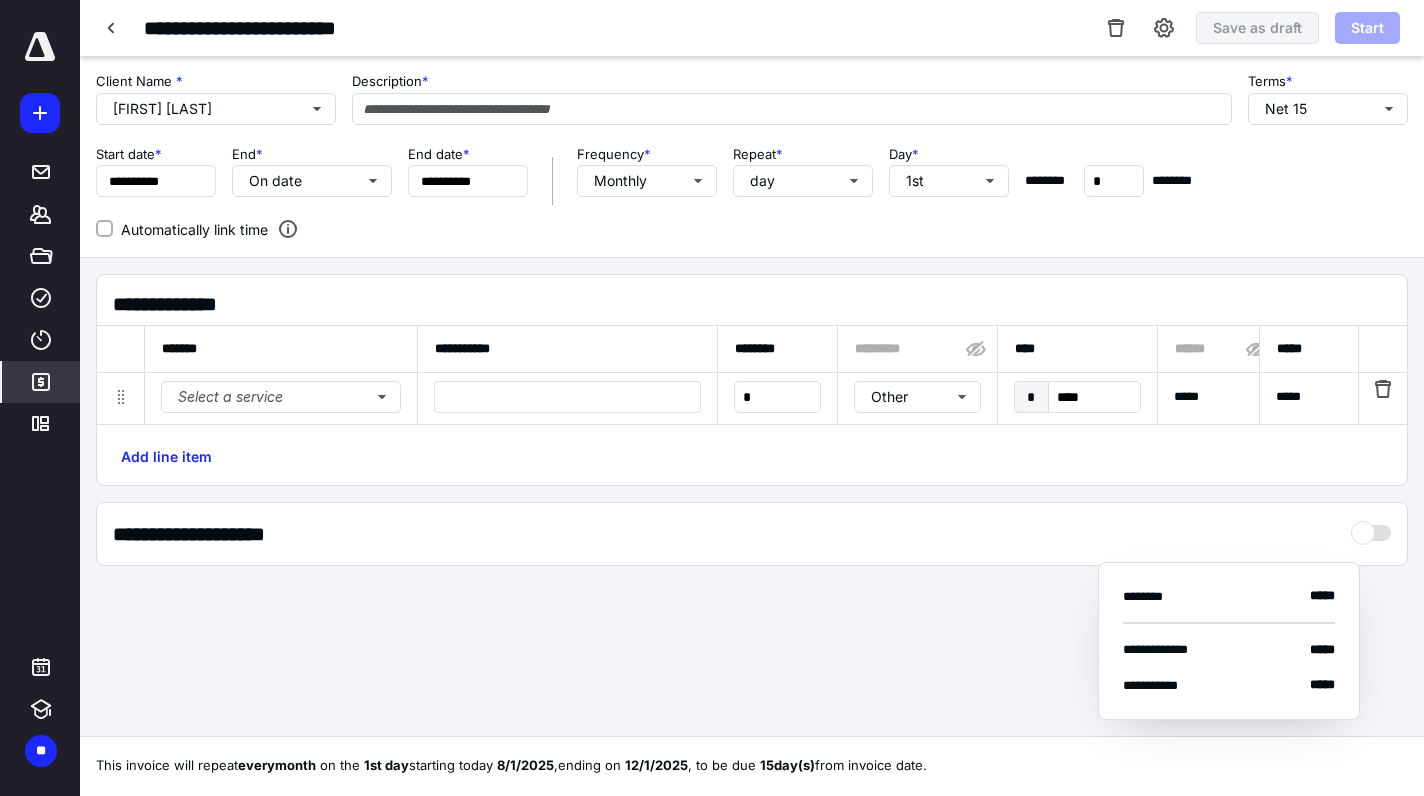click at bounding box center (1371, 526) 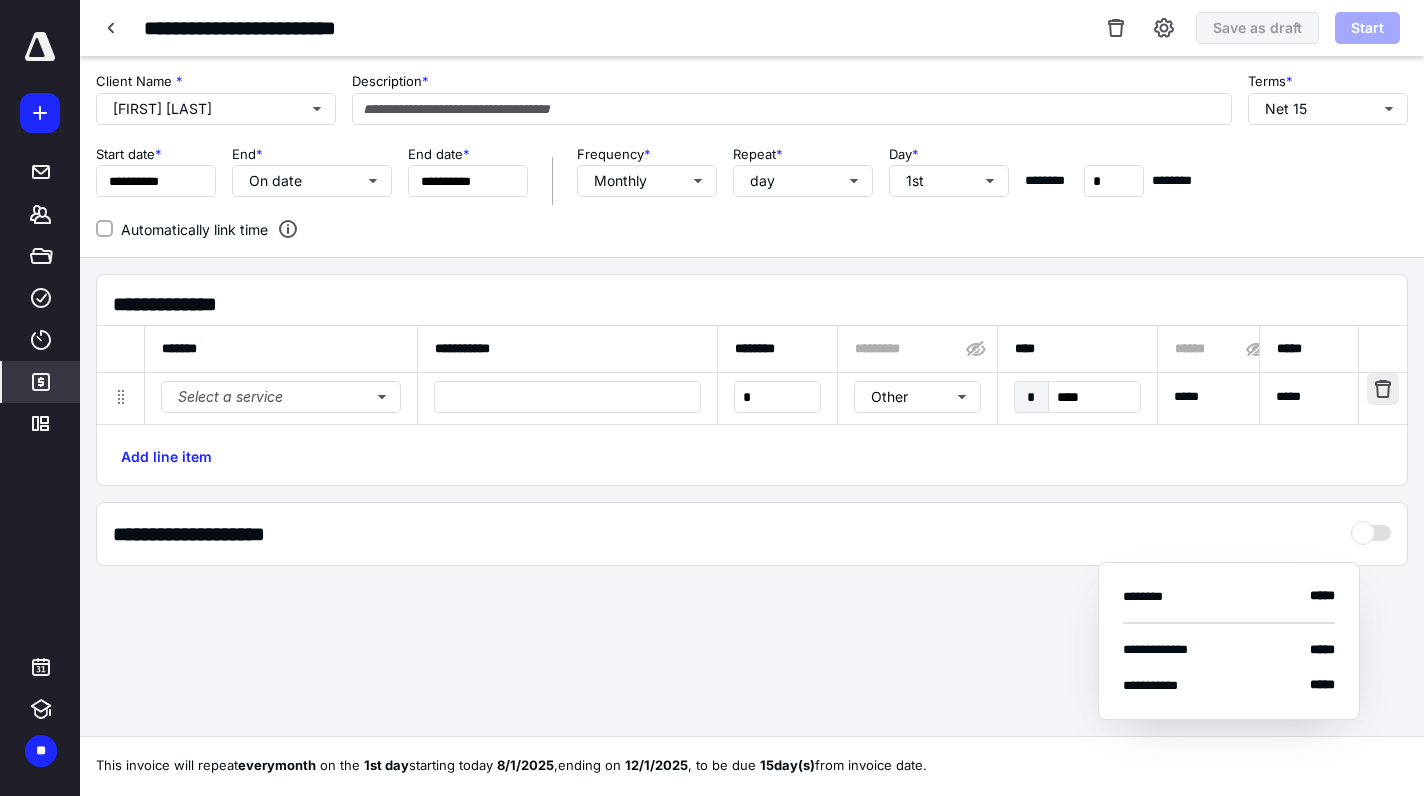 click at bounding box center (1383, 389) 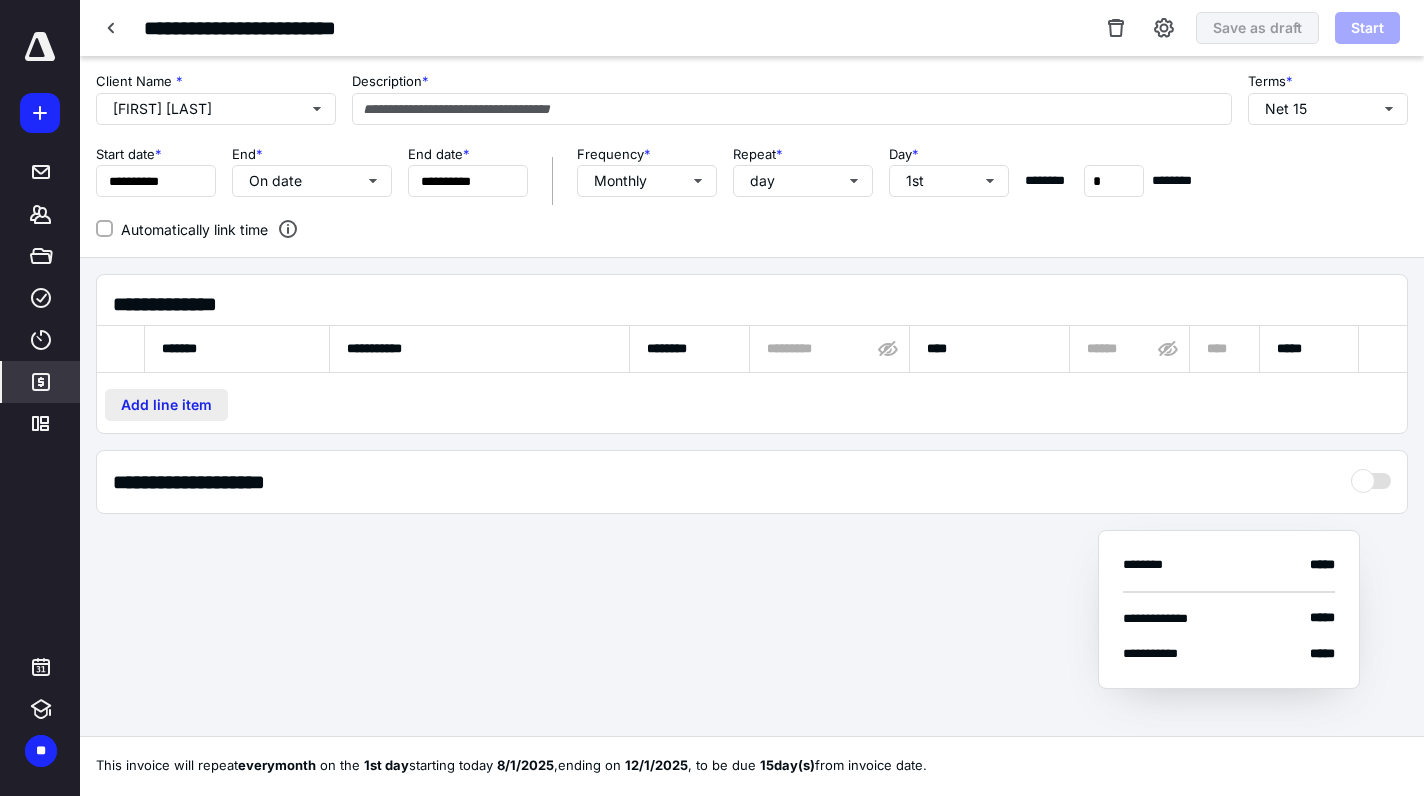 click on "Add line item" at bounding box center [166, 405] 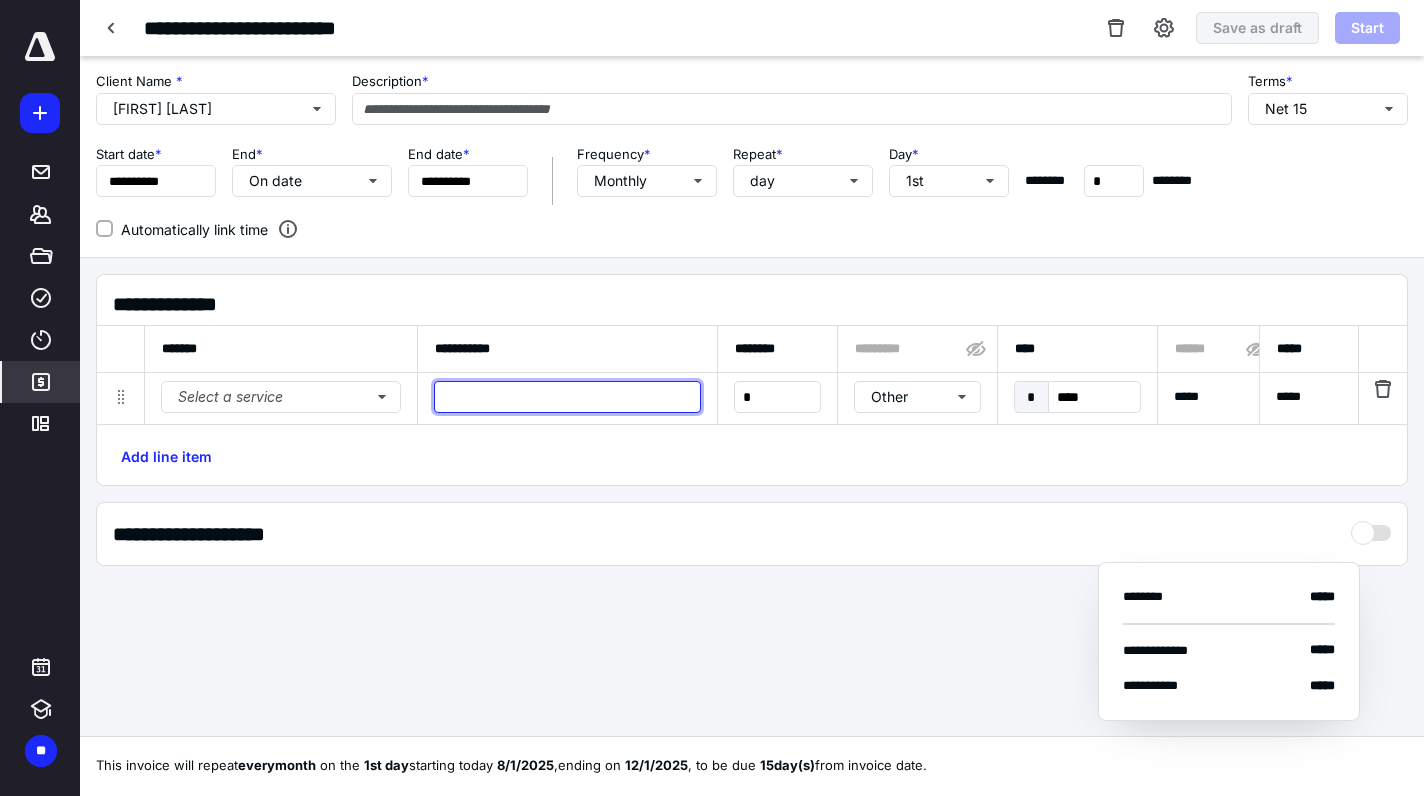 click at bounding box center (567, 397) 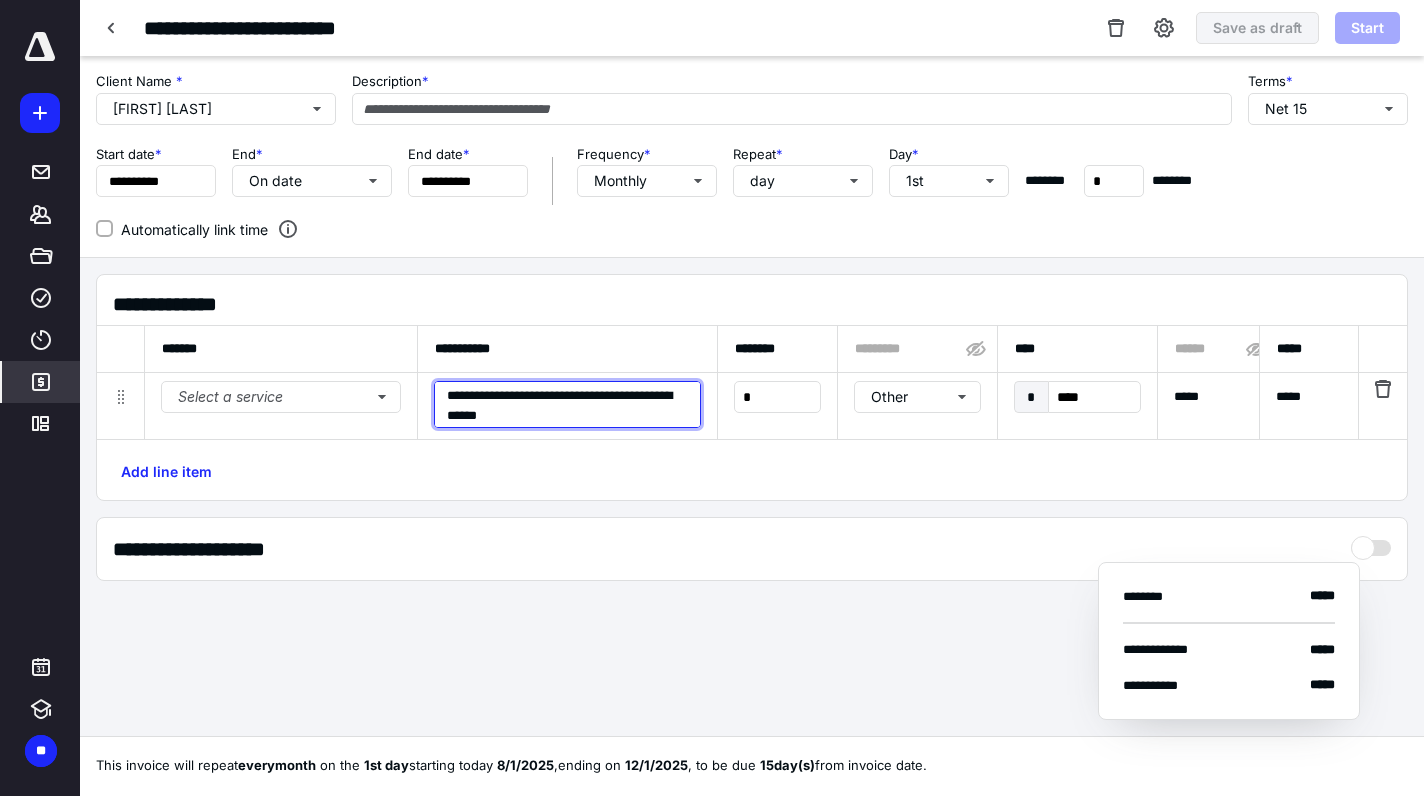 drag, startPoint x: 501, startPoint y: 397, endPoint x: 615, endPoint y: 397, distance: 114 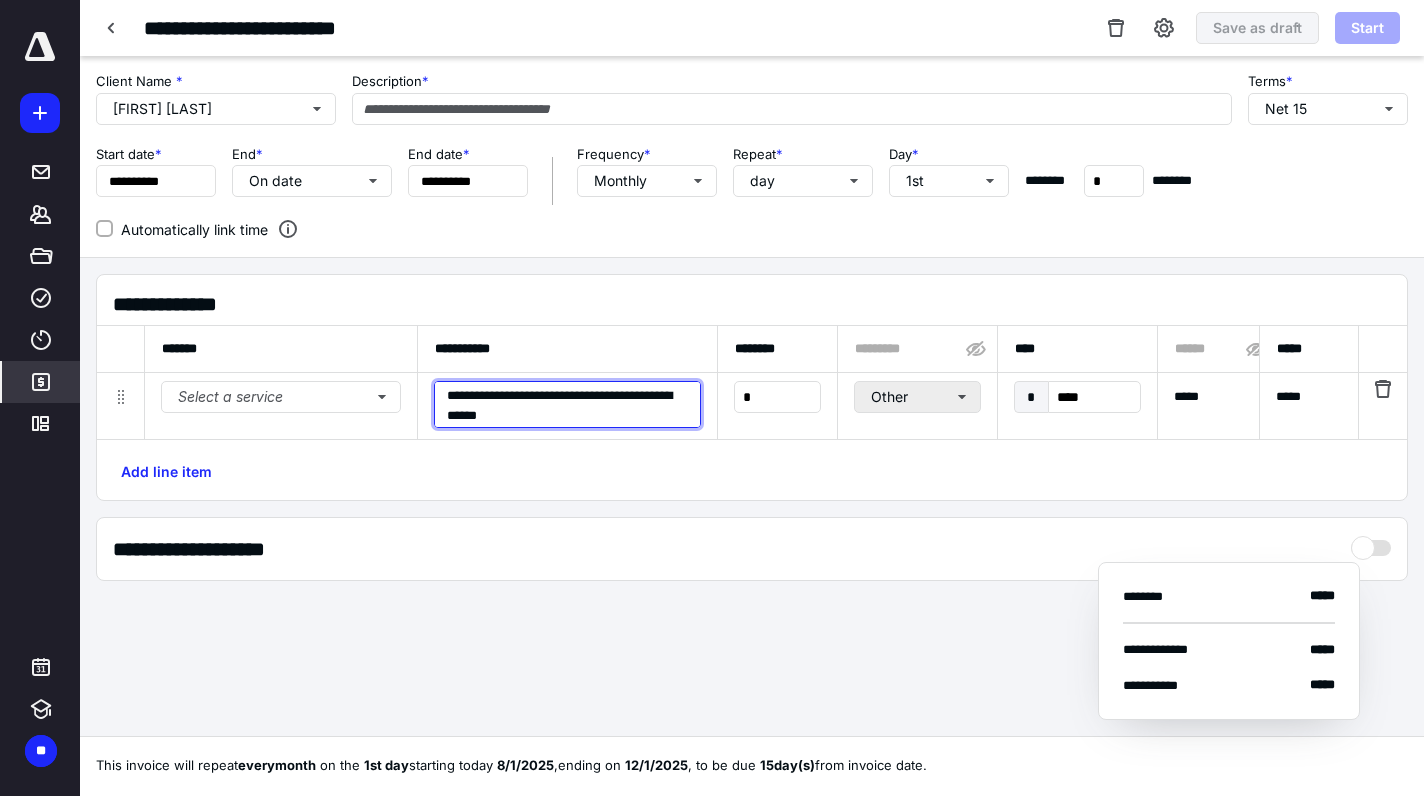 type on "**********" 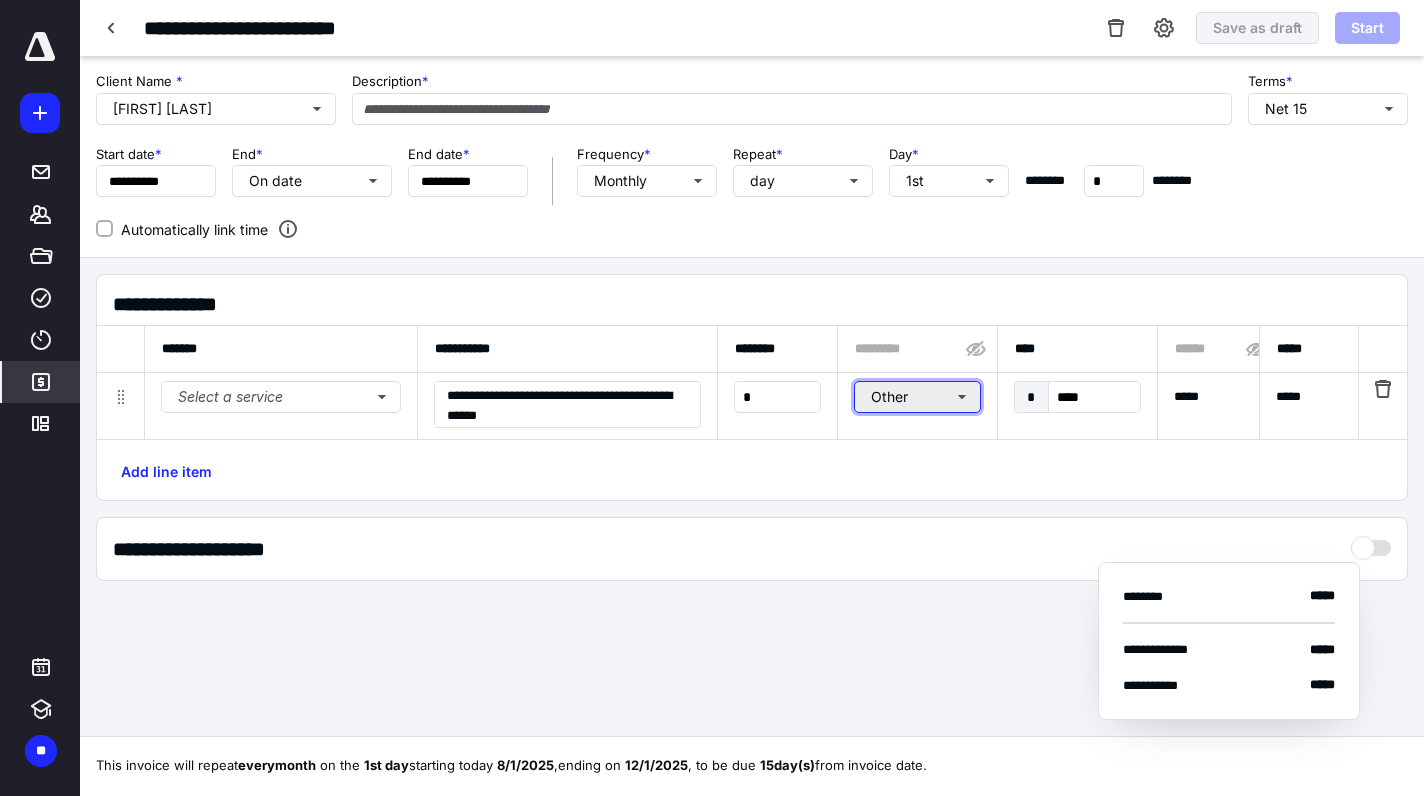 click on "Other" at bounding box center (917, 397) 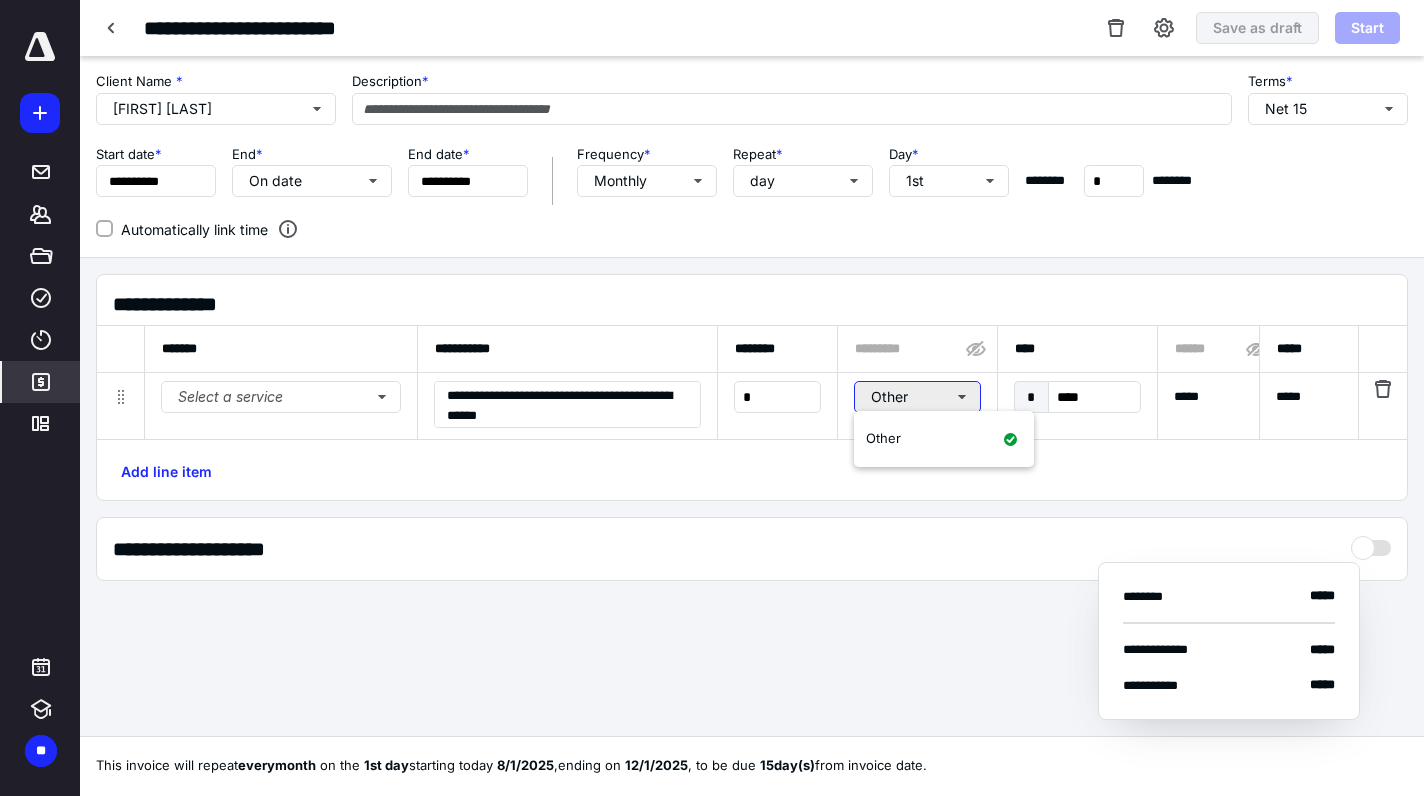 click on "Other" at bounding box center (917, 397) 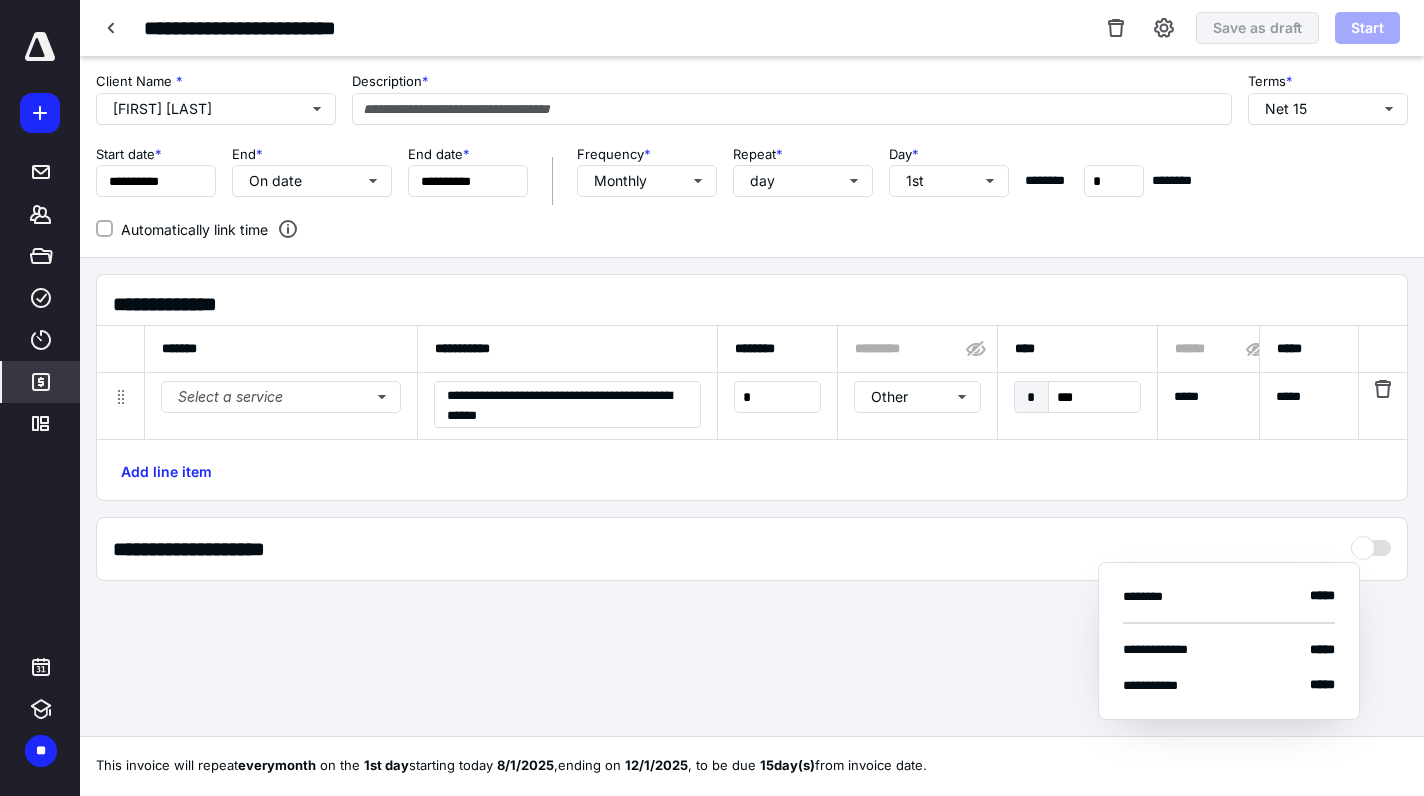 type on "******" 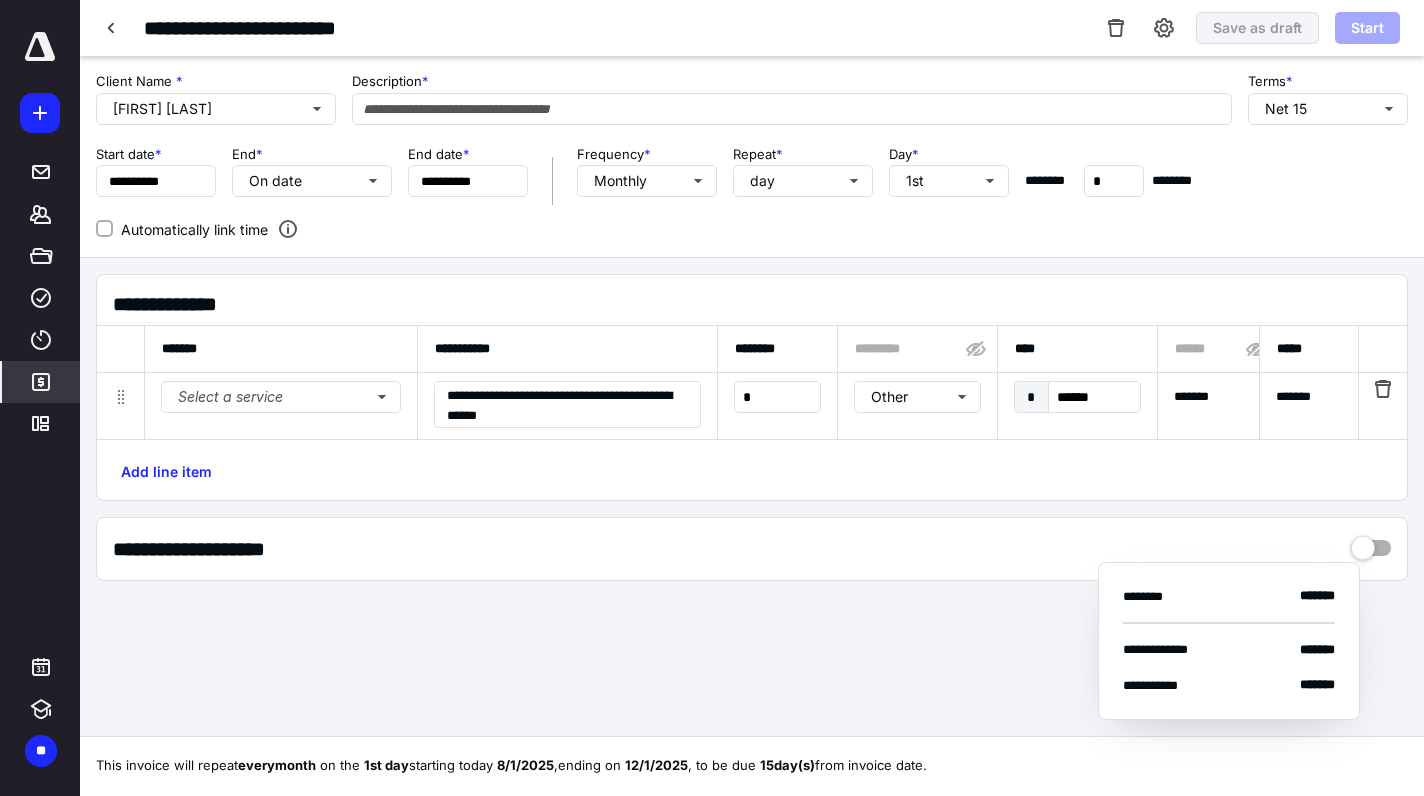 click on "**********" at bounding box center [752, 405] 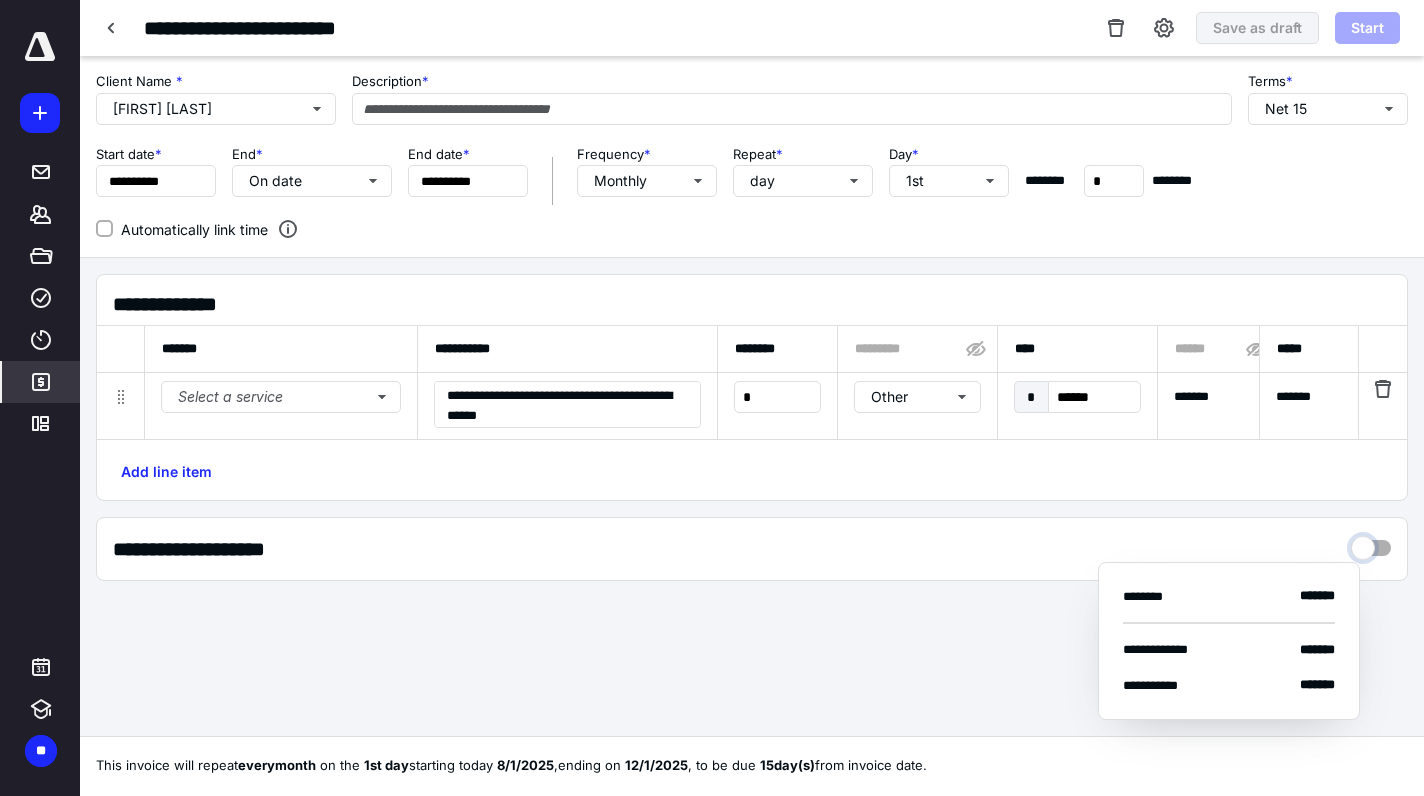 click at bounding box center (1371, 543) 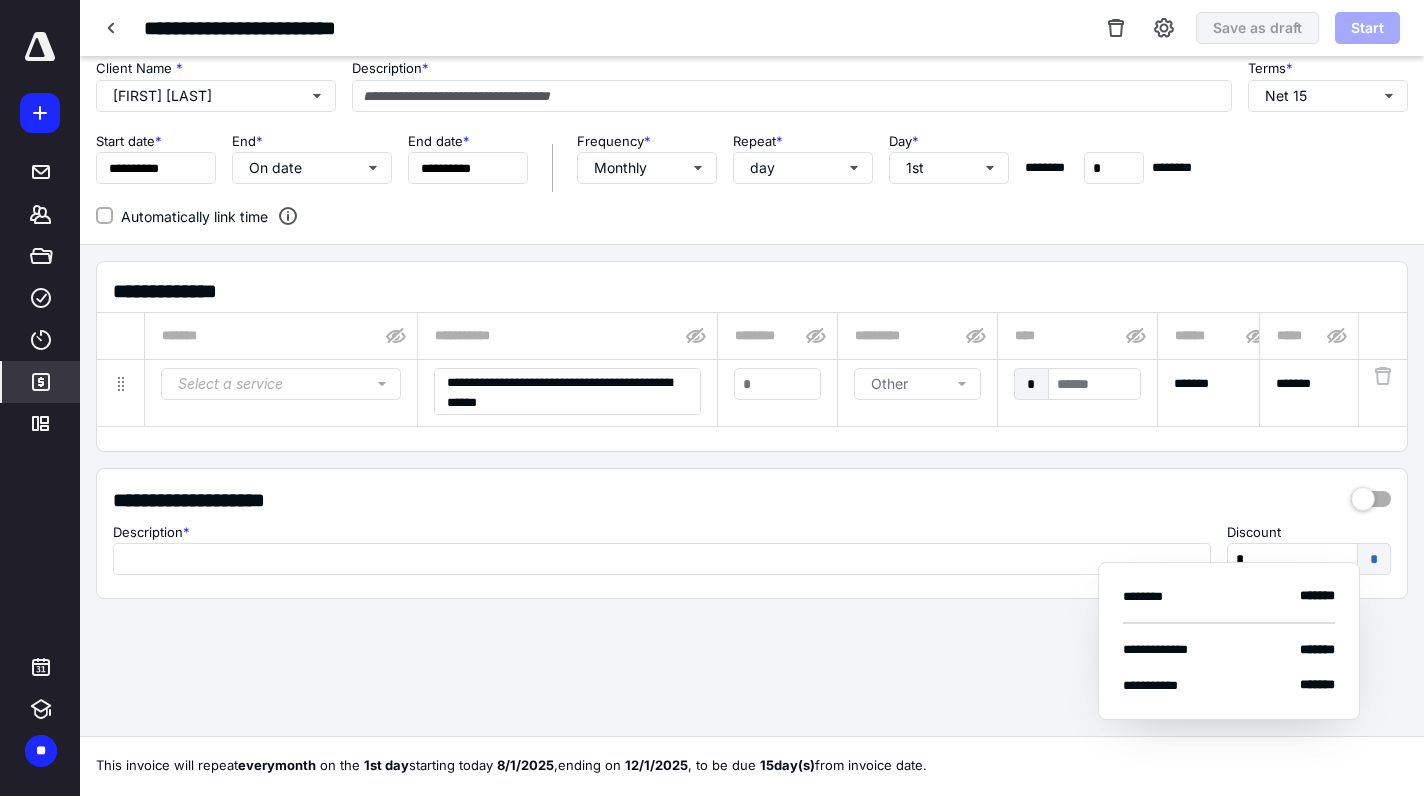 scroll, scrollTop: 0, scrollLeft: 0, axis: both 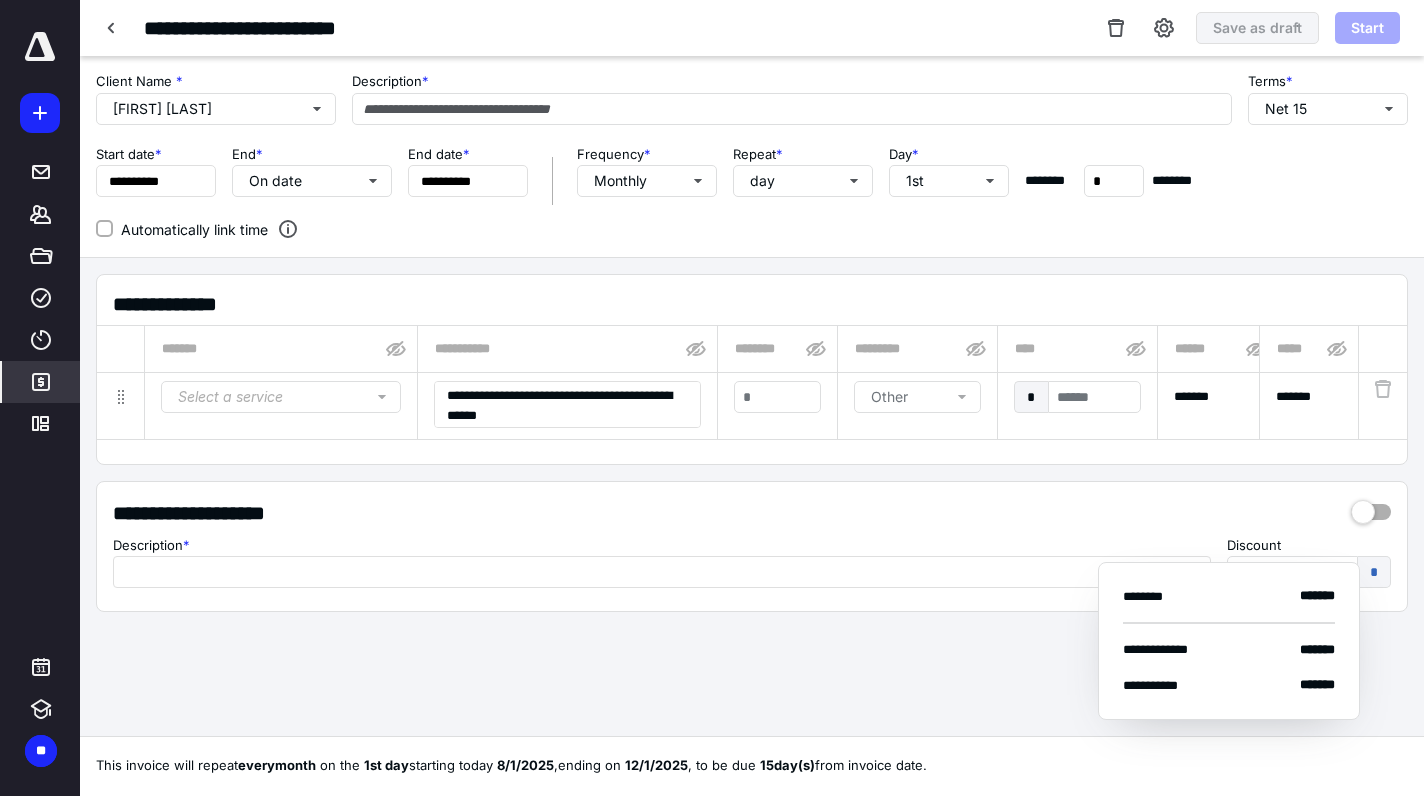 click on "**********" at bounding box center [752, 513] 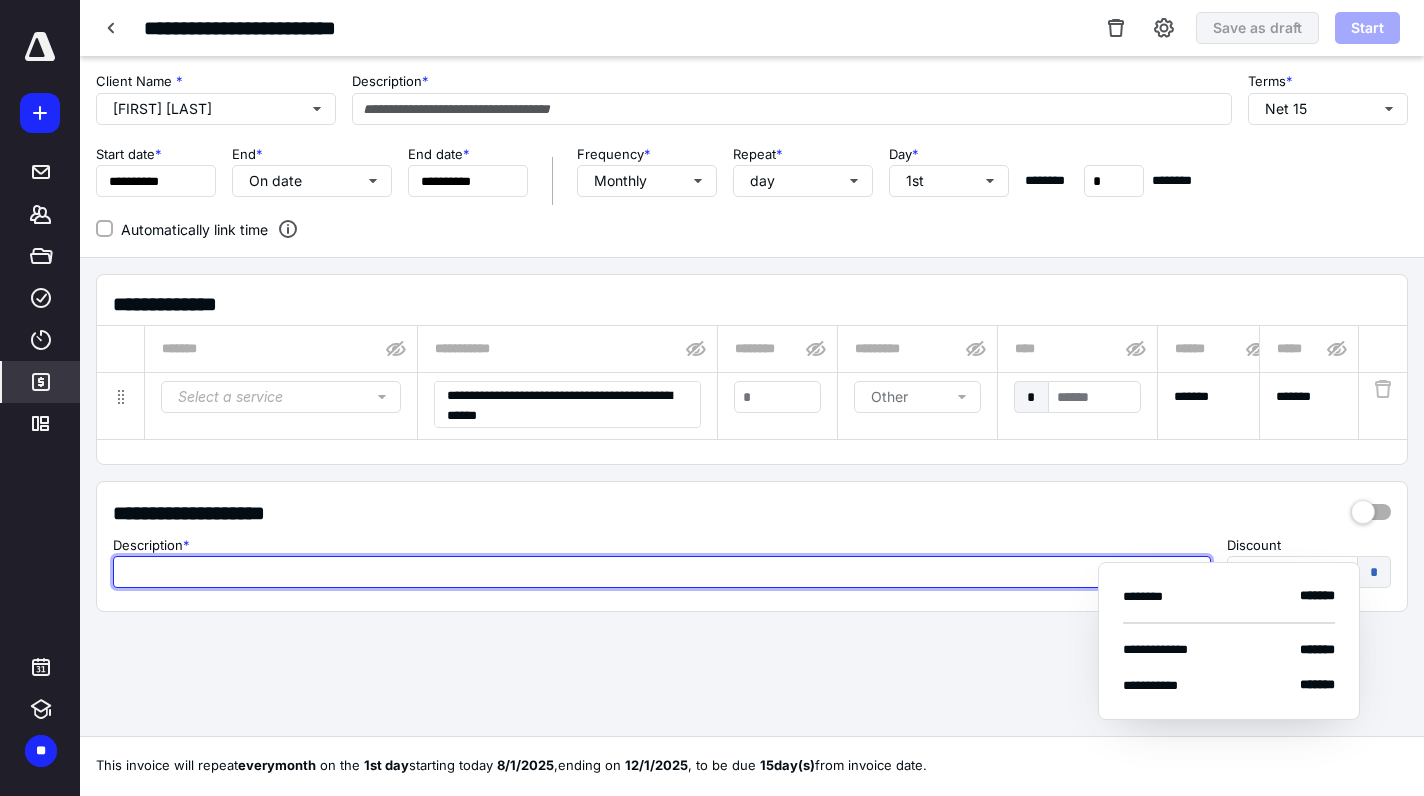 click at bounding box center (662, 572) 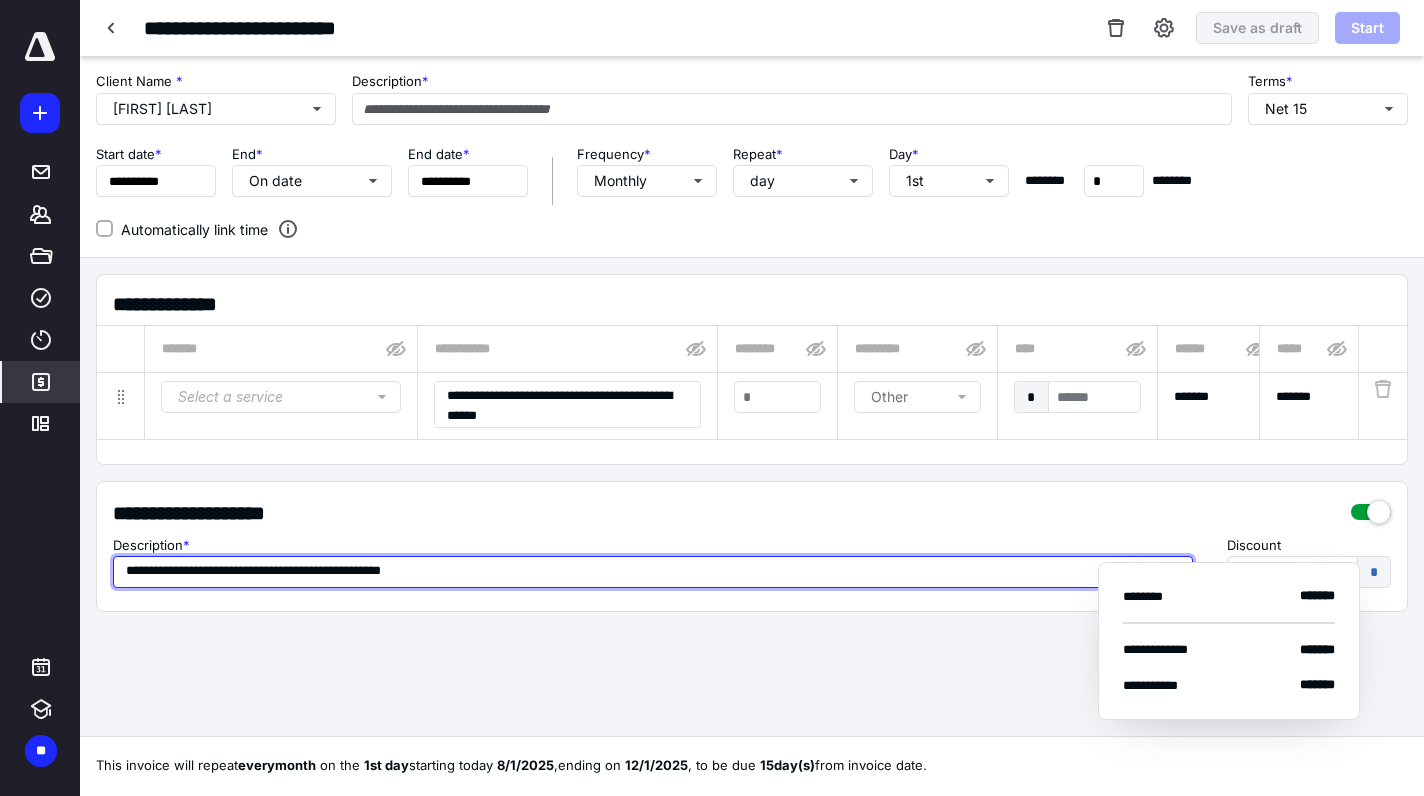 drag, startPoint x: 588, startPoint y: 566, endPoint x: 177, endPoint y: 562, distance: 411.01947 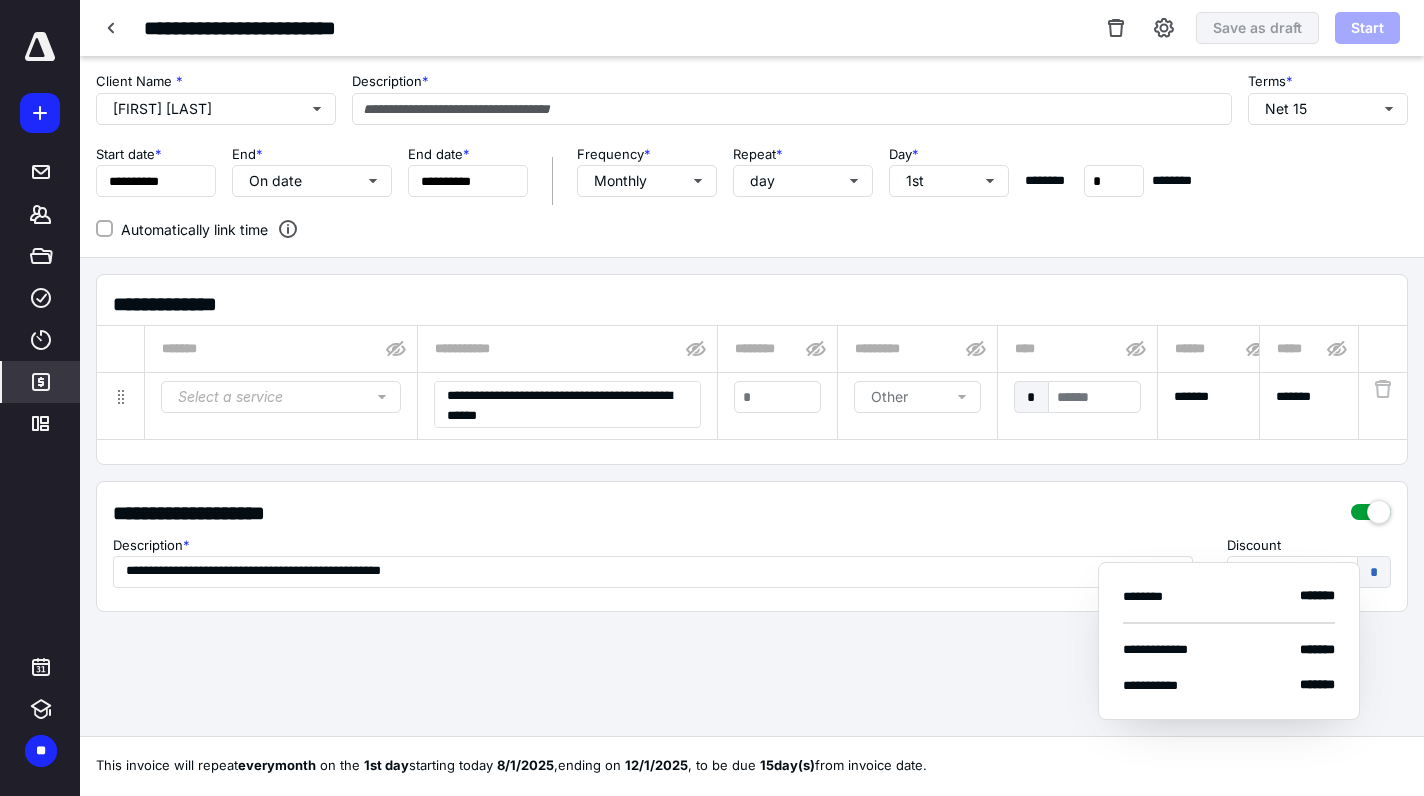 click on "**********" at bounding box center [752, 546] 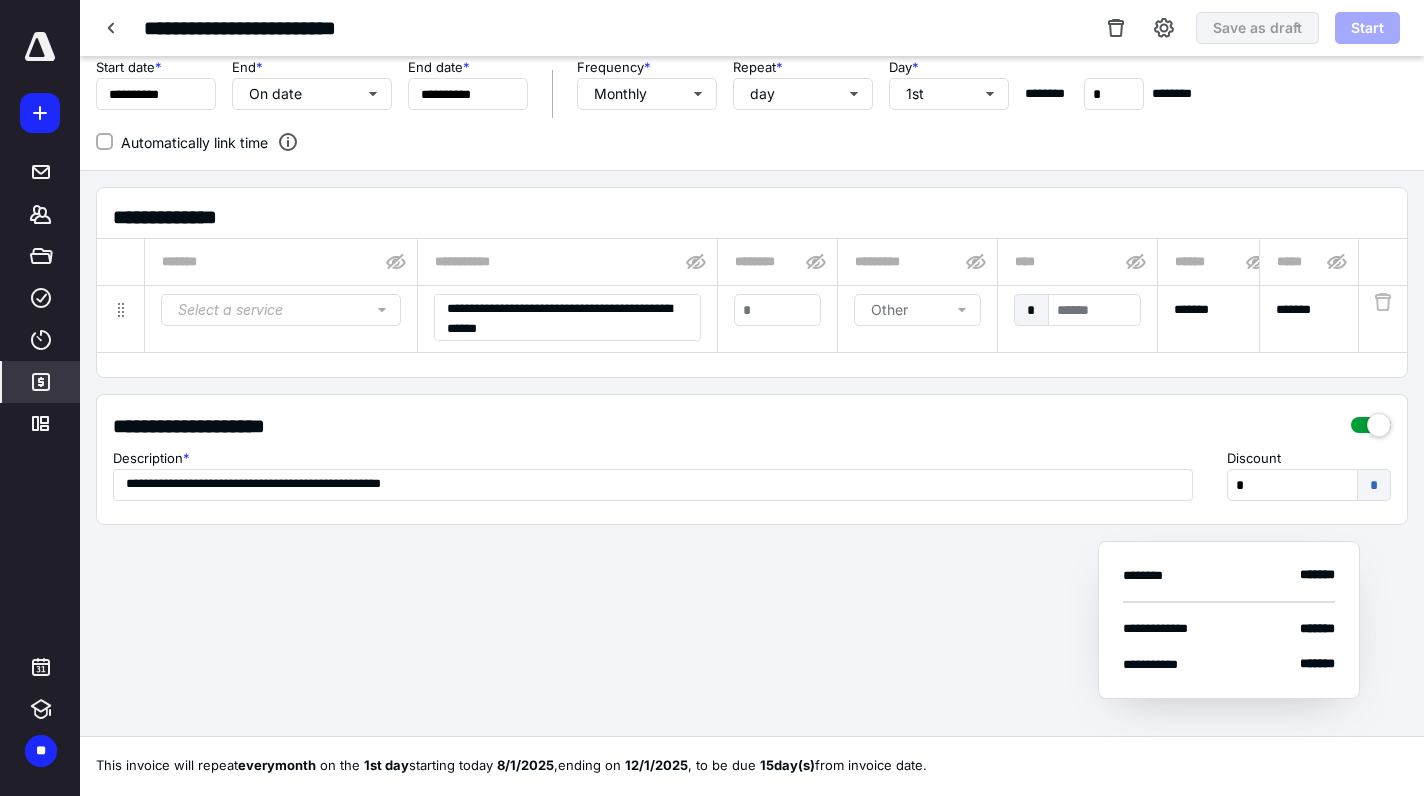 click on "**********" at bounding box center (752, 334) 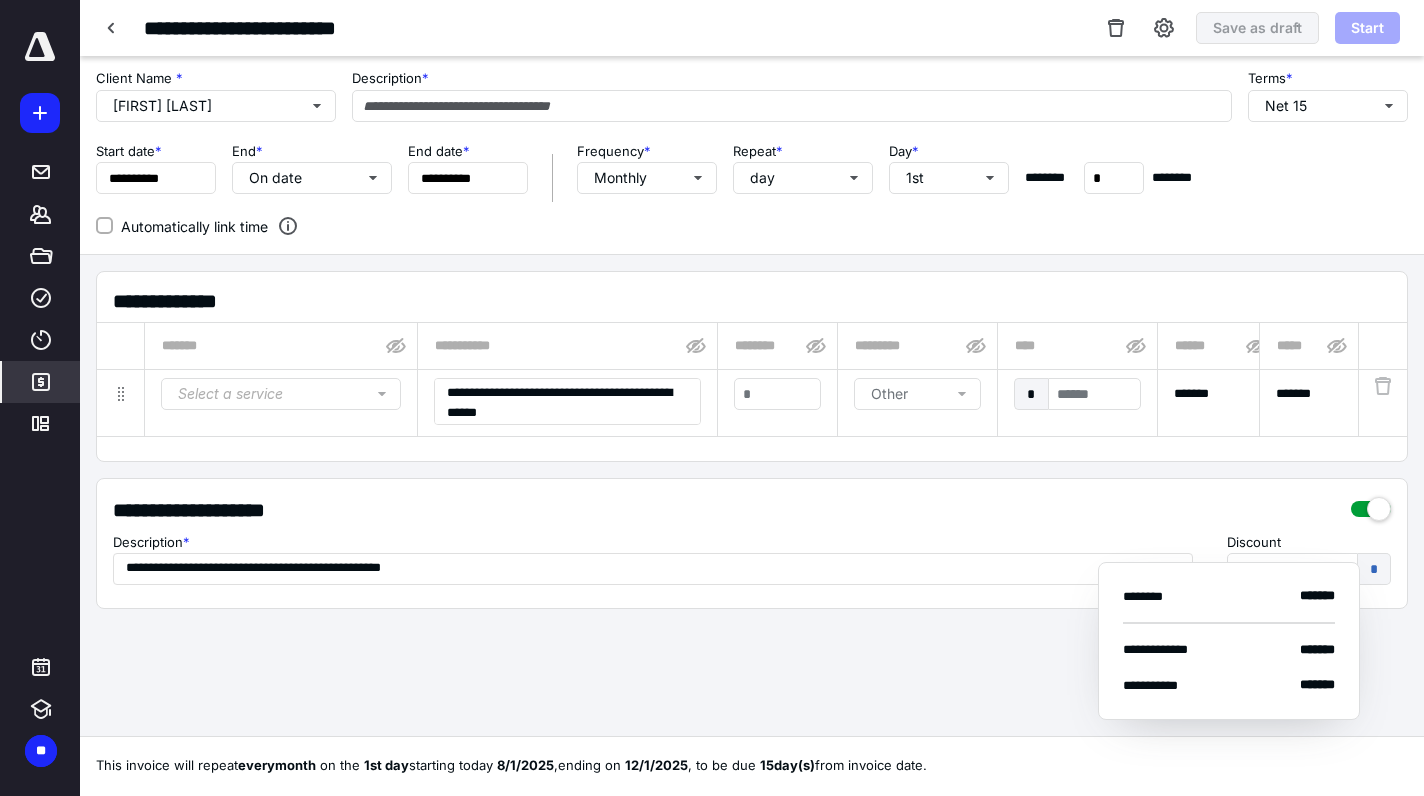 scroll, scrollTop: 0, scrollLeft: 0, axis: both 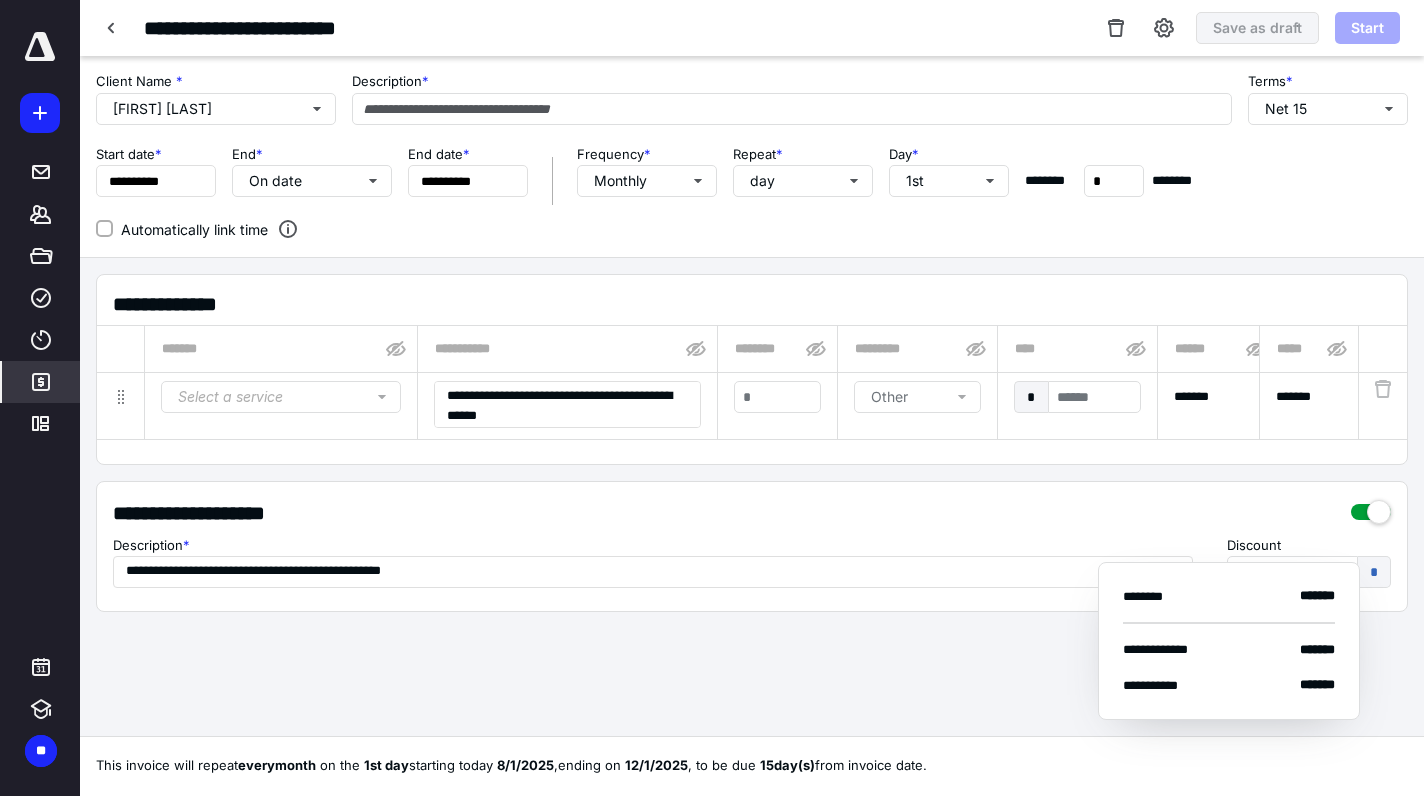 click on "Other" at bounding box center [921, 397] 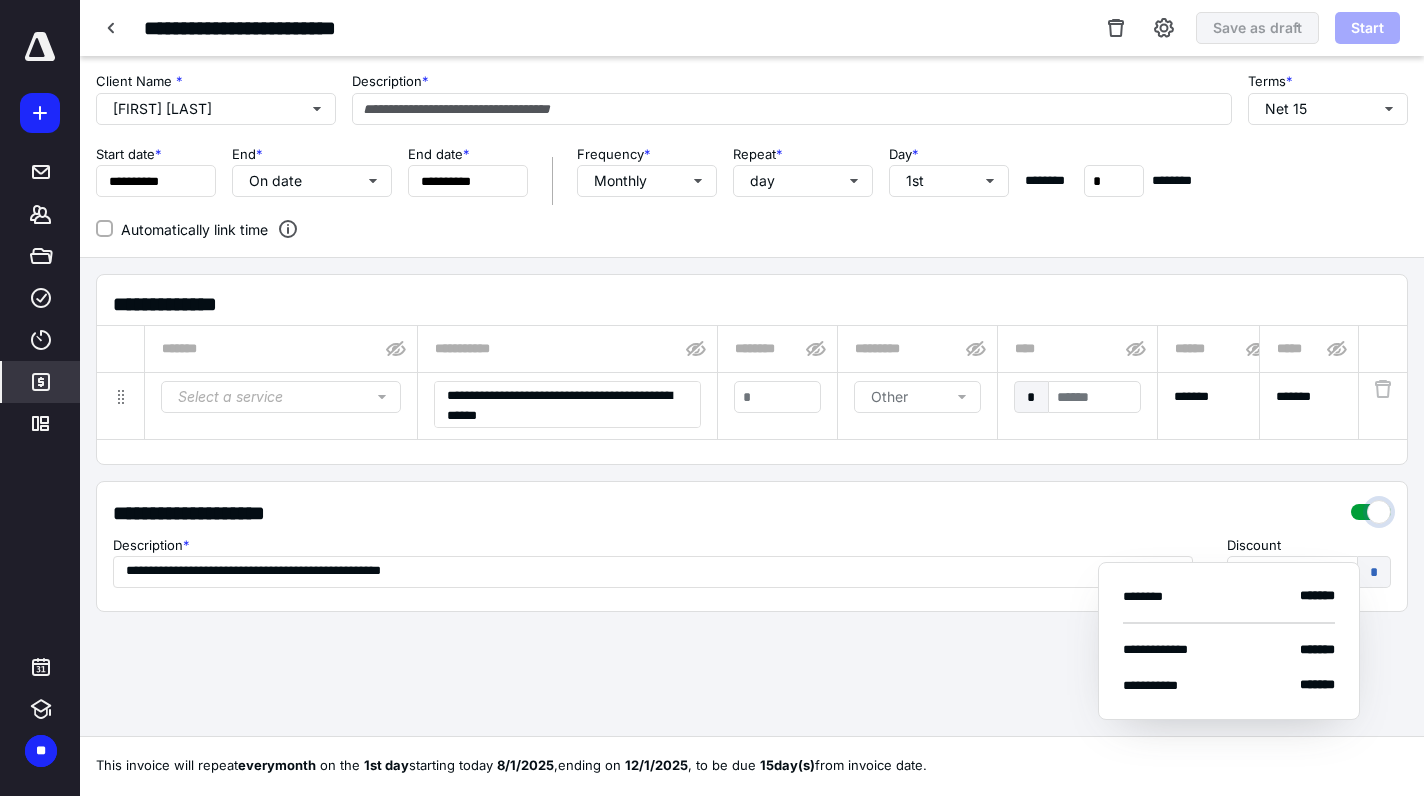 click at bounding box center [1371, 507] 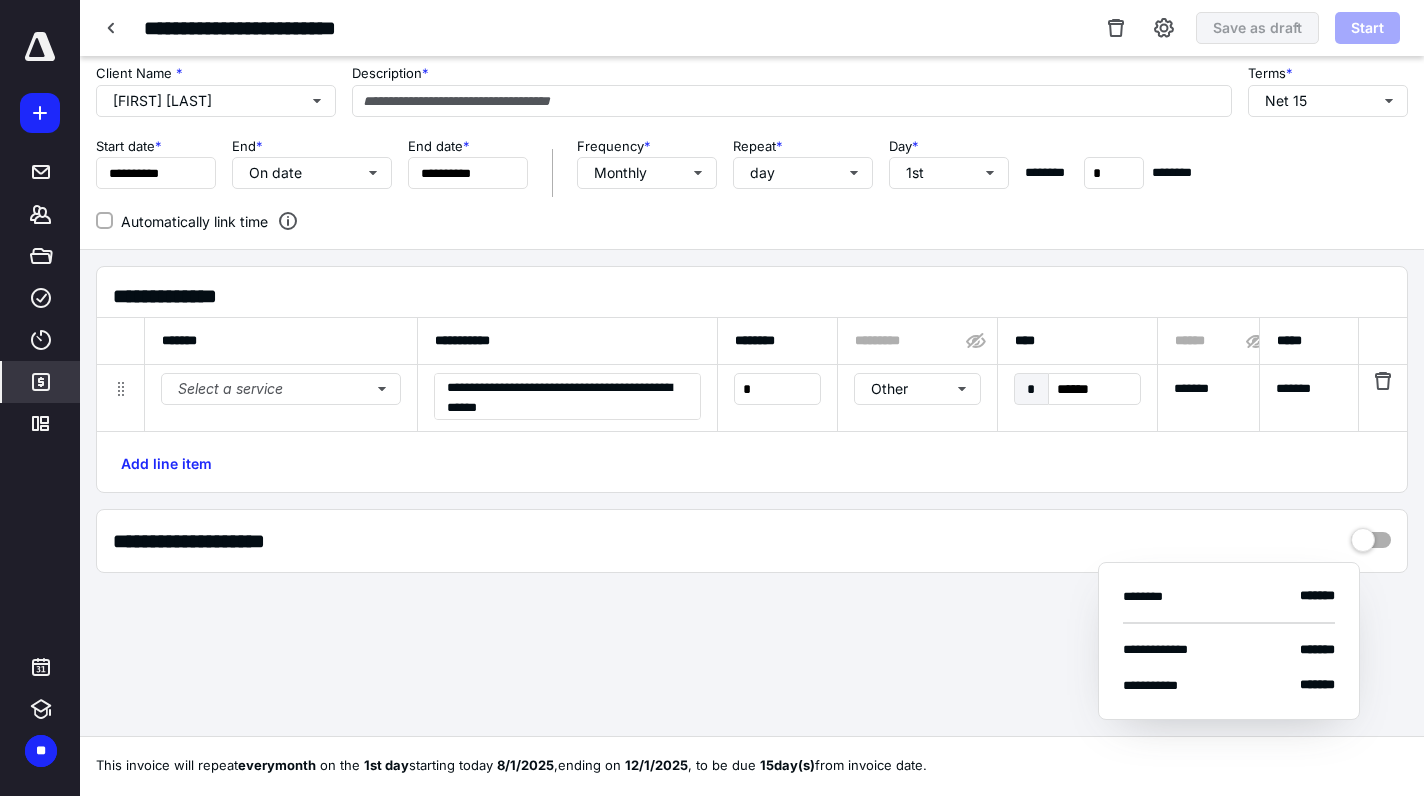 scroll, scrollTop: 0, scrollLeft: 0, axis: both 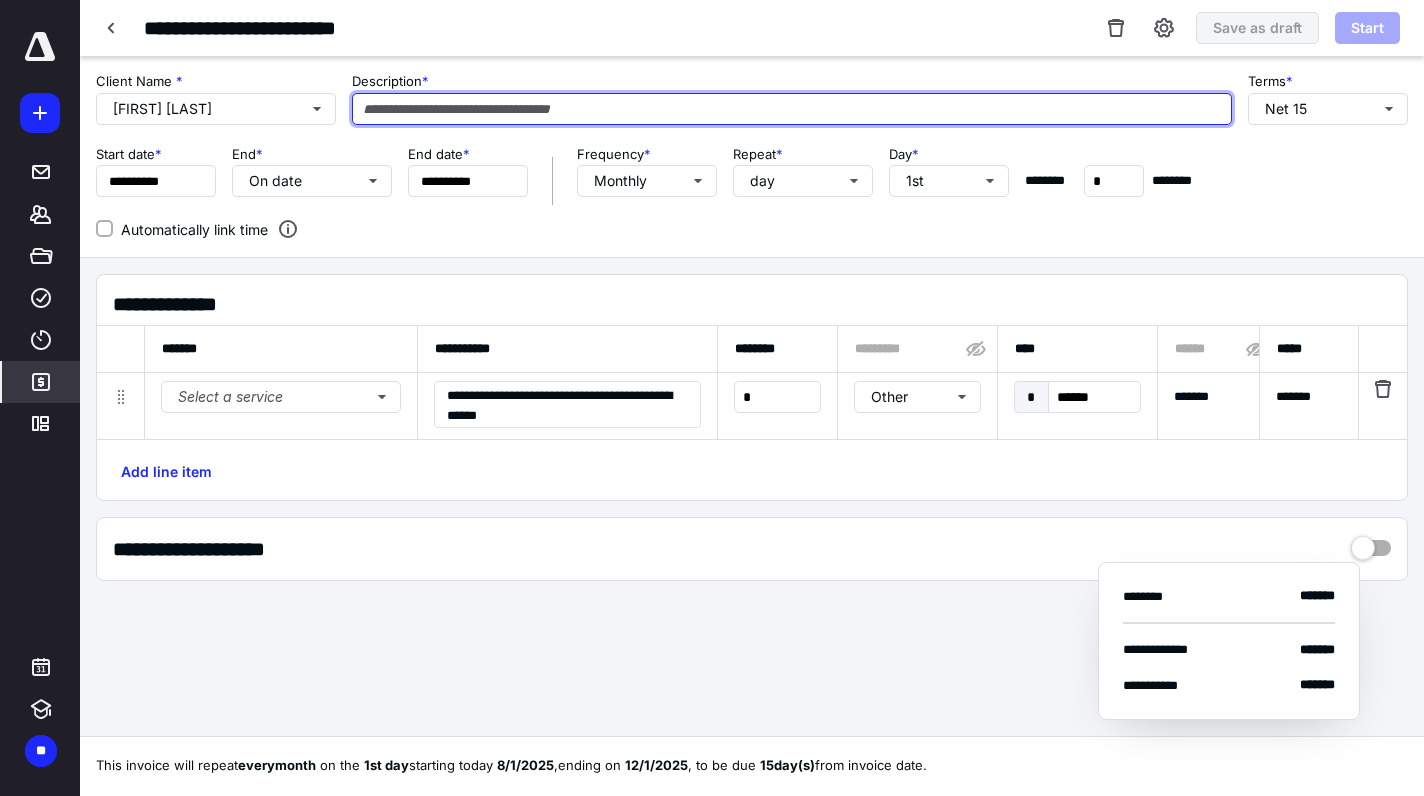 click at bounding box center [792, 109] 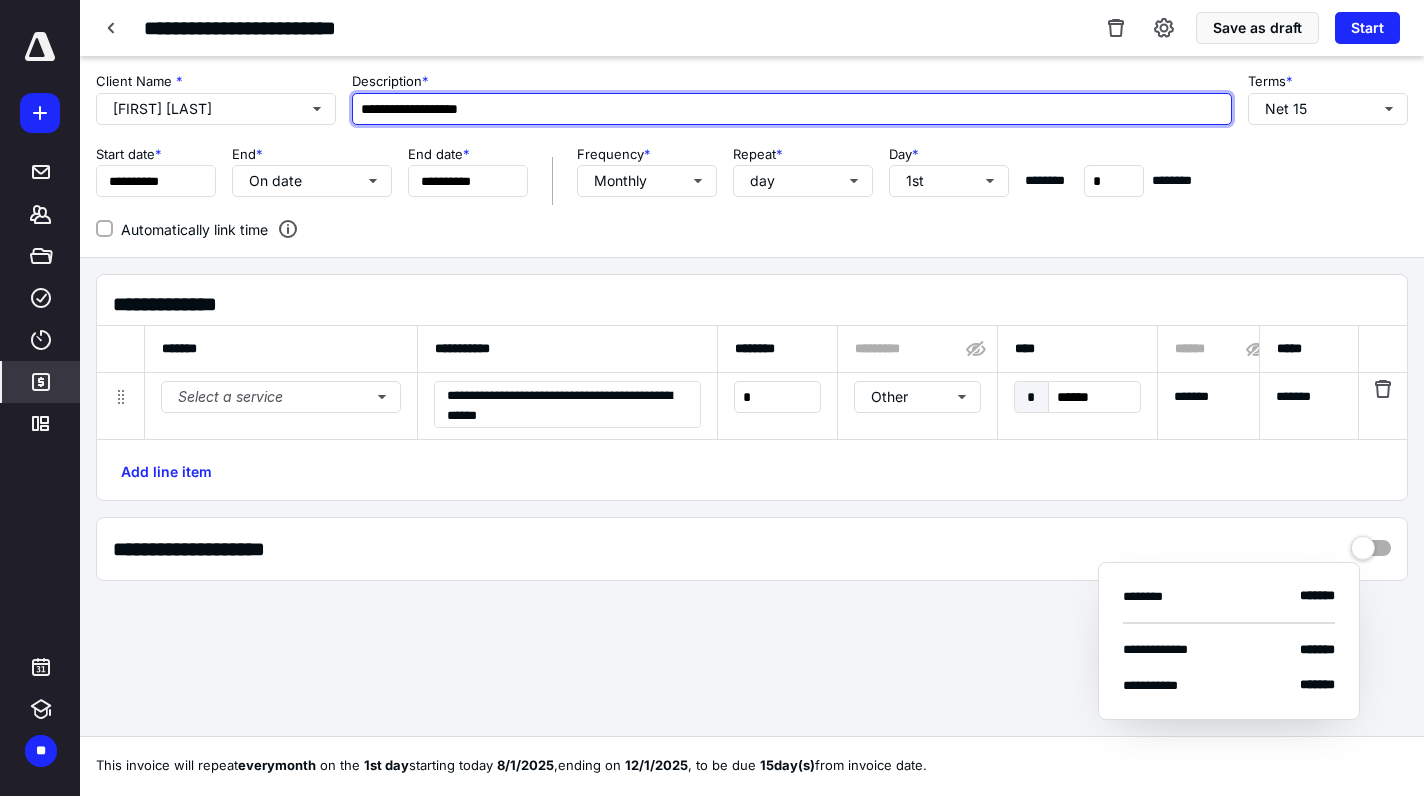 type on "**********" 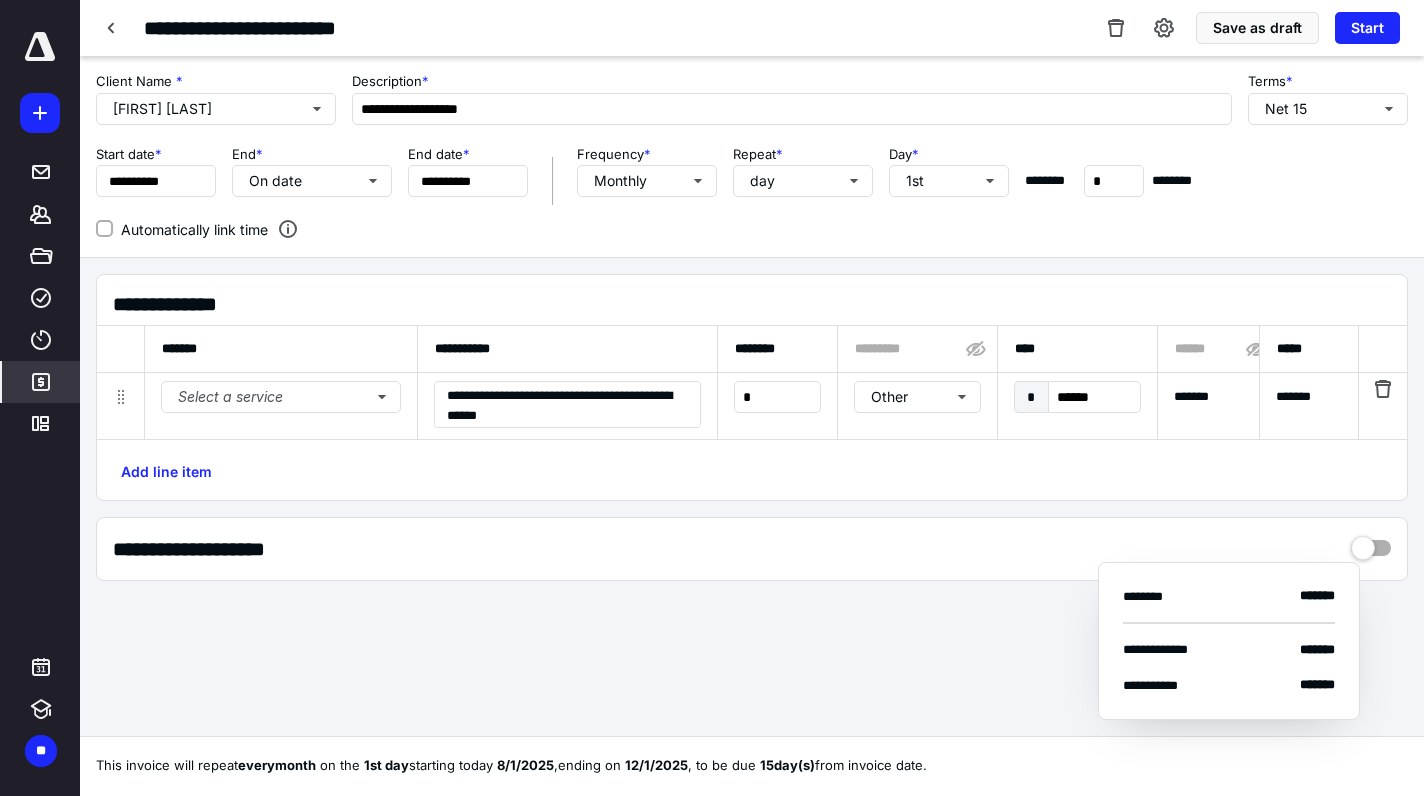 click on "**********" at bounding box center (752, 405) 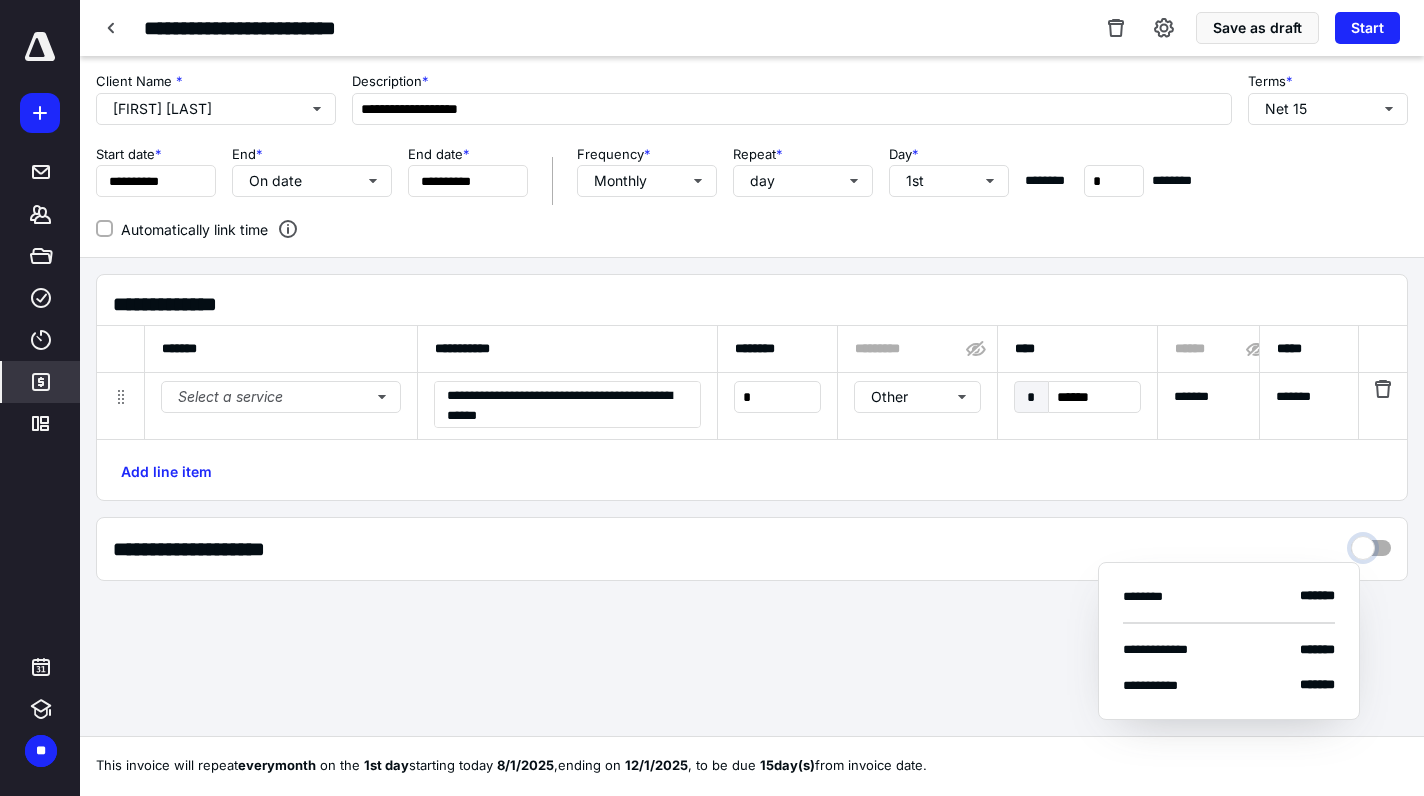 click at bounding box center (1371, 543) 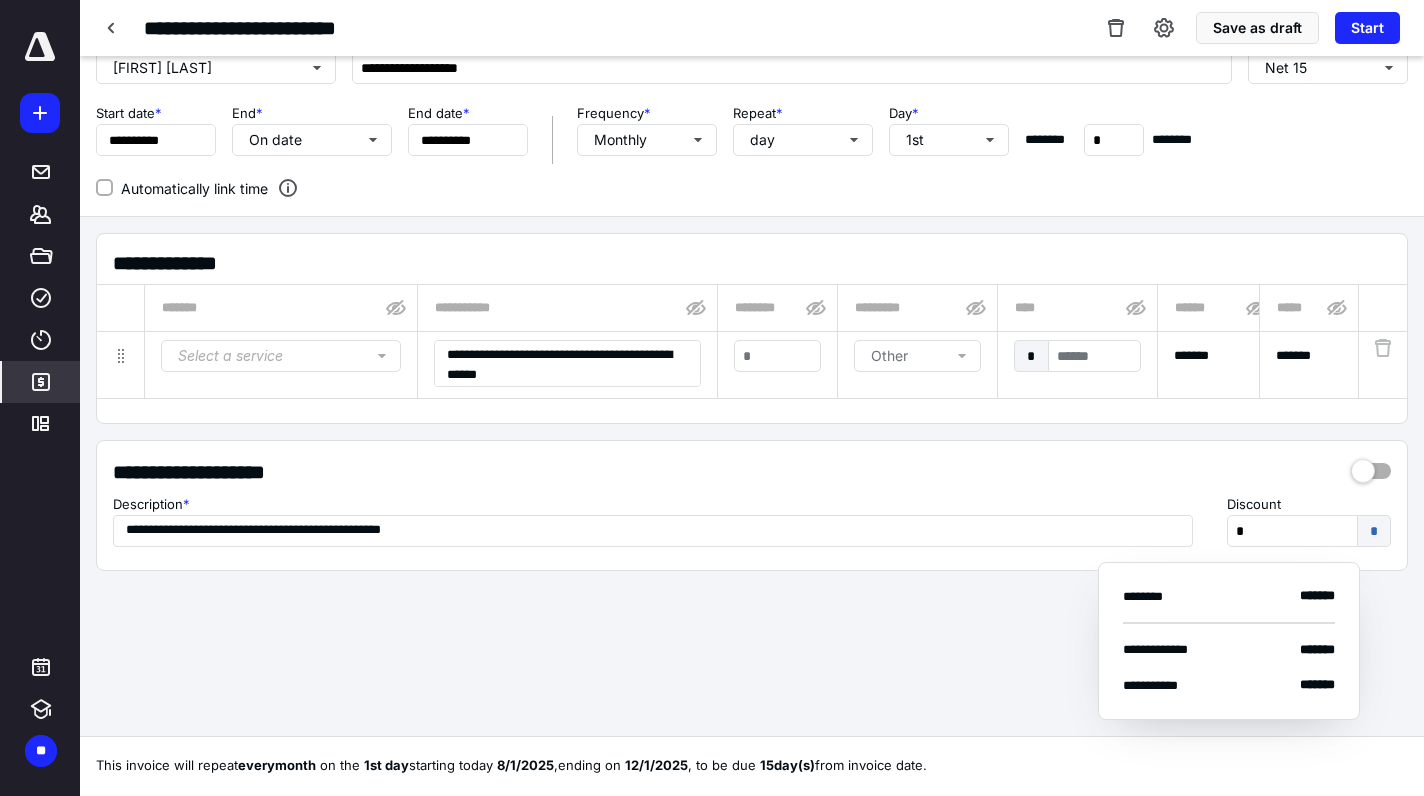 scroll, scrollTop: 0, scrollLeft: 0, axis: both 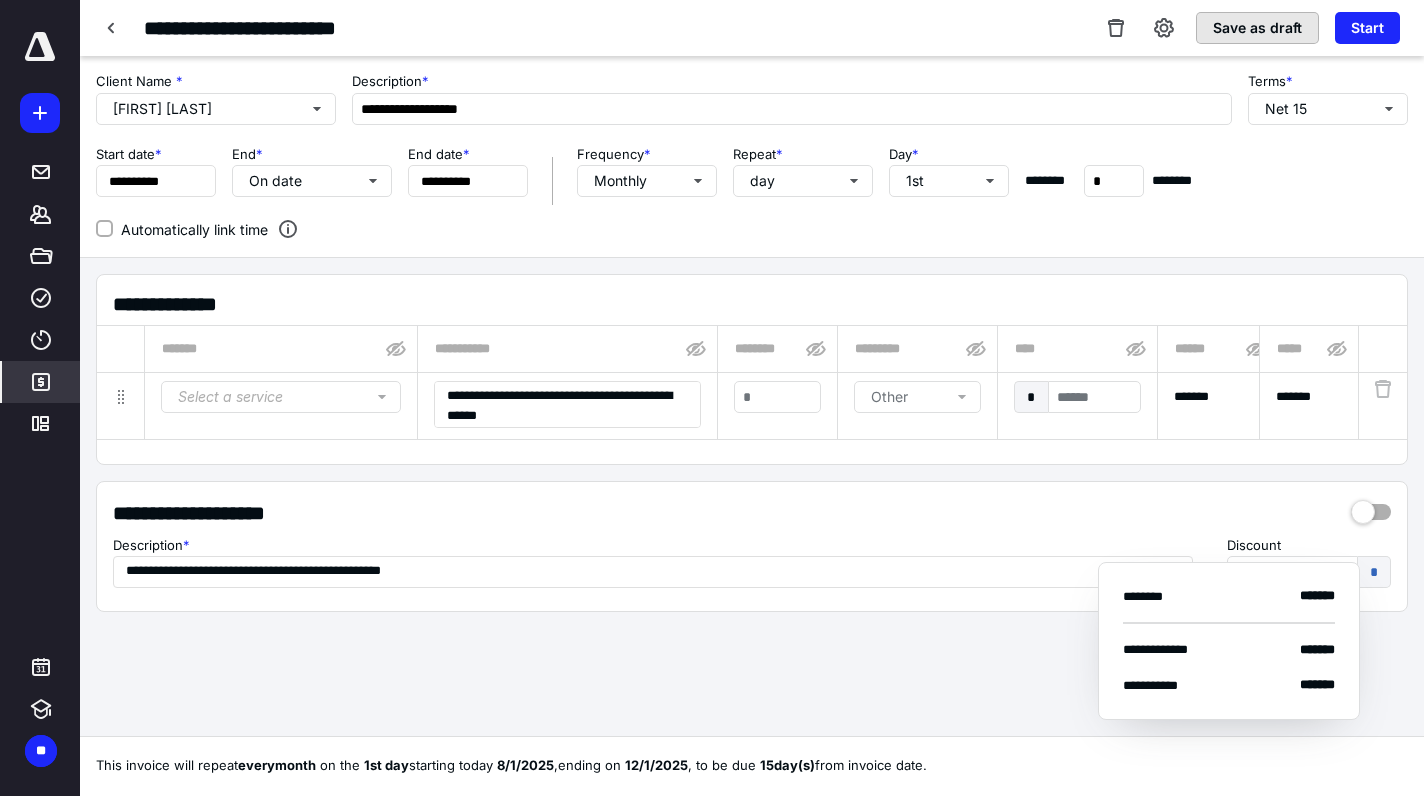 click on "Save as draft" at bounding box center [1257, 28] 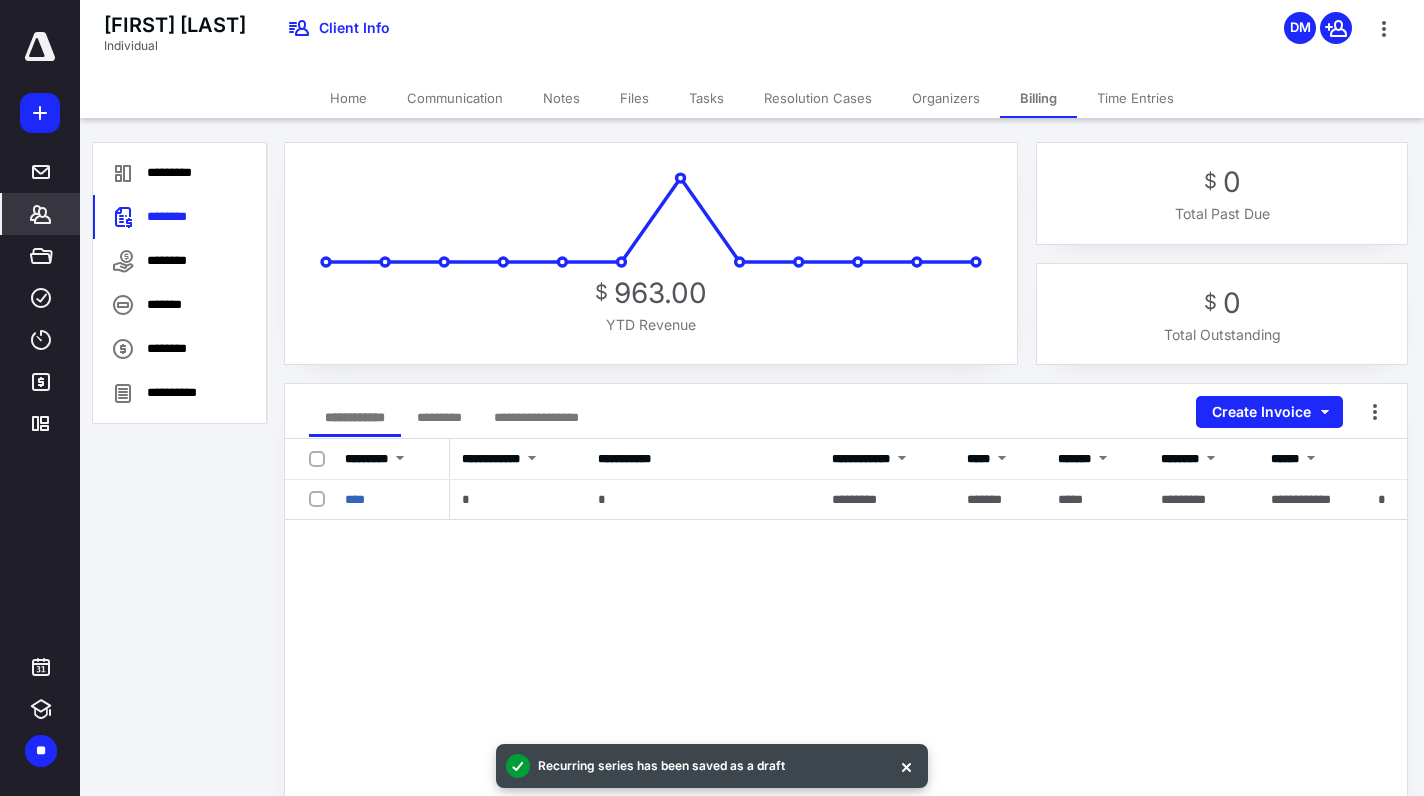 click on "*********" at bounding box center (439, 417) 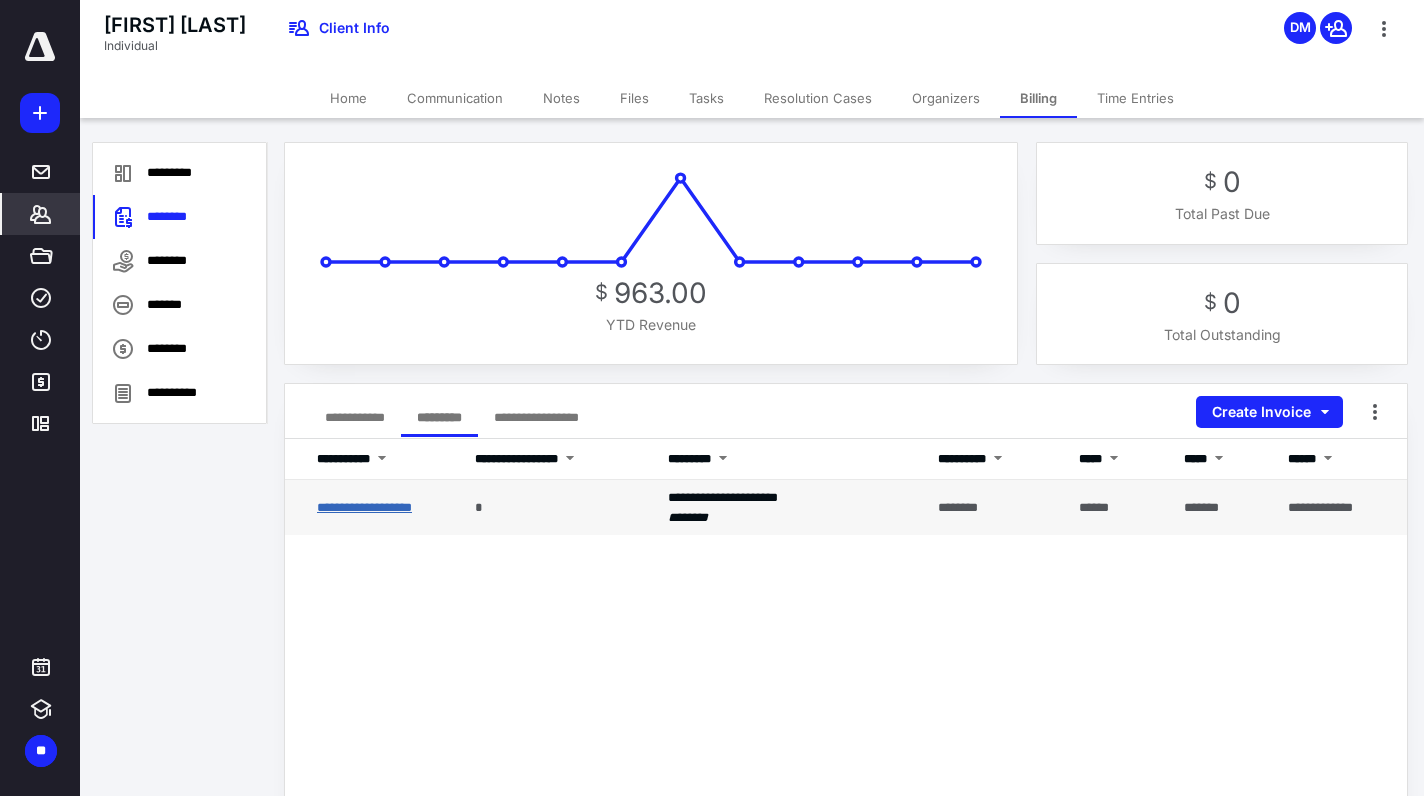 click on "**********" at bounding box center (364, 507) 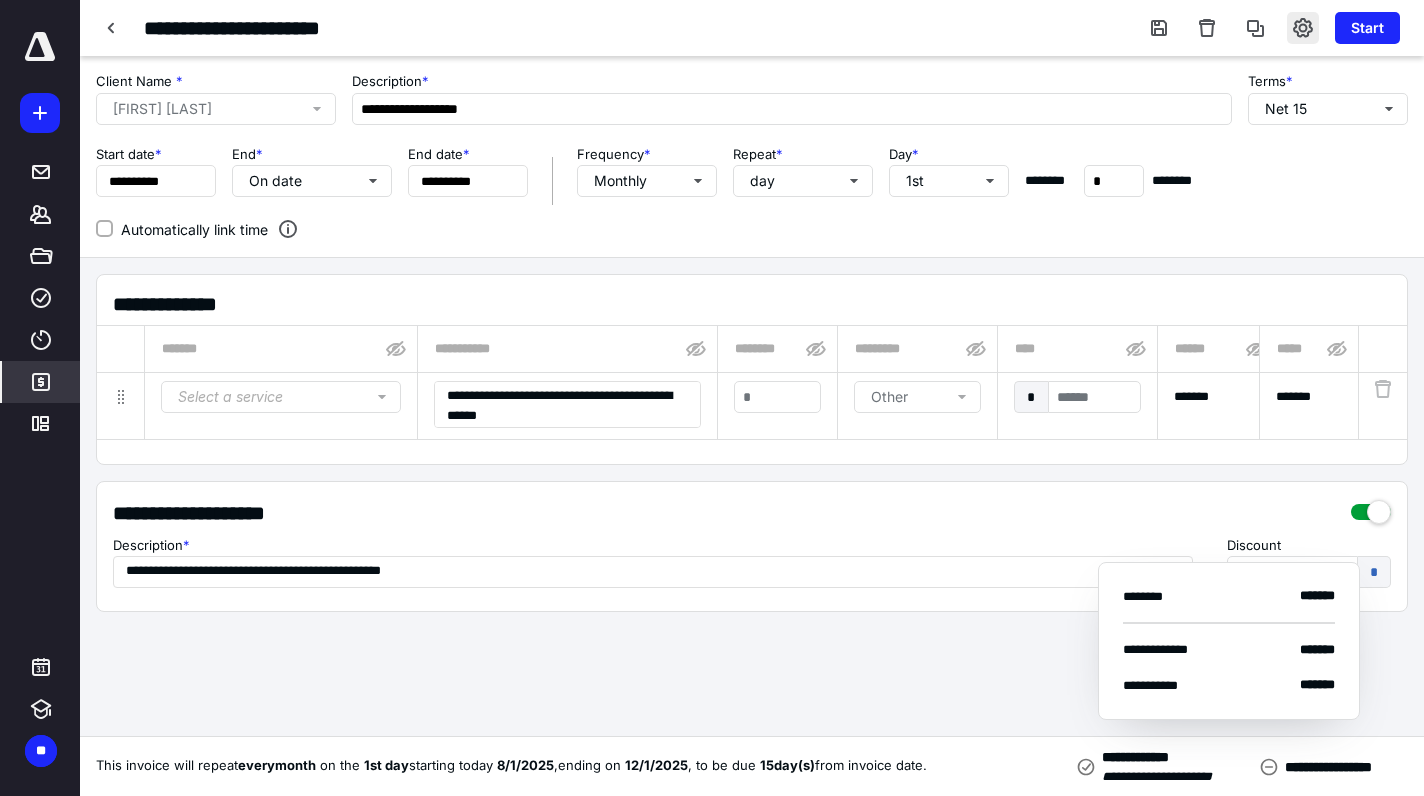 click at bounding box center (1303, 28) 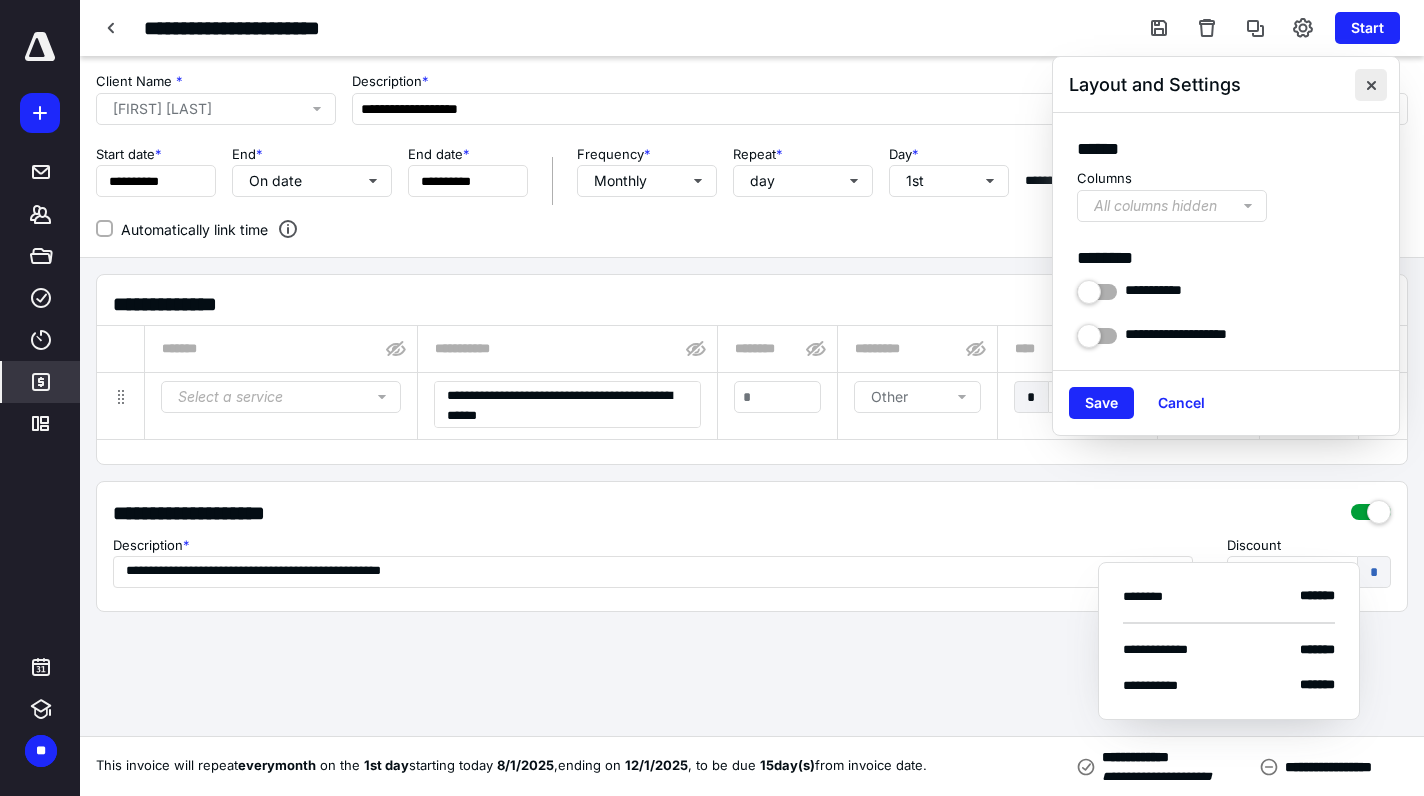 click at bounding box center (1371, 85) 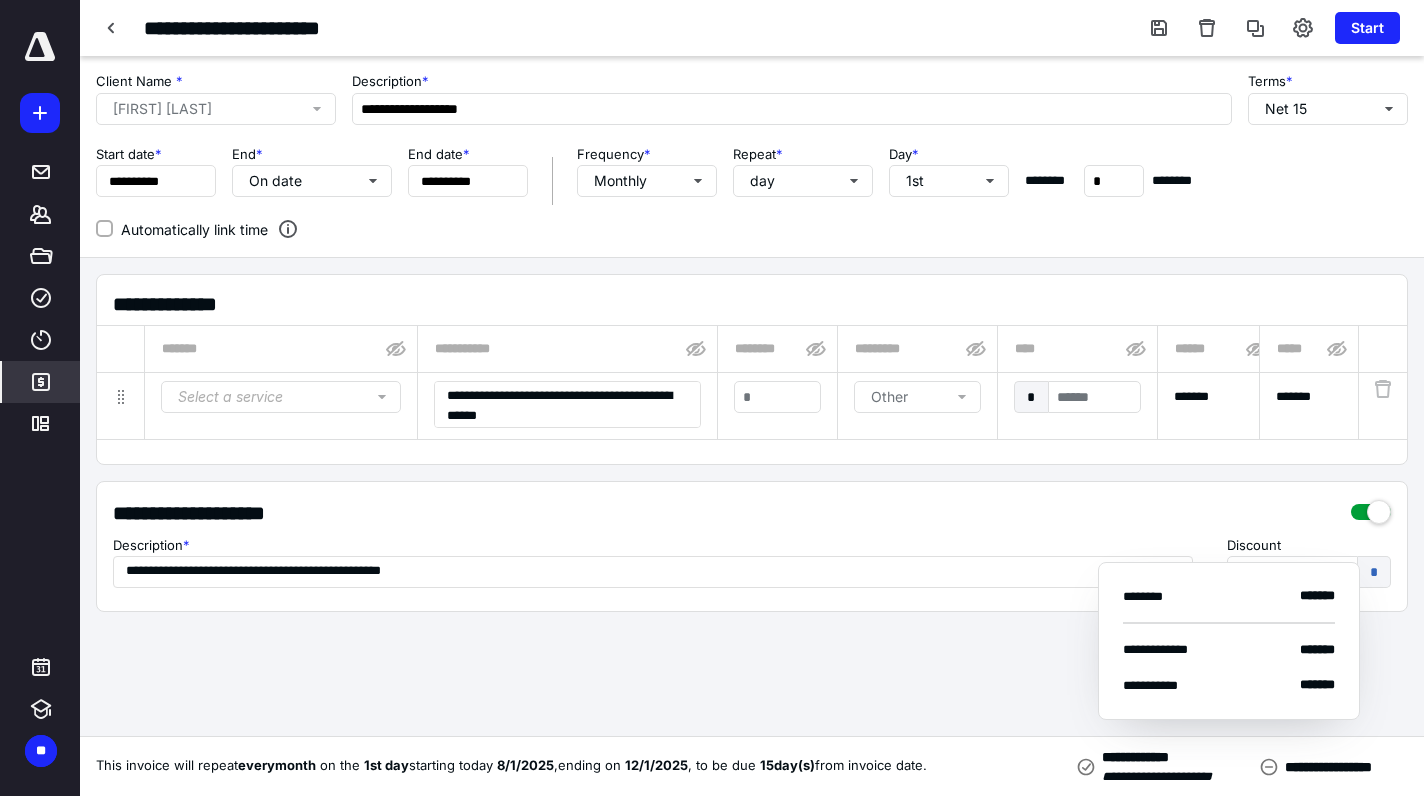 click on "**********" at bounding box center (752, 421) 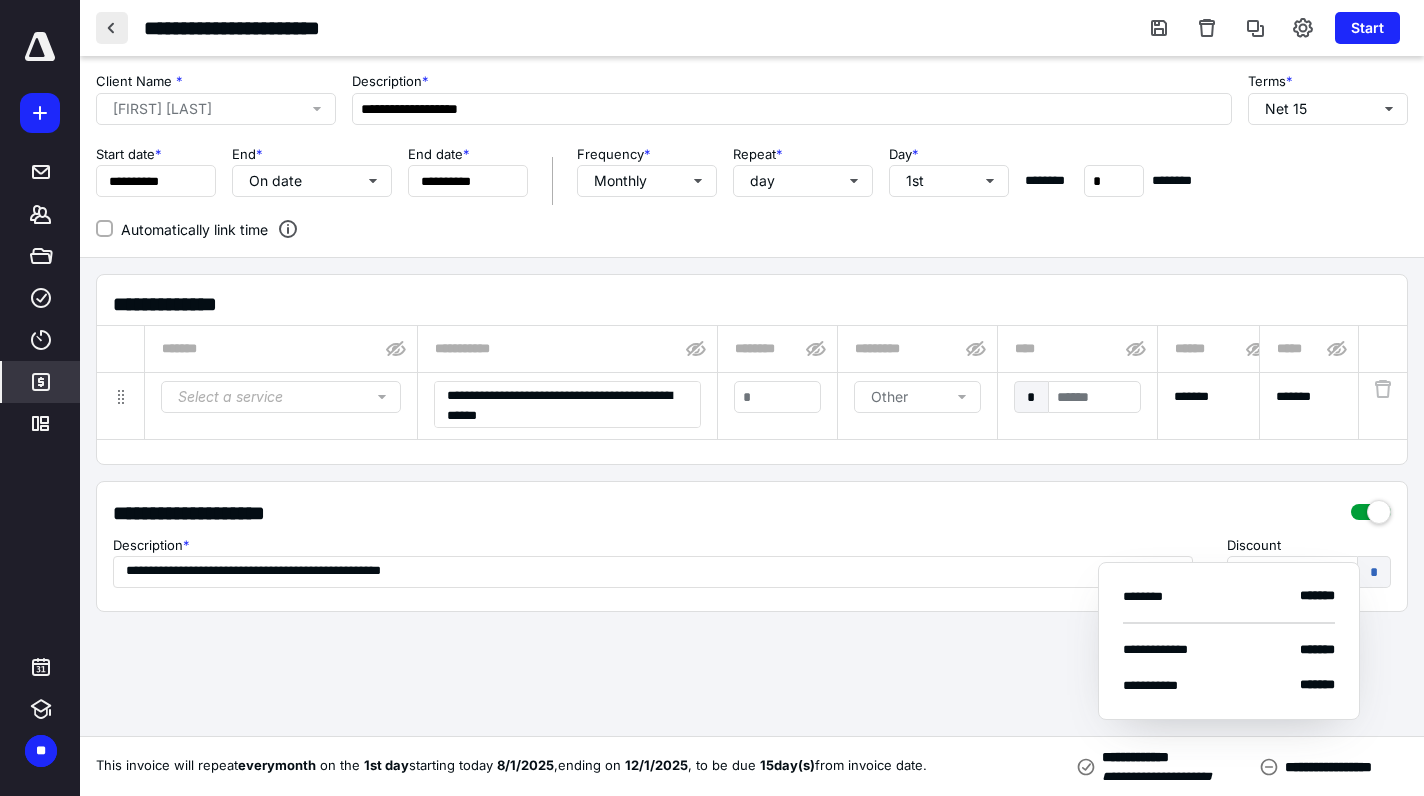 click at bounding box center [112, 28] 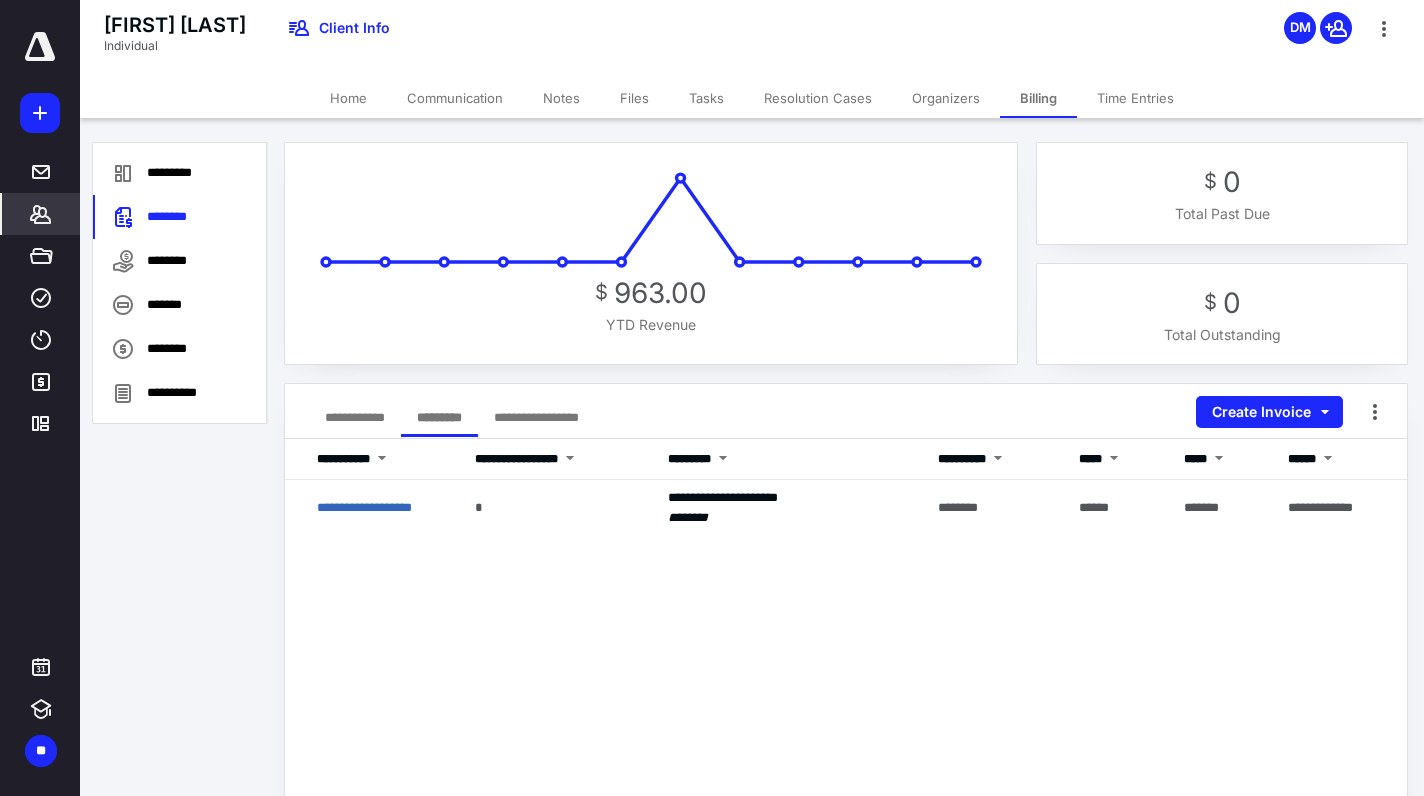 click on "**********" at bounding box center [355, 417] 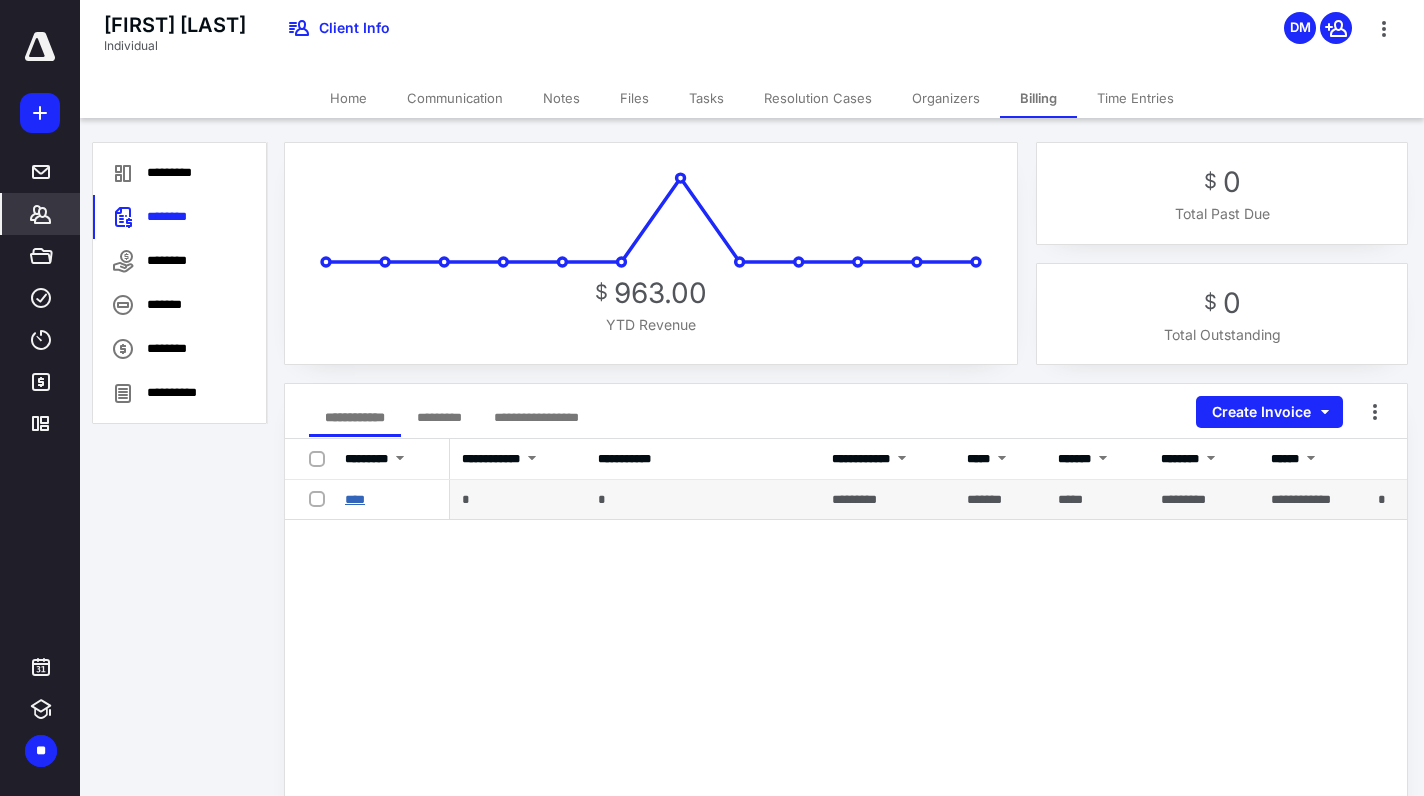 click on "****" at bounding box center (355, 499) 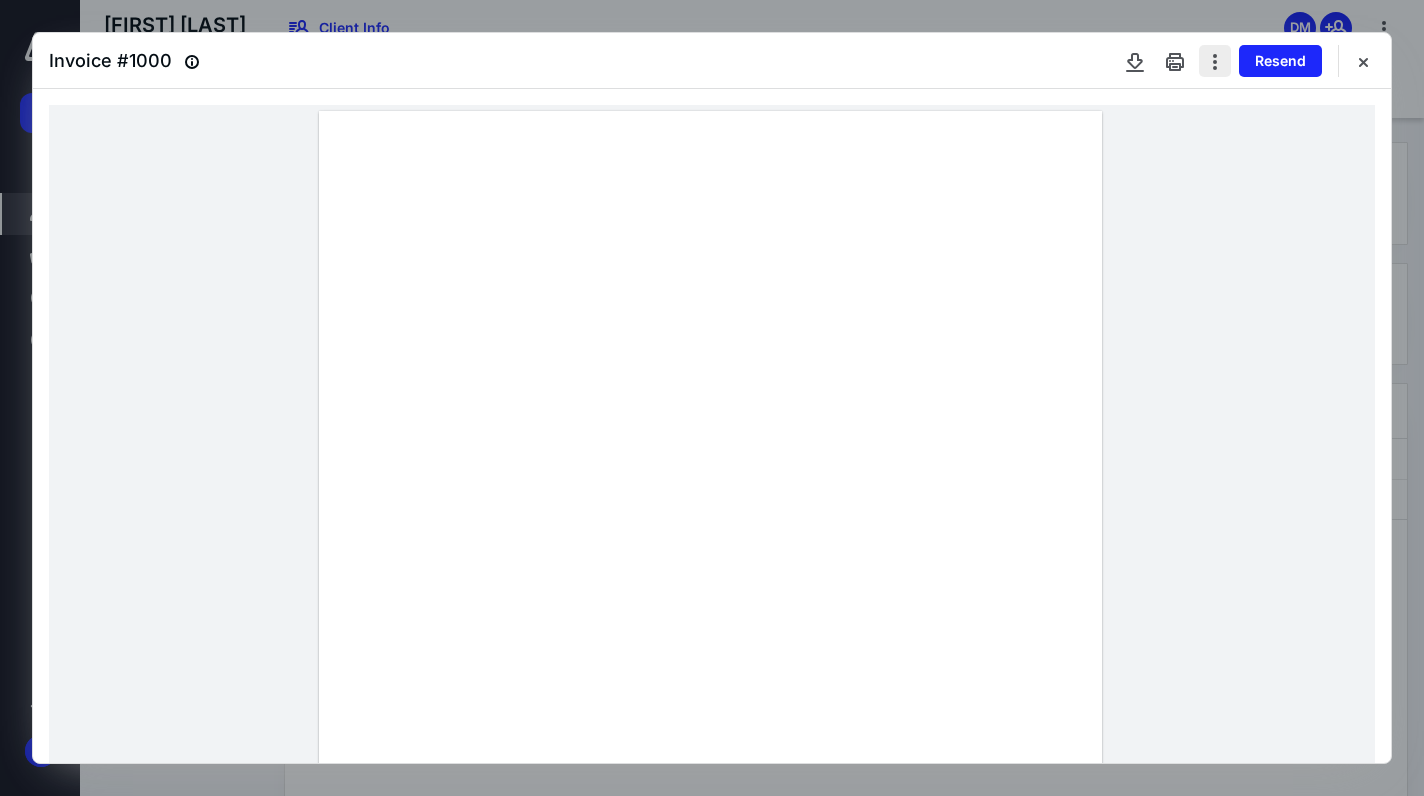 click at bounding box center [1215, 61] 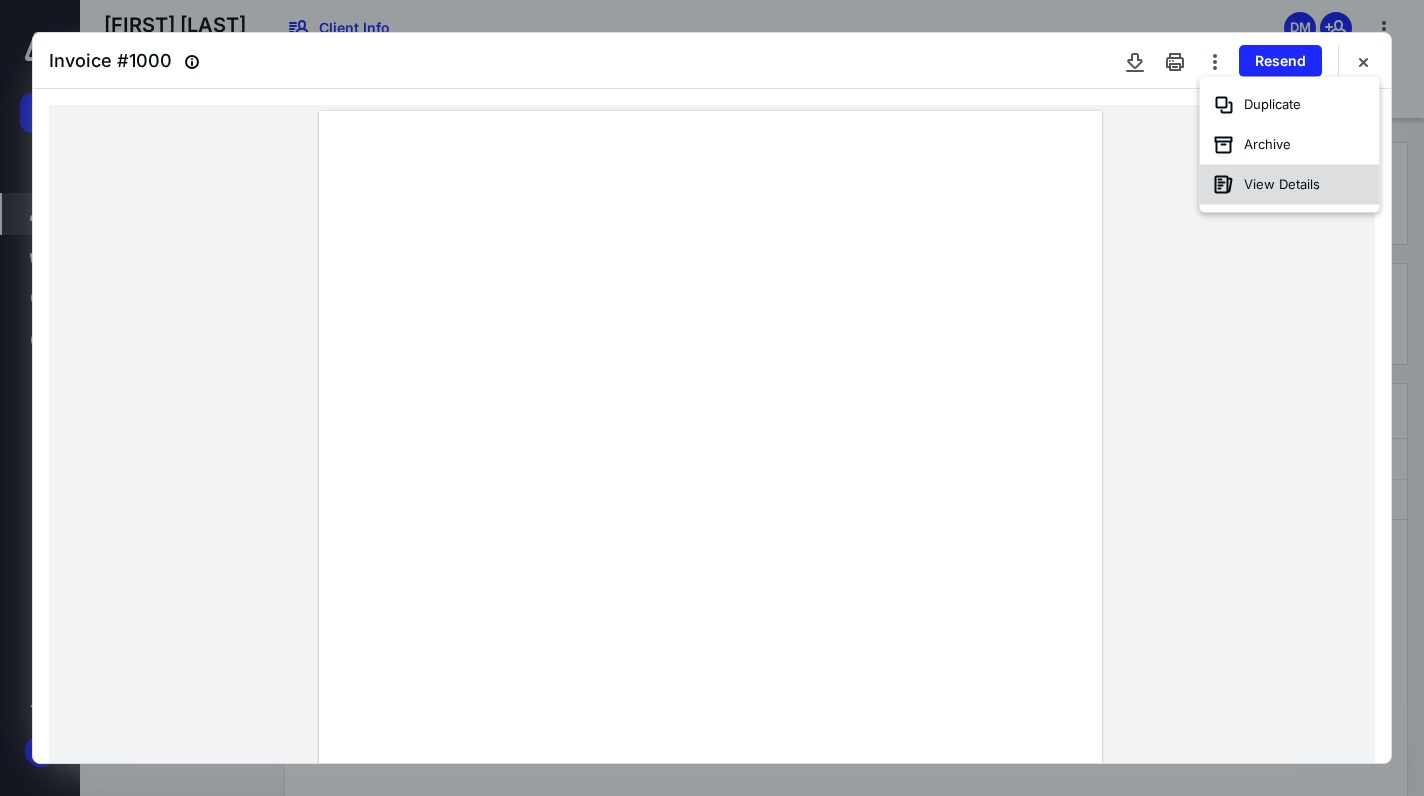click on "View Details" at bounding box center (1290, 185) 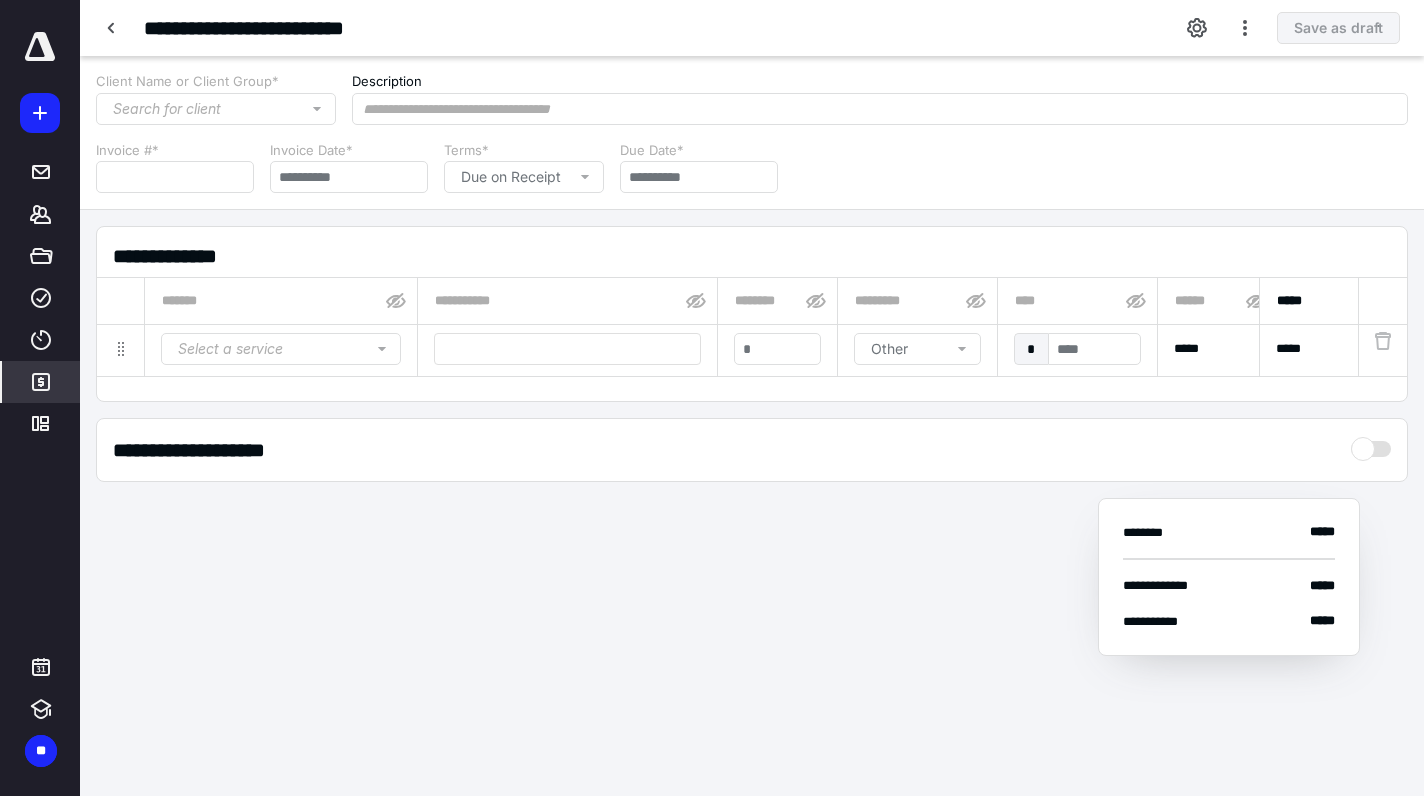 type on "****" 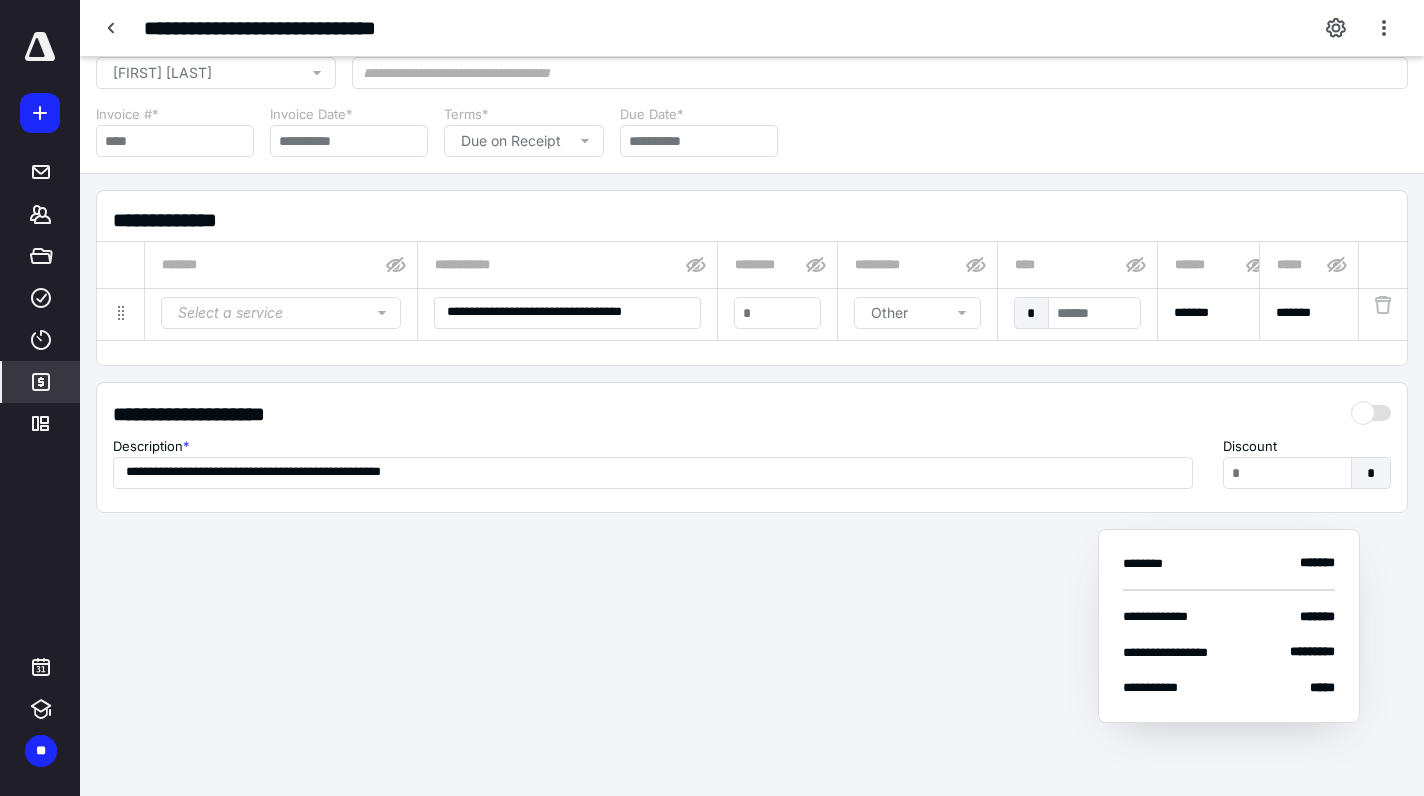 scroll, scrollTop: 0, scrollLeft: 0, axis: both 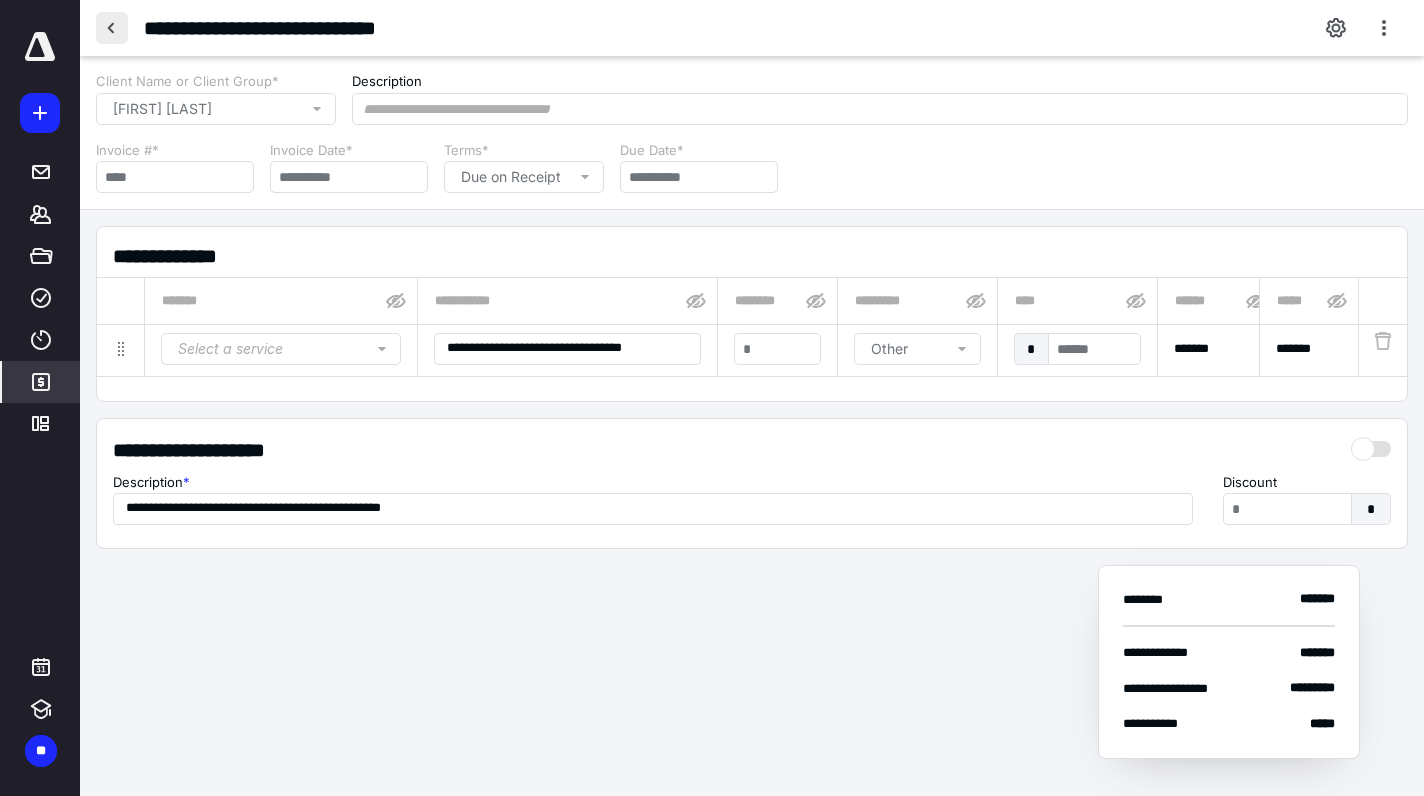 click at bounding box center [112, 28] 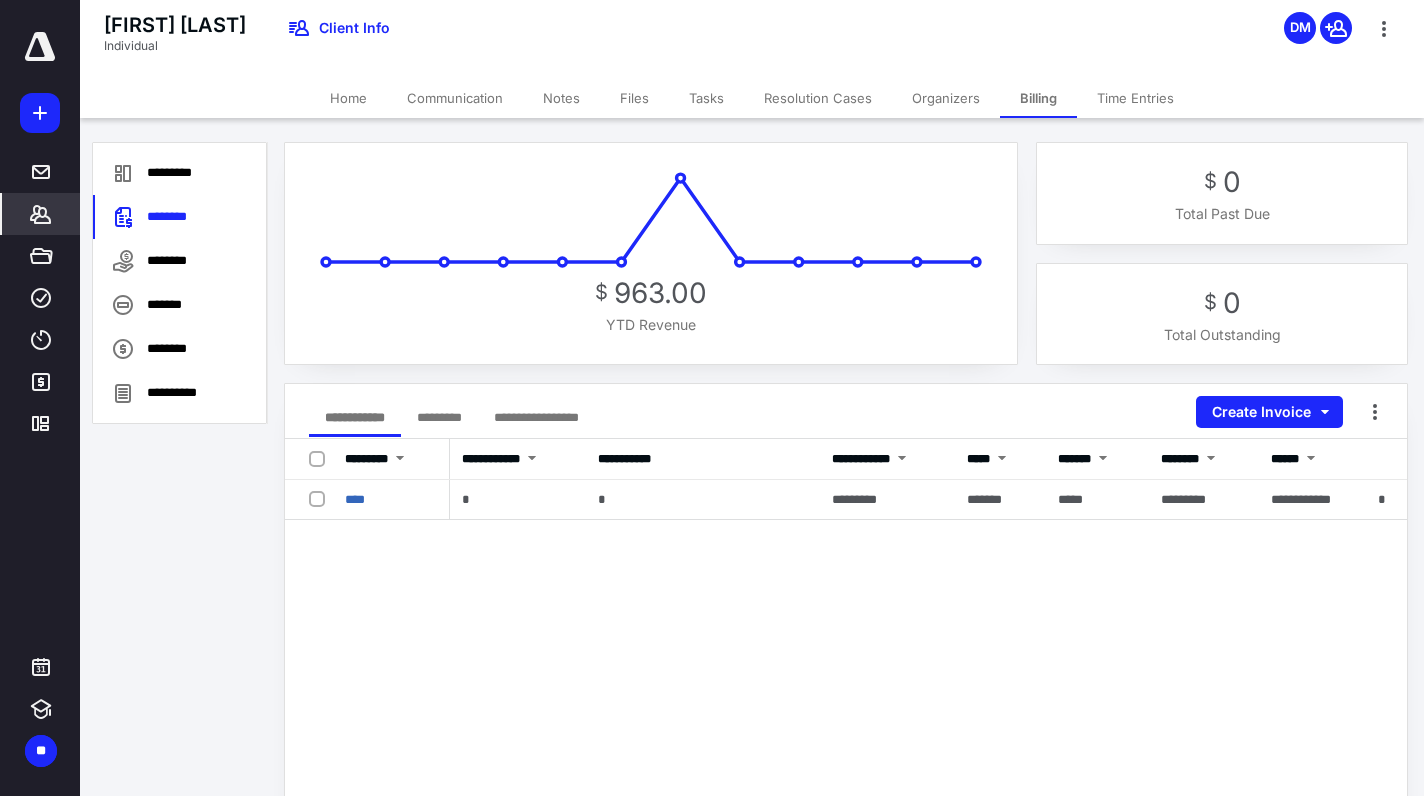click on "*********" at bounding box center (439, 417) 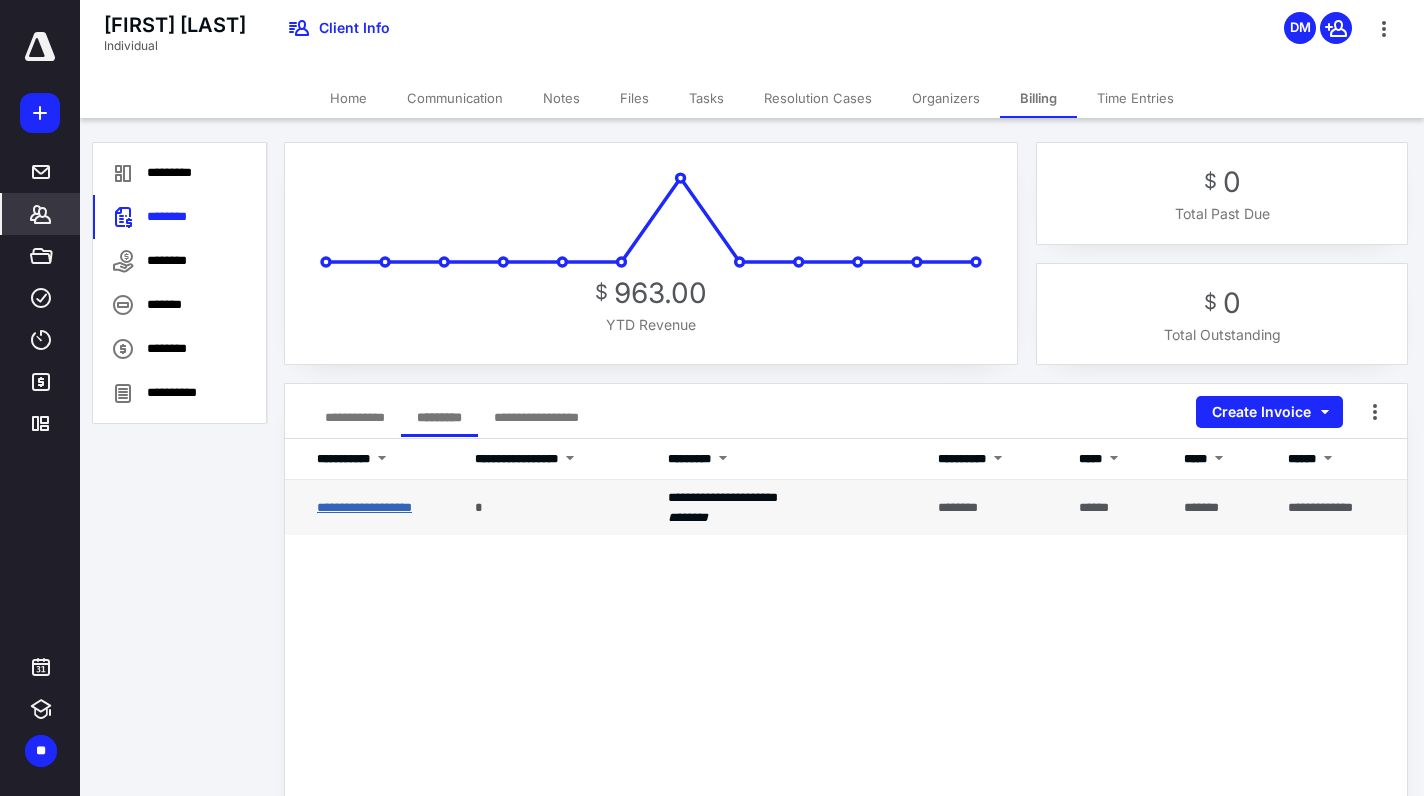 click on "**********" at bounding box center [364, 507] 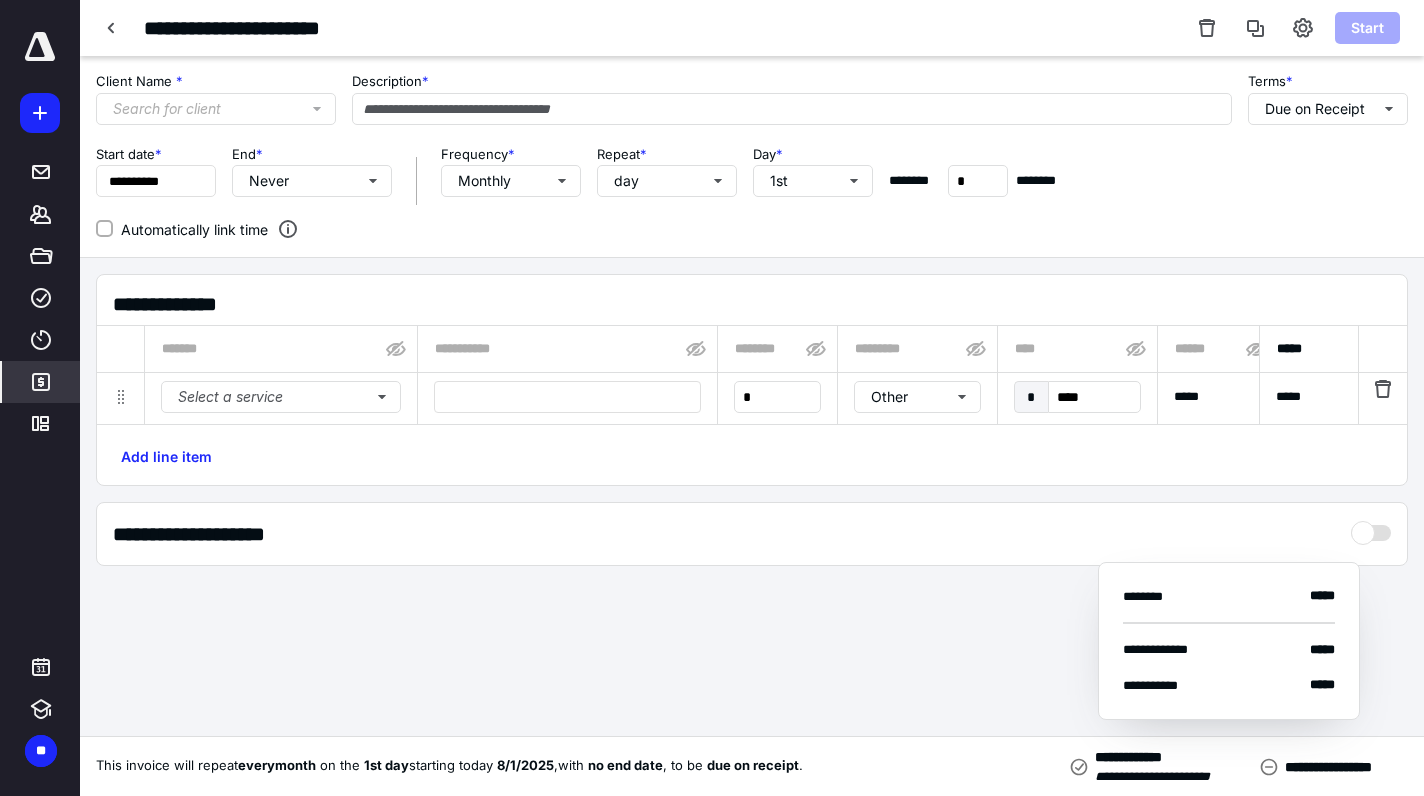 type on "**********" 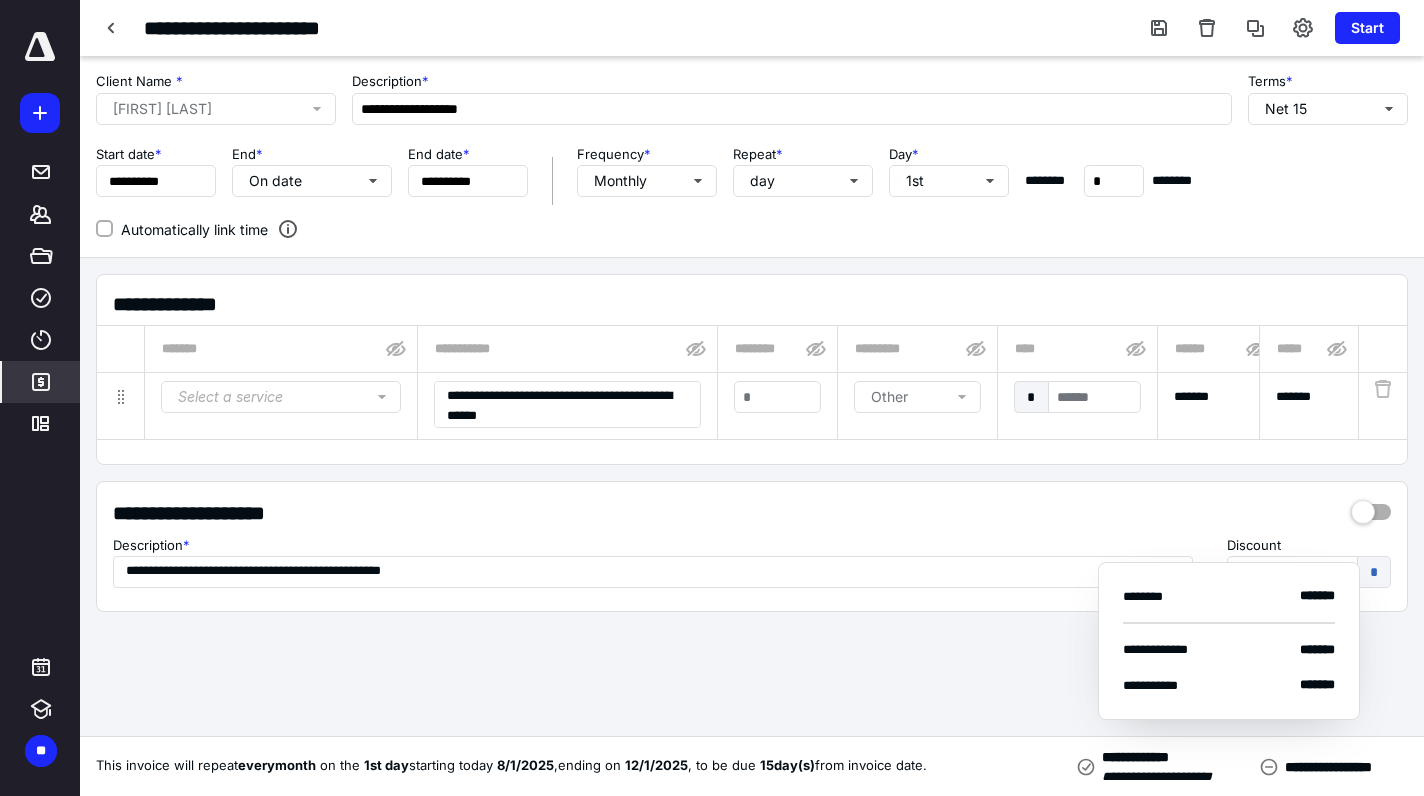 click on "**********" at bounding box center (752, 513) 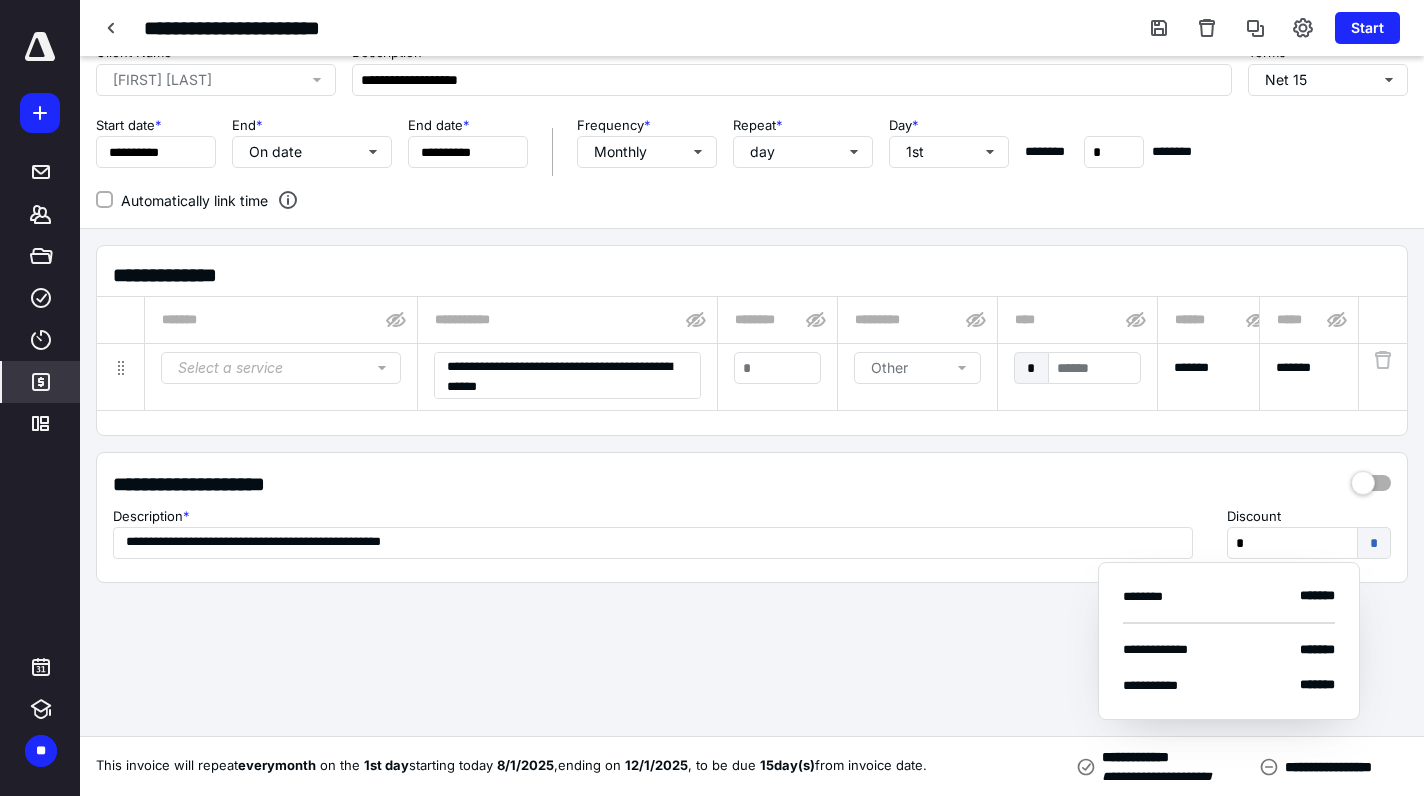 scroll, scrollTop: 0, scrollLeft: 0, axis: both 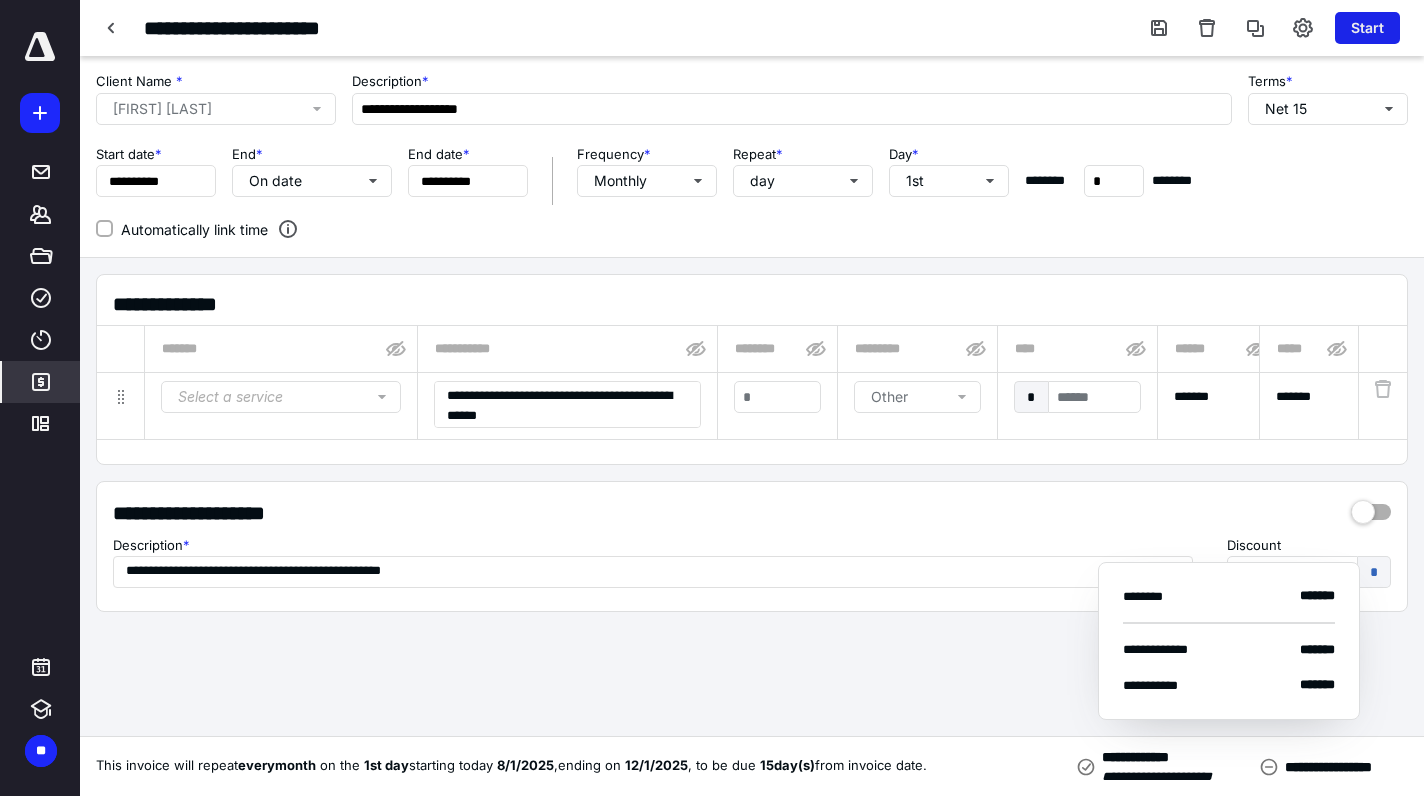 click on "Start" at bounding box center (1367, 28) 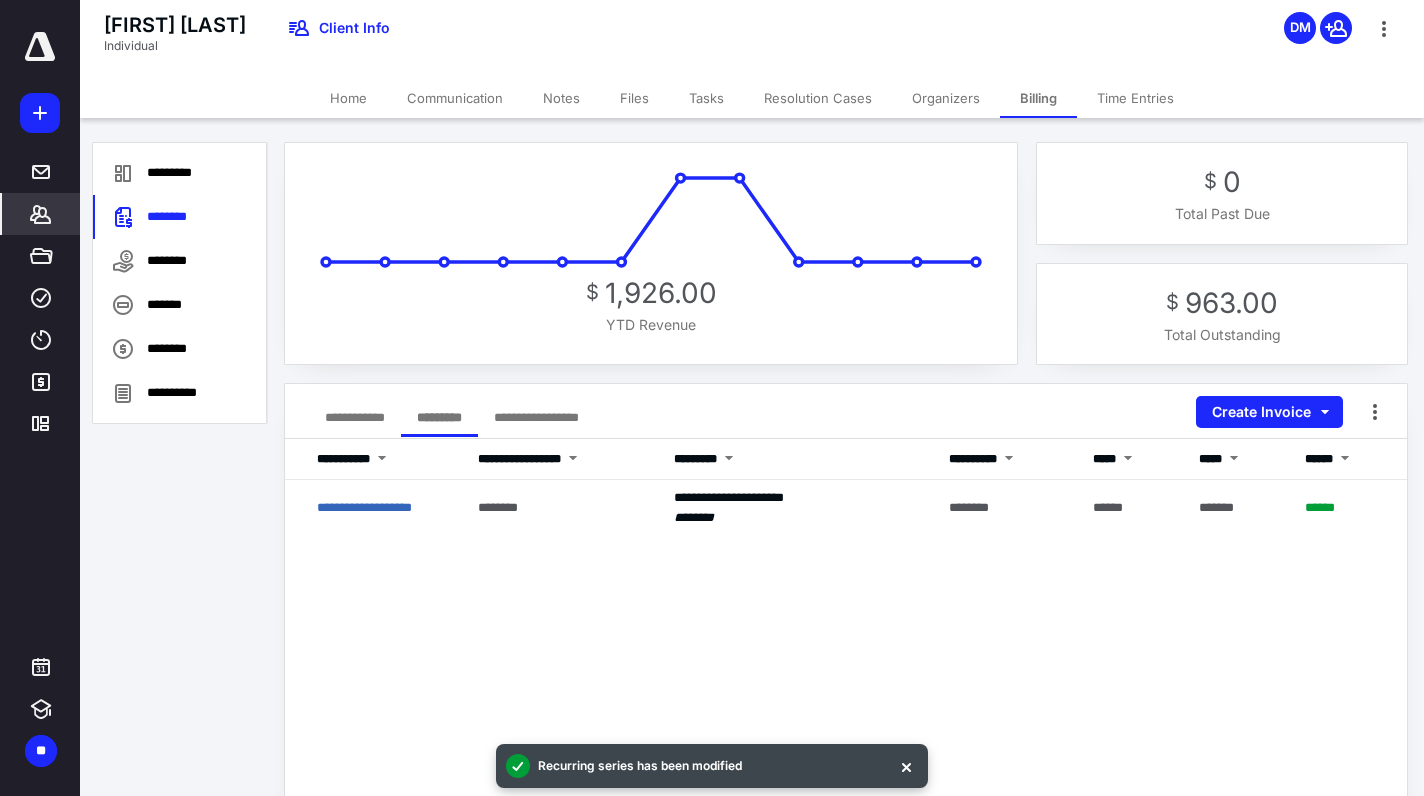 click on "**********" at bounding box center [355, 417] 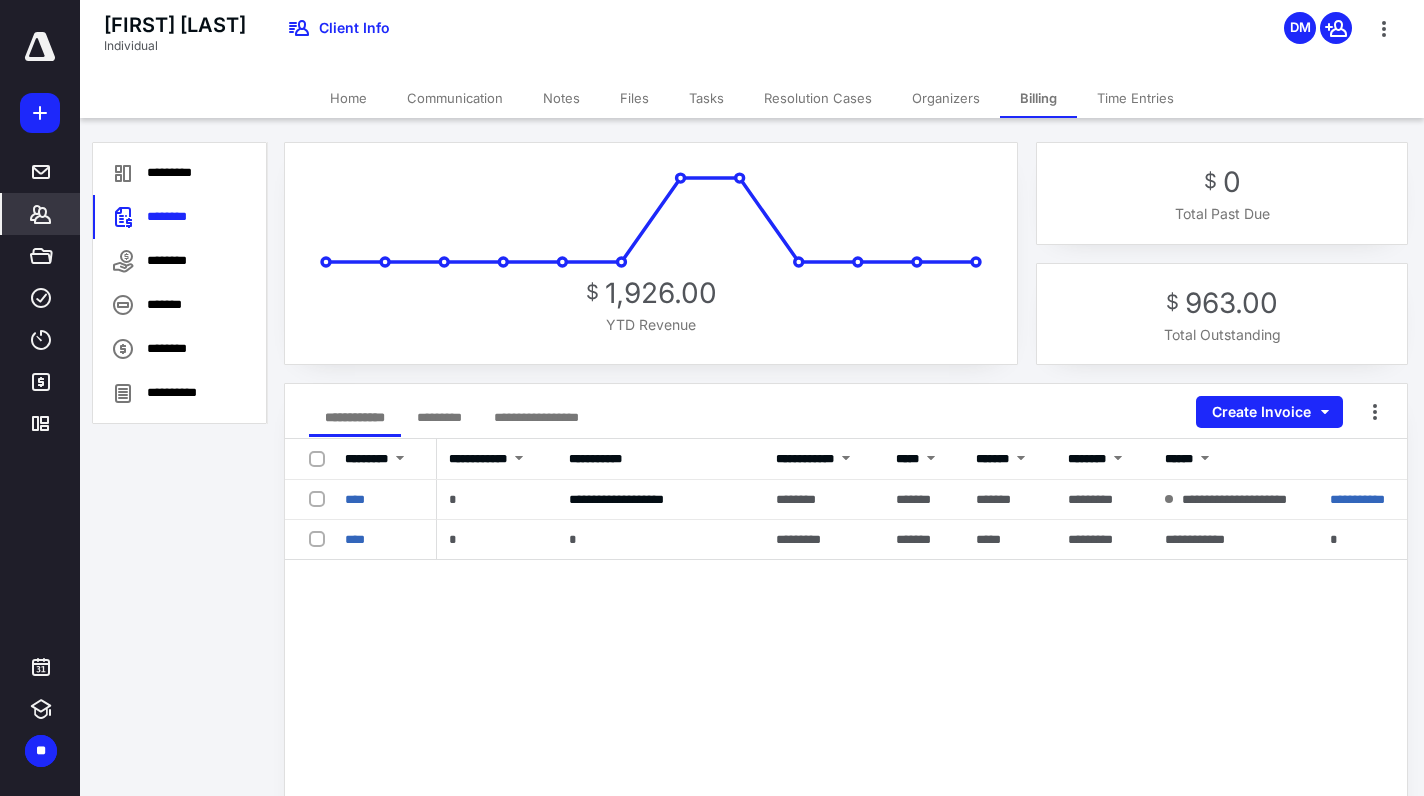click at bounding box center [400, 460] 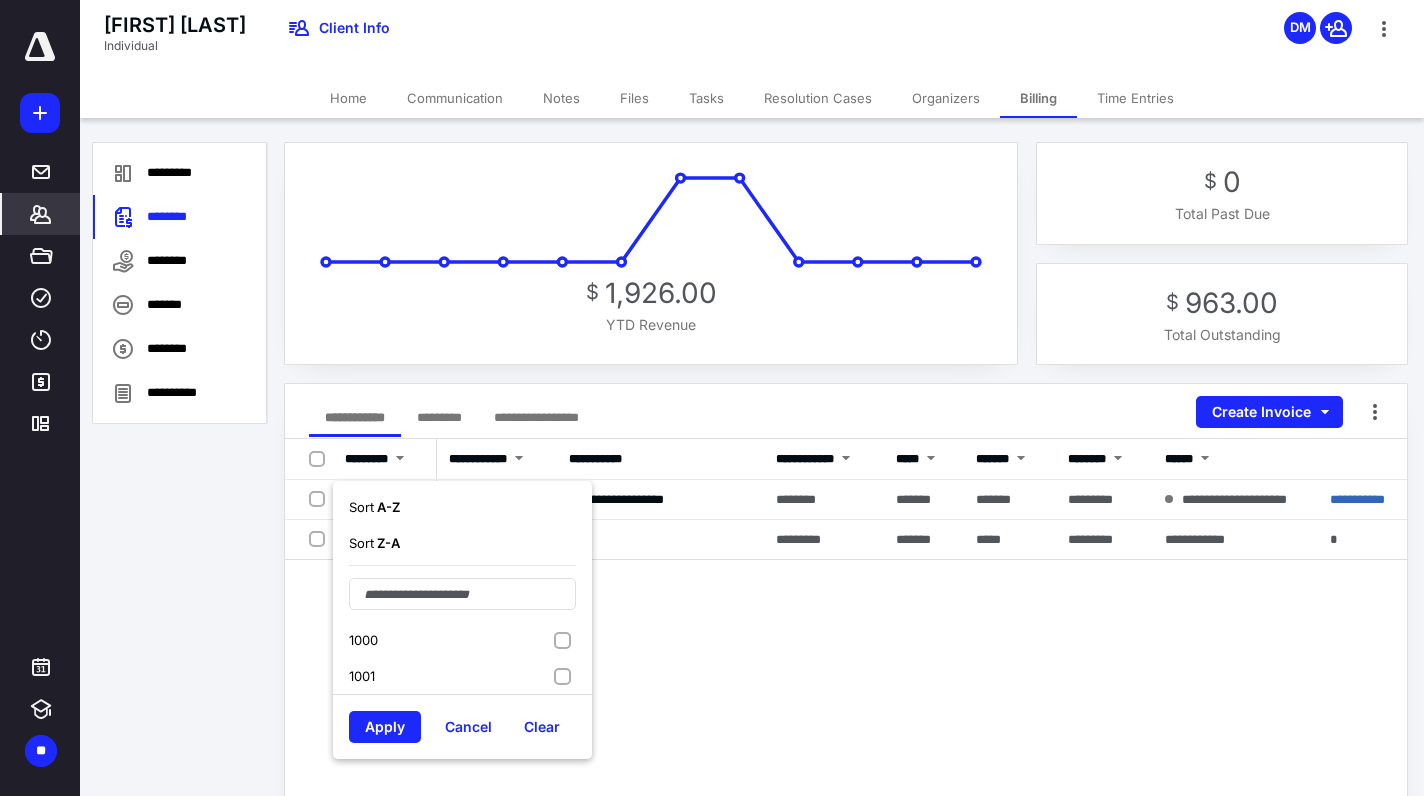 click on "A  -  Z" at bounding box center [387, 507] 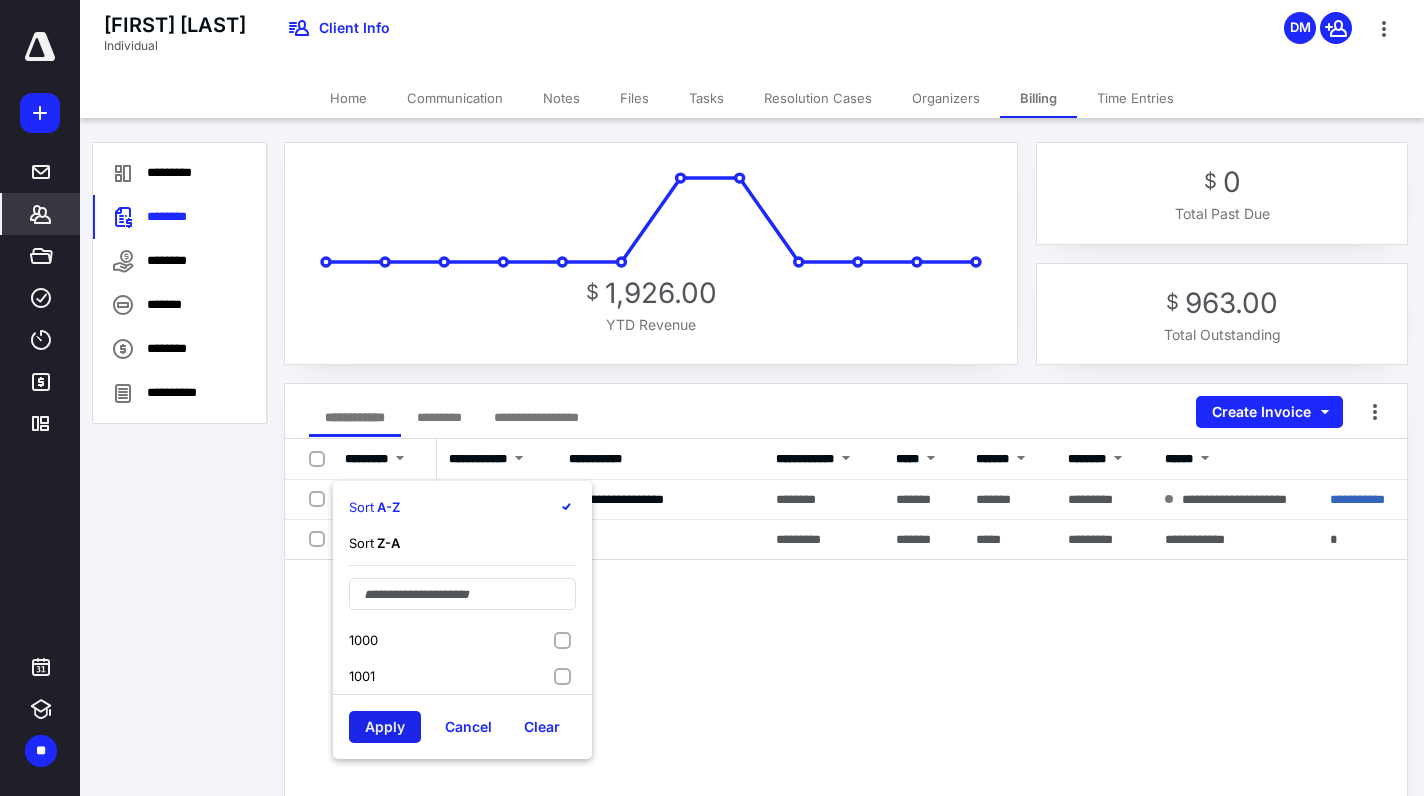 click on "Apply" at bounding box center (385, 727) 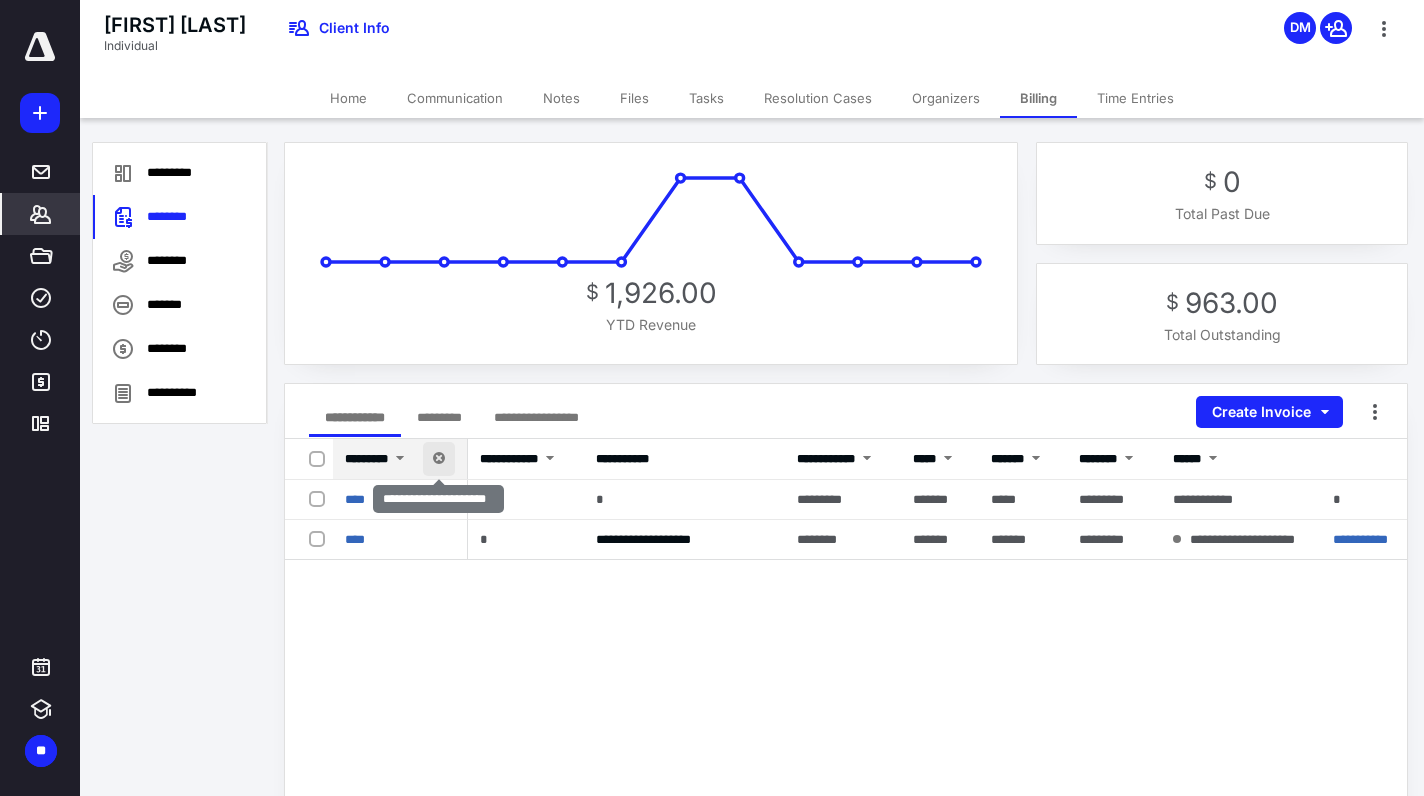 click at bounding box center (439, 459) 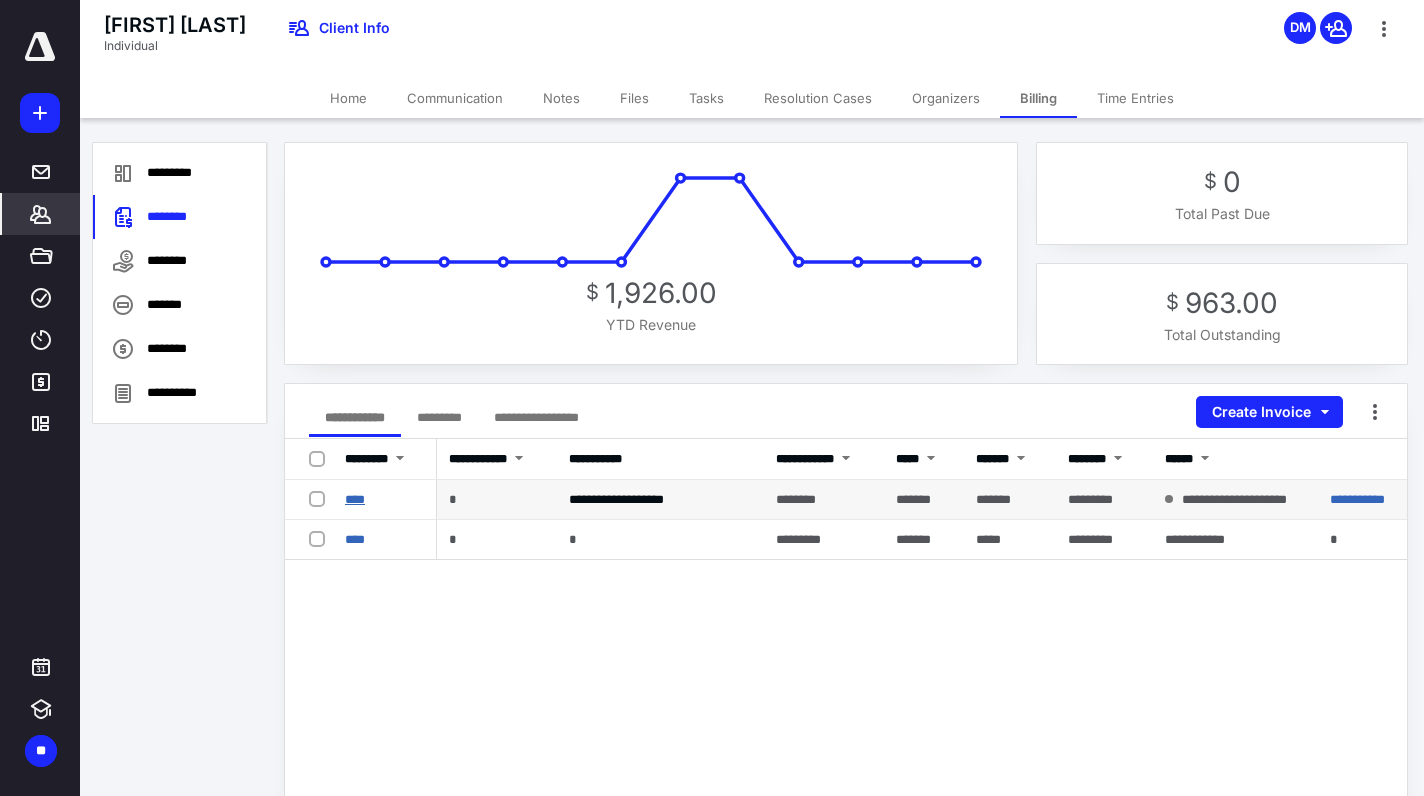 click on "****" at bounding box center (355, 499) 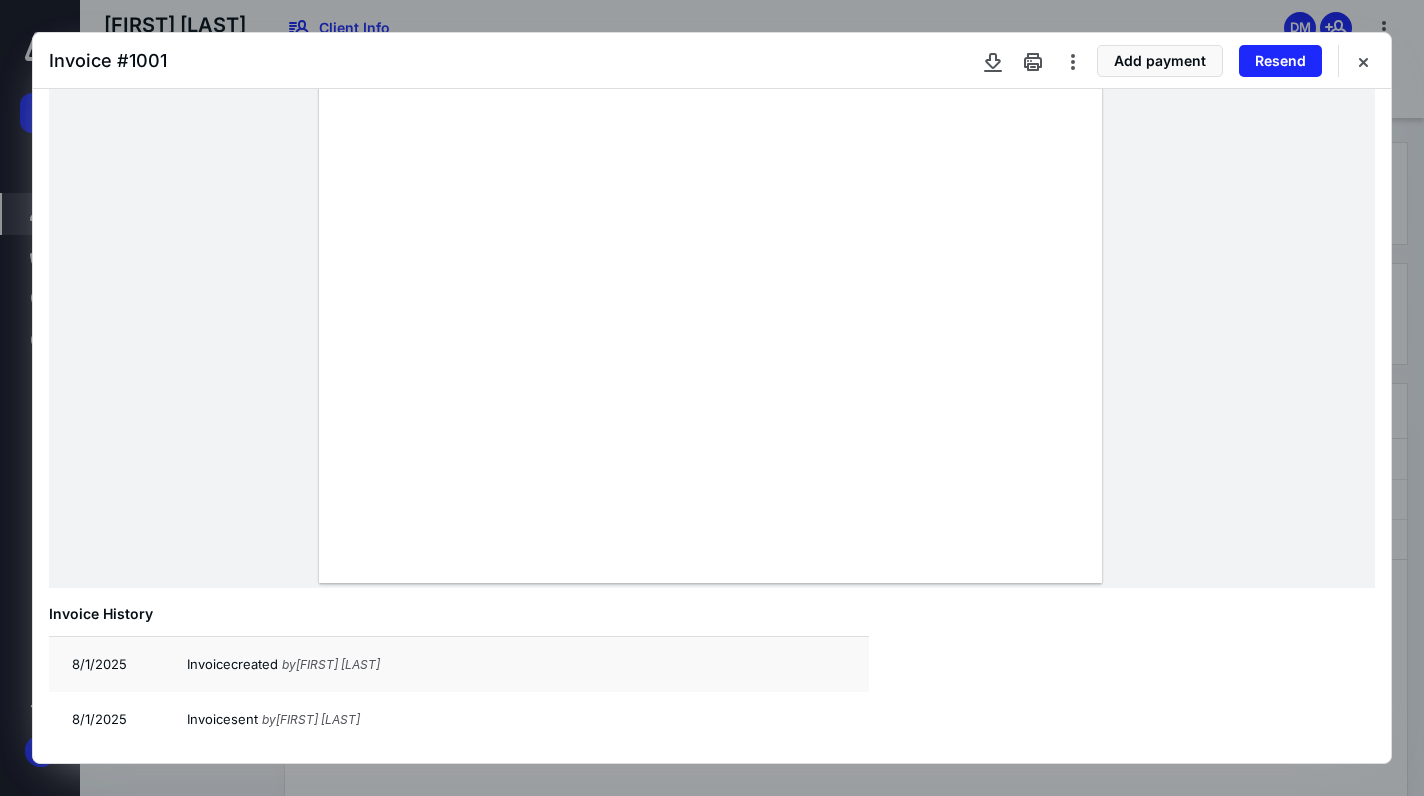 scroll, scrollTop: 0, scrollLeft: 0, axis: both 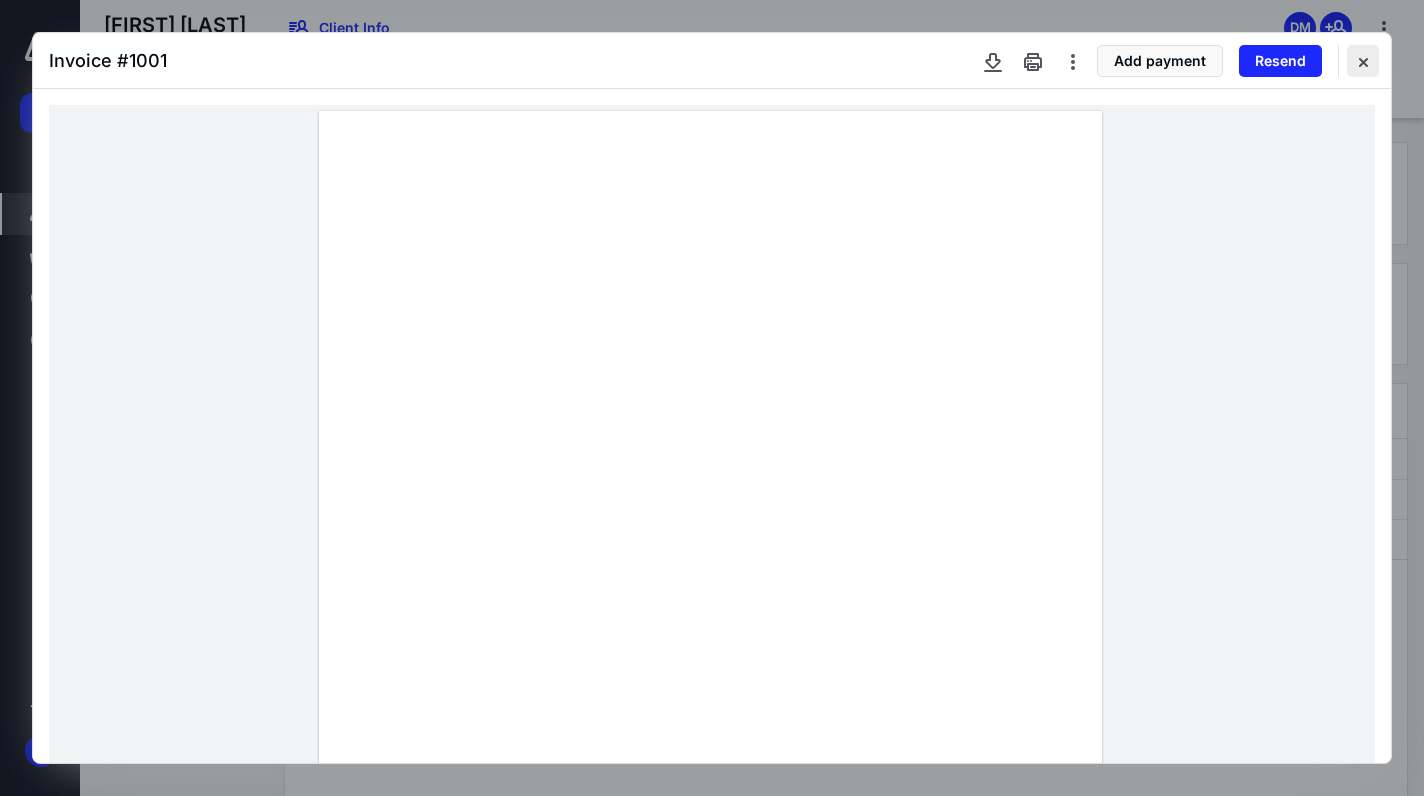 click at bounding box center [1363, 61] 